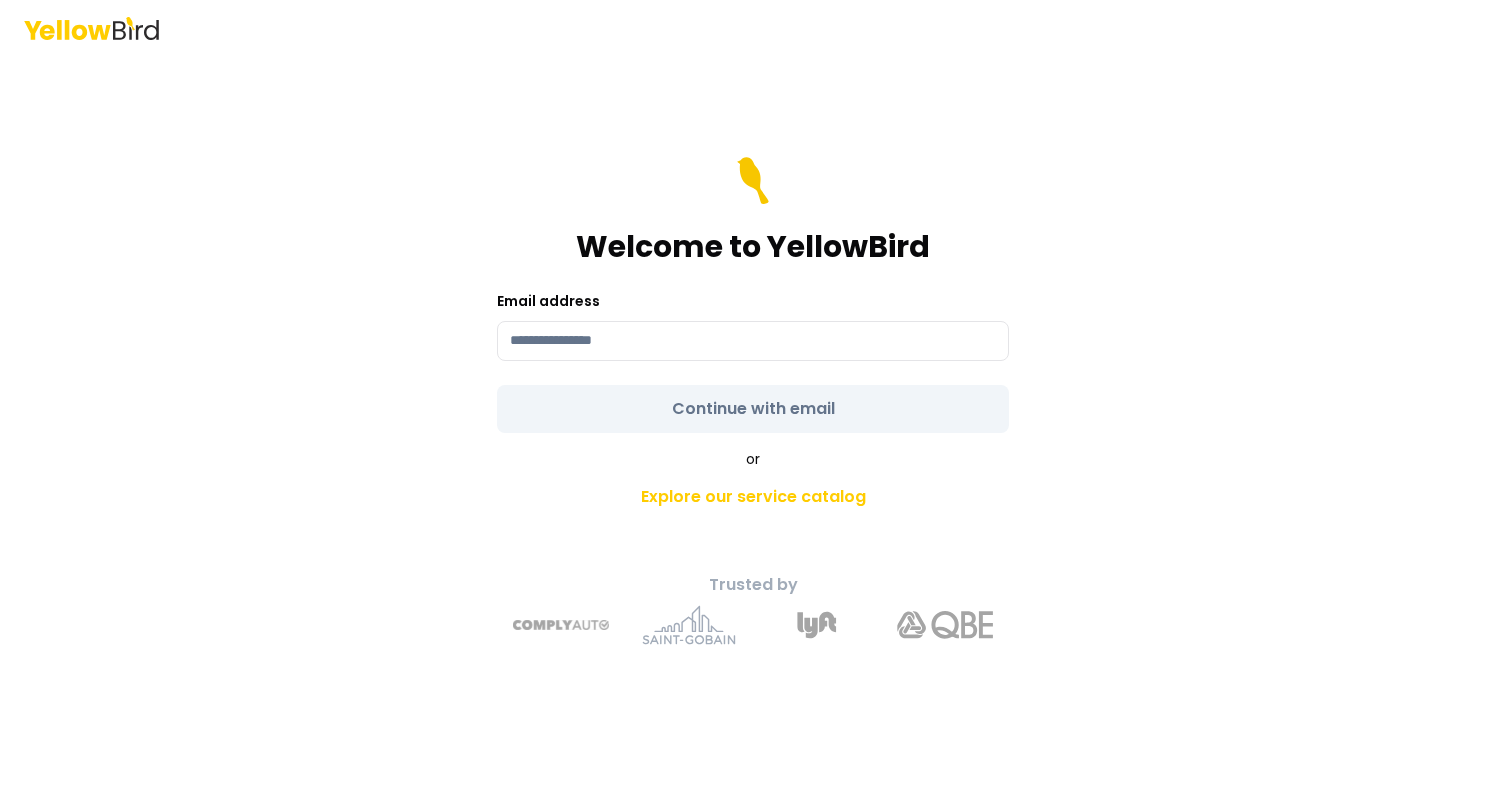 scroll, scrollTop: 0, scrollLeft: 0, axis: both 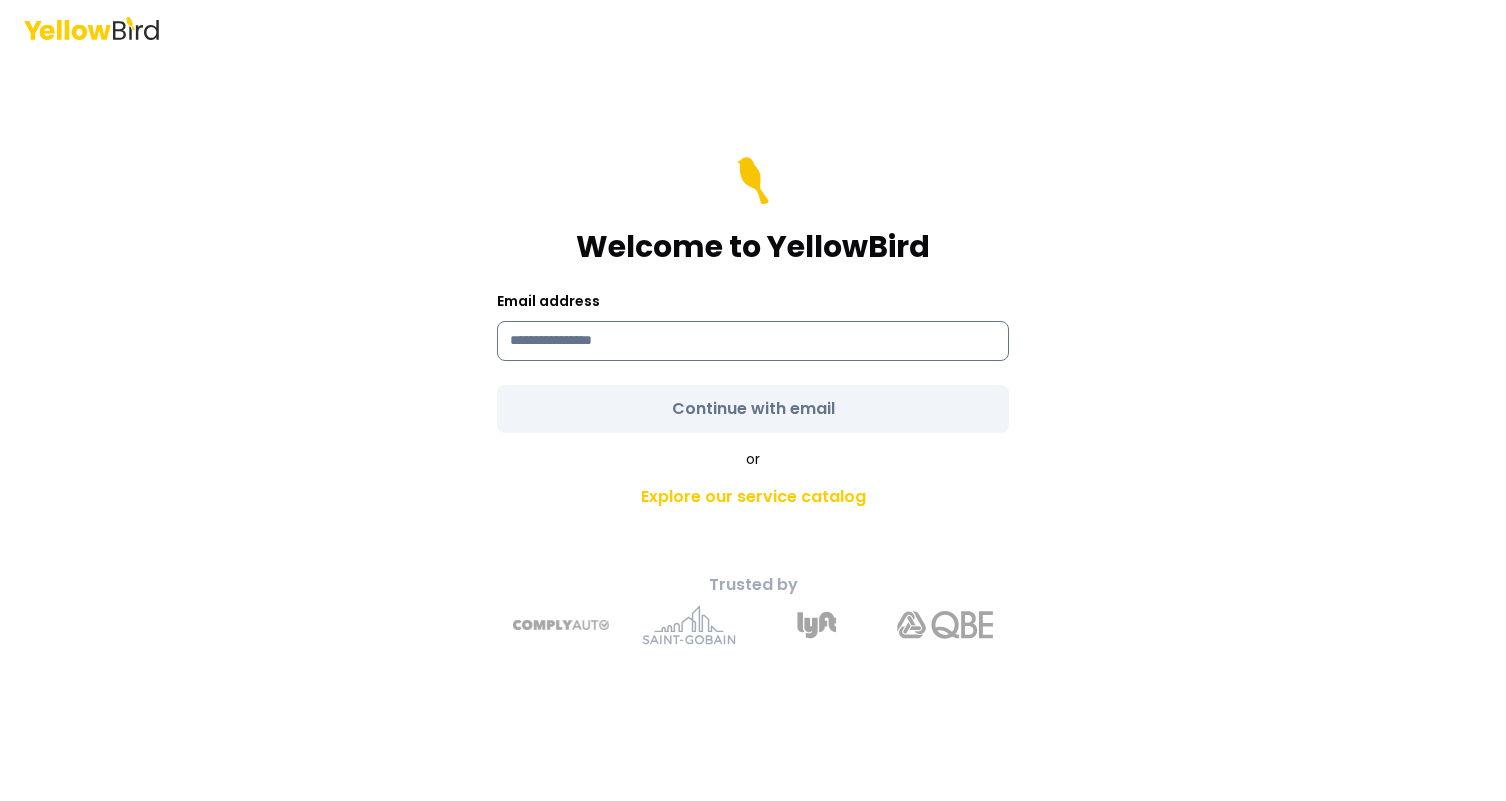 click at bounding box center [753, 341] 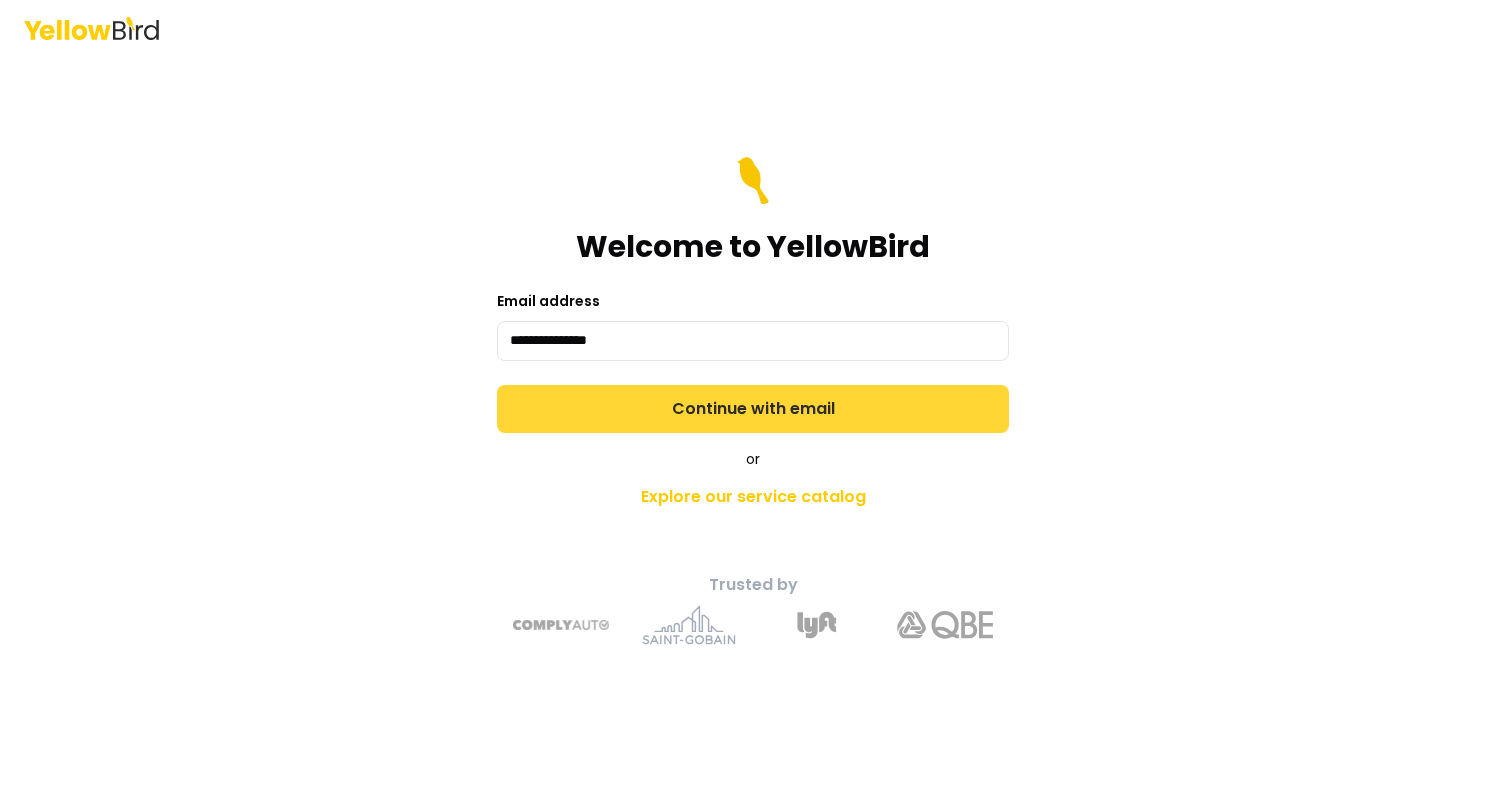 click on "Continue with email" at bounding box center [753, 409] 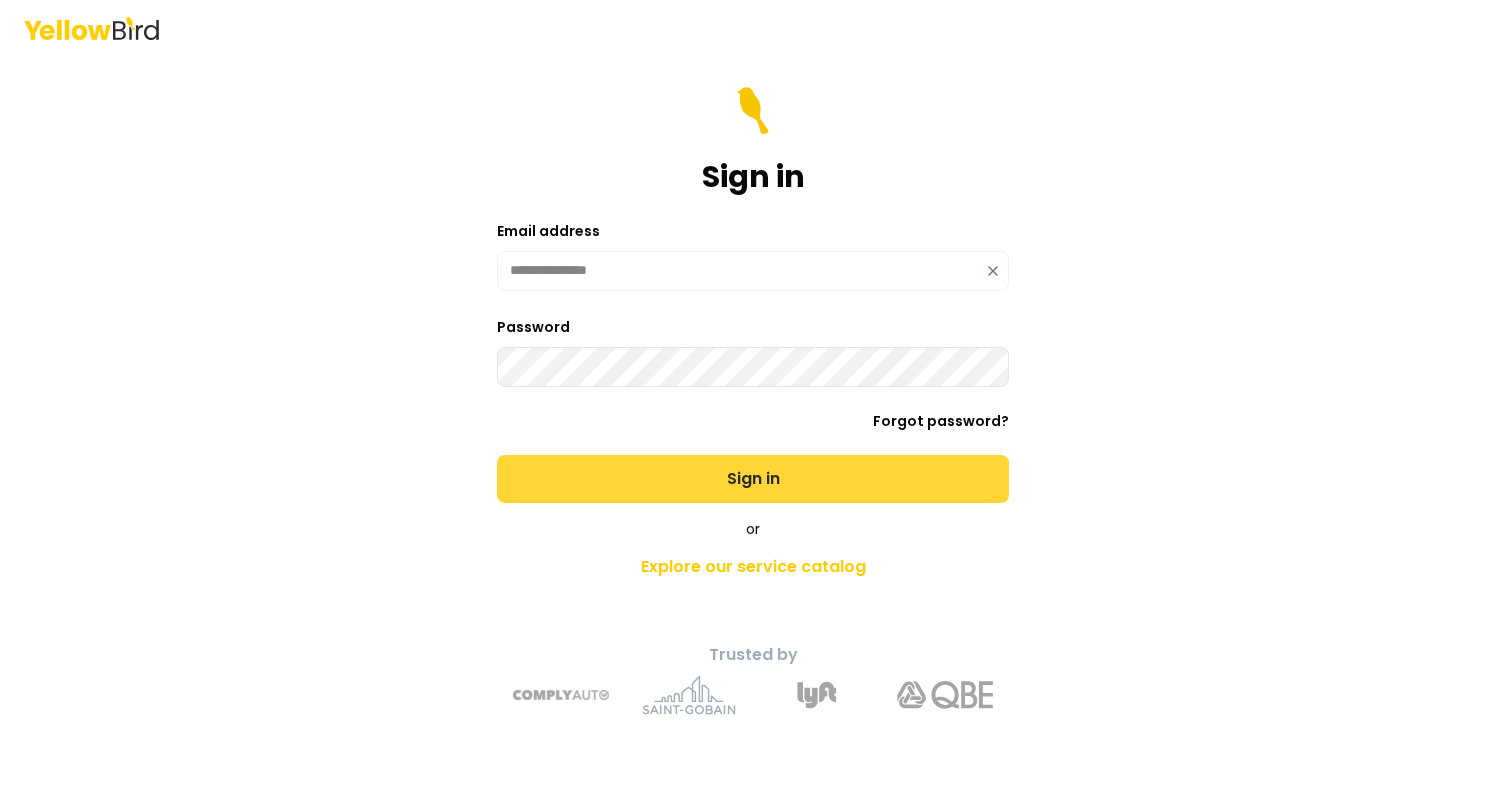 click on "Sign in" at bounding box center [753, 479] 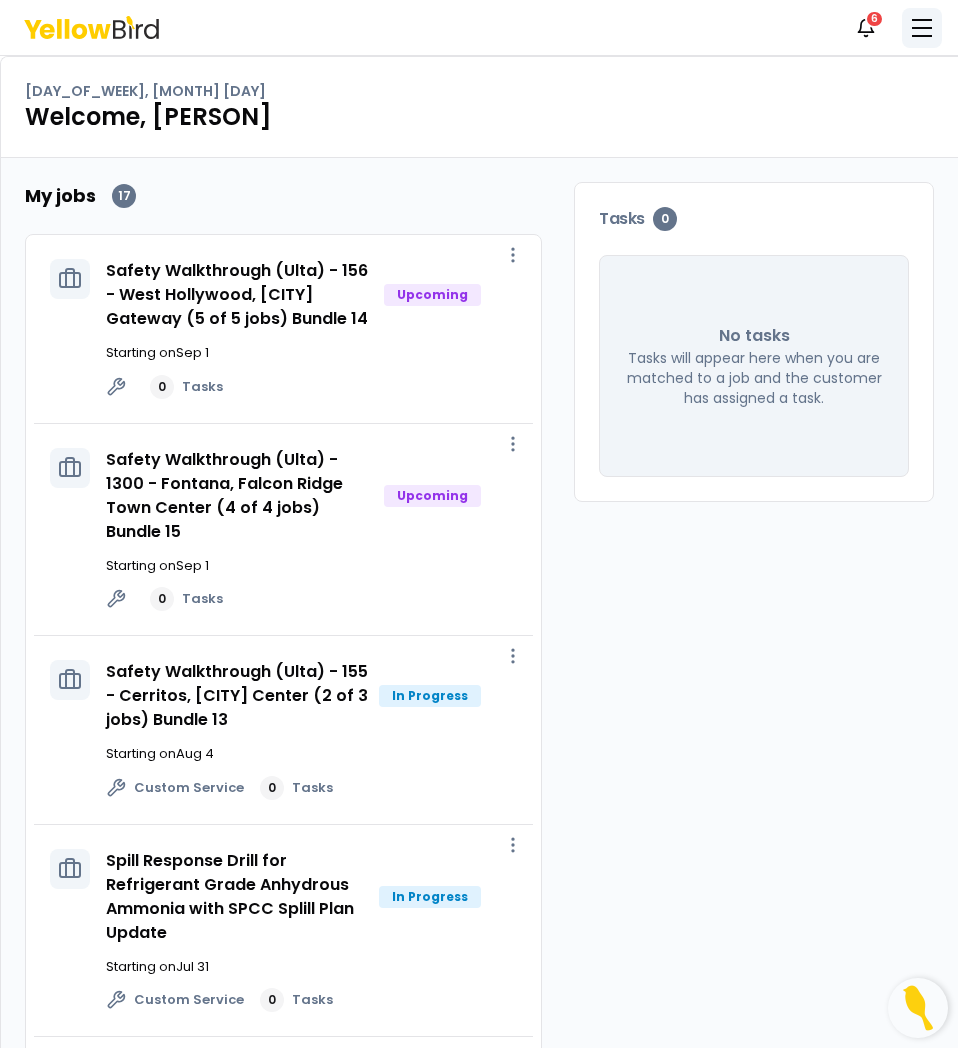 click at bounding box center [922, 28] 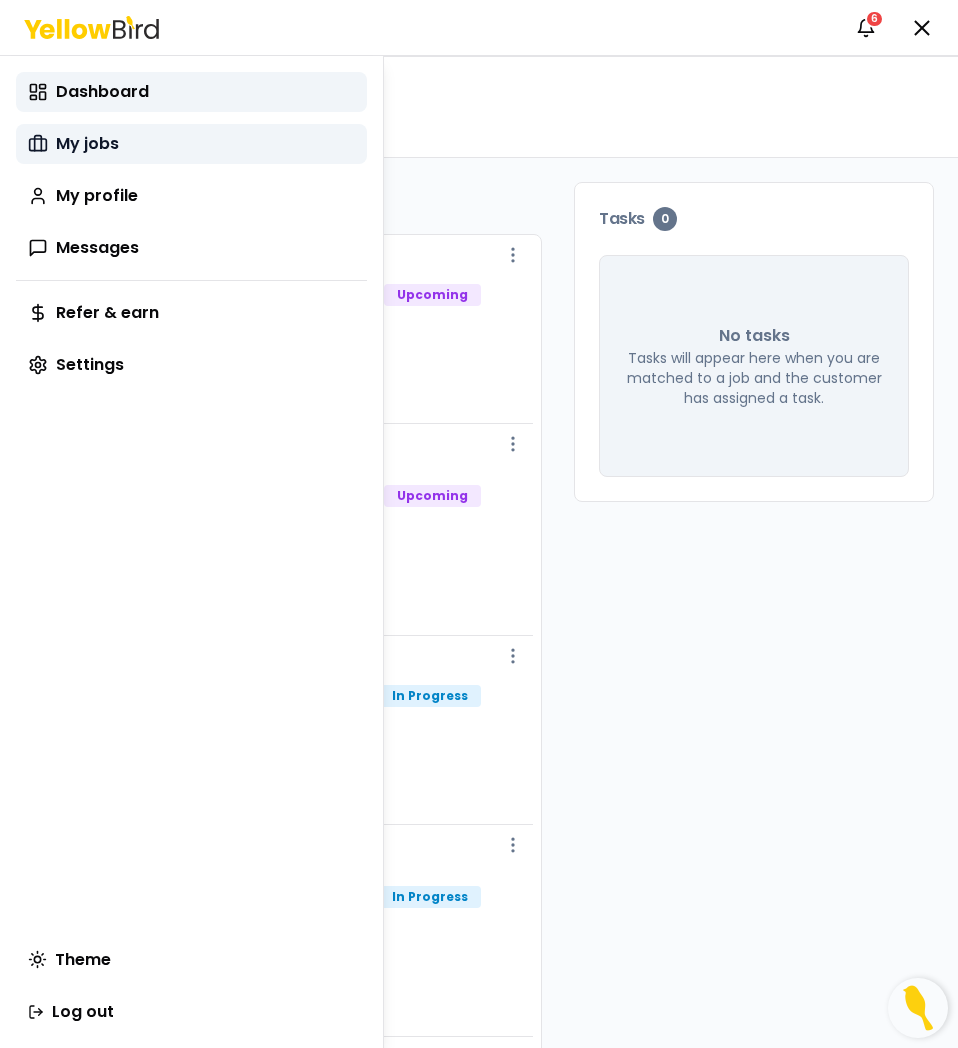 click on "My jobs" at bounding box center [191, 144] 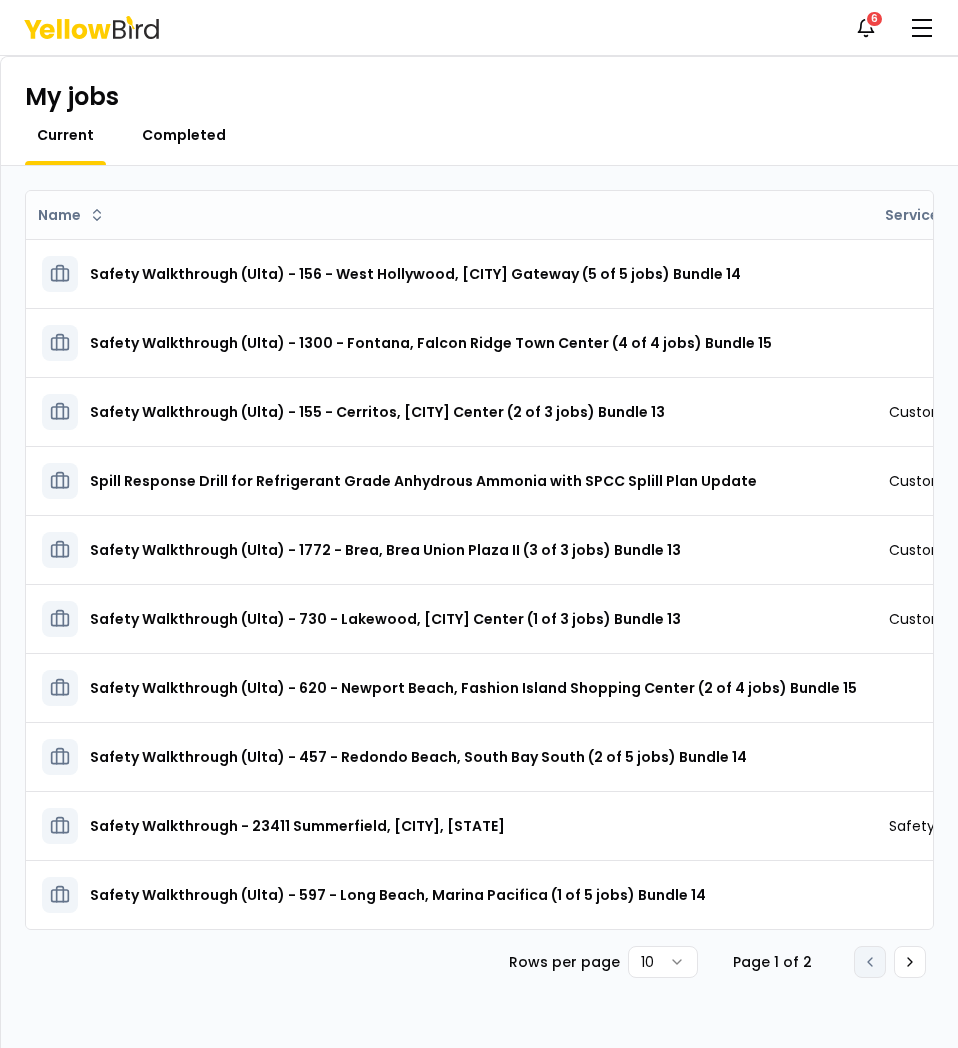 click on "Completed" at bounding box center [184, 135] 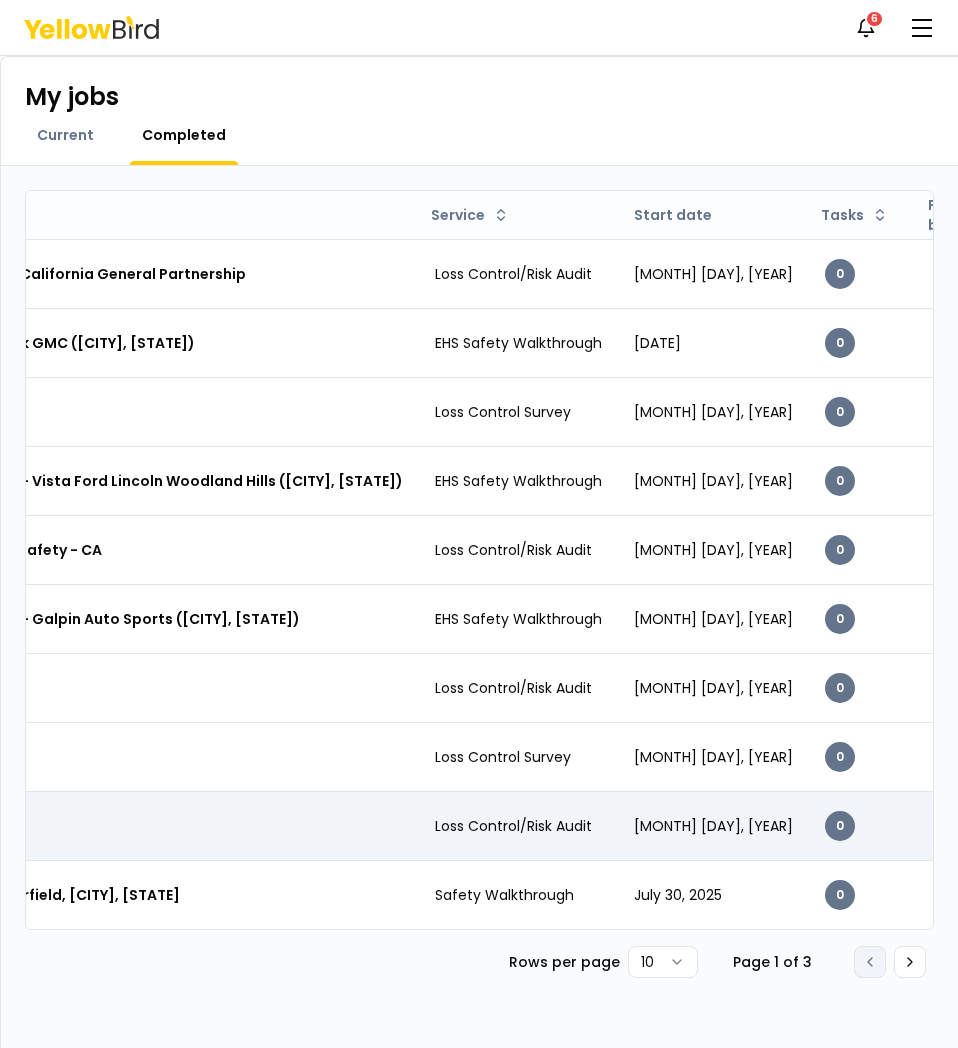 scroll, scrollTop: 0, scrollLeft: 326, axis: horizontal 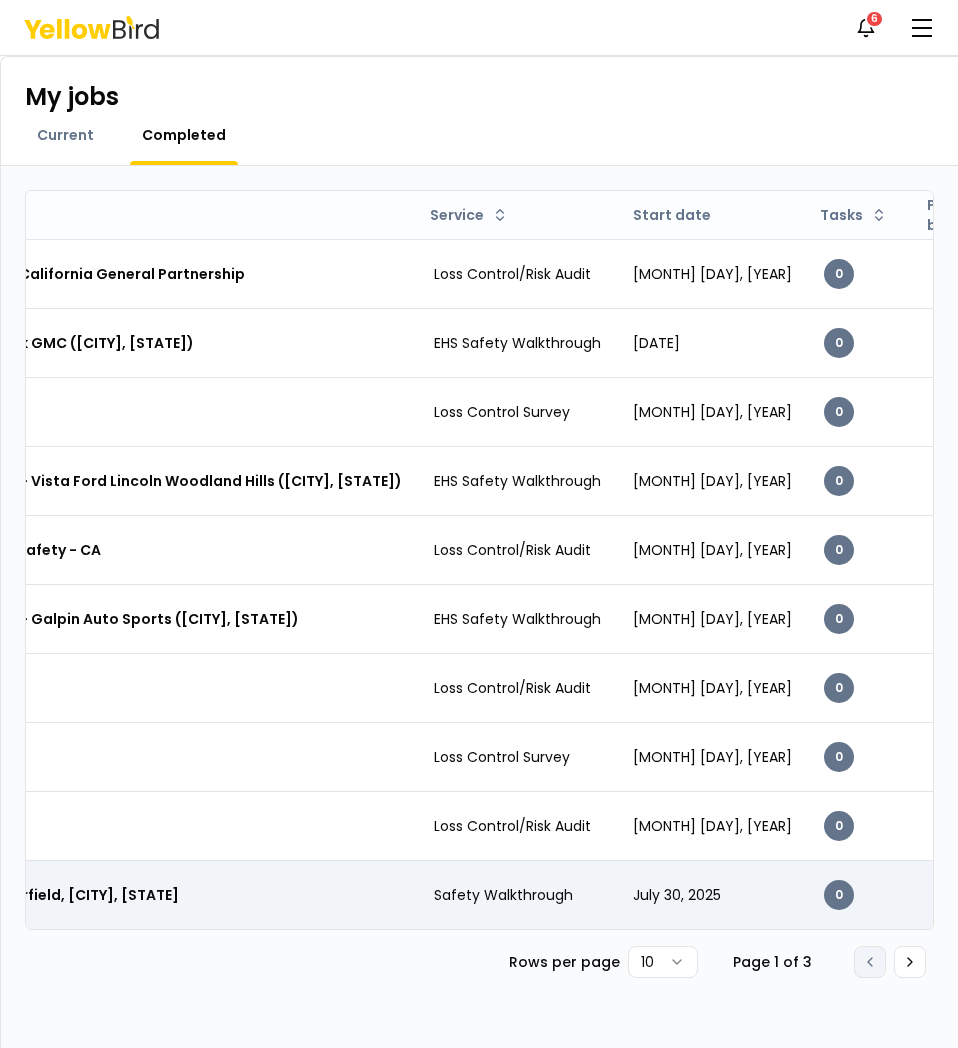 click on "Safety Walkthrough - 23411 Summerfield, [CITY], [STATE]" at bounding box center [-29, 895] 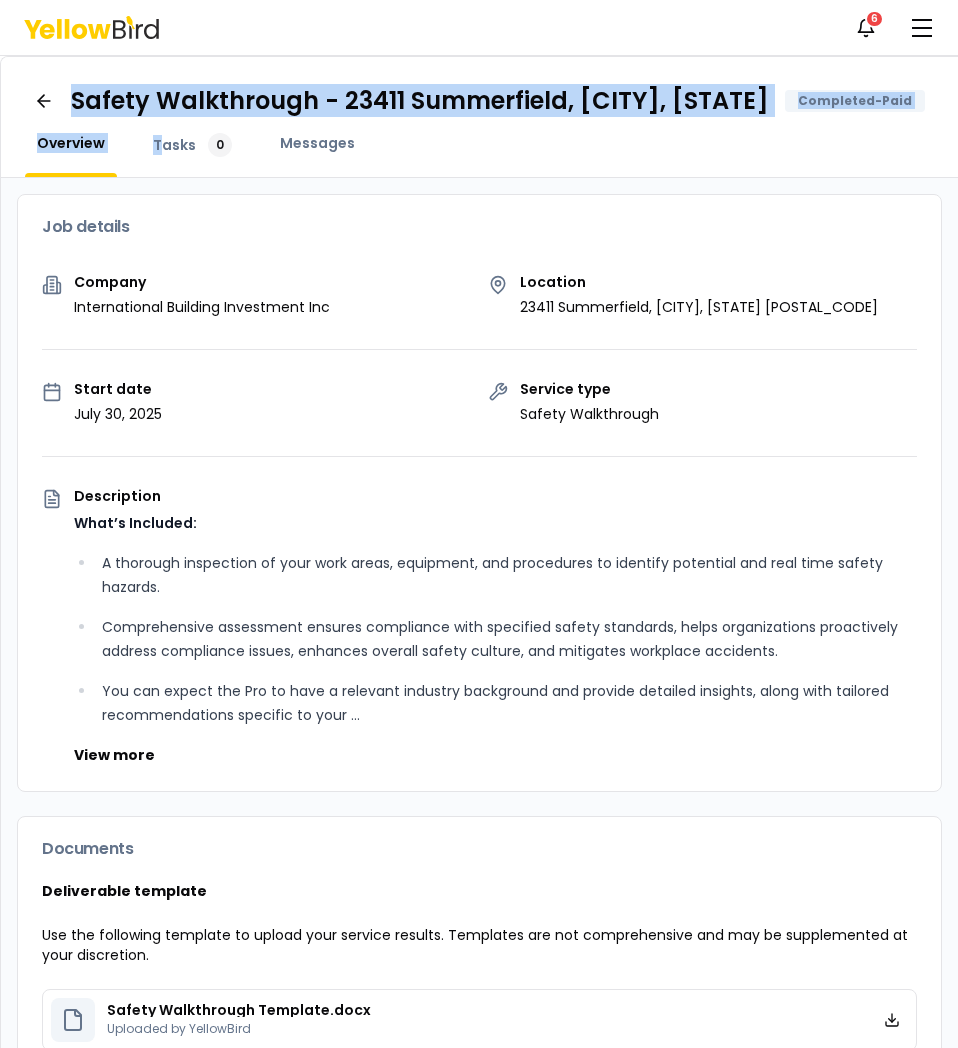 drag, startPoint x: 71, startPoint y: 89, endPoint x: 158, endPoint y: 152, distance: 107.415085 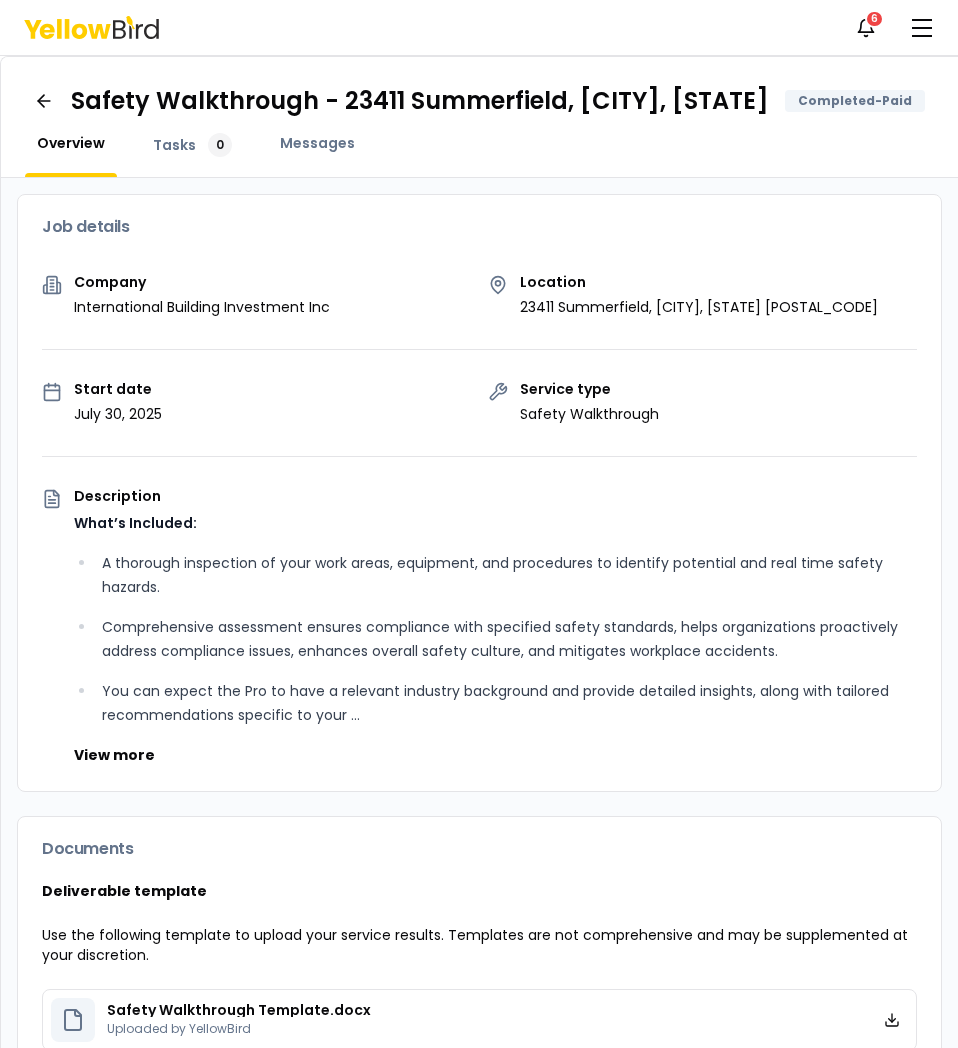 click on "Safety Walkthrough - 23411 Summerfield, [CITY], [STATE]" at bounding box center (420, 101) 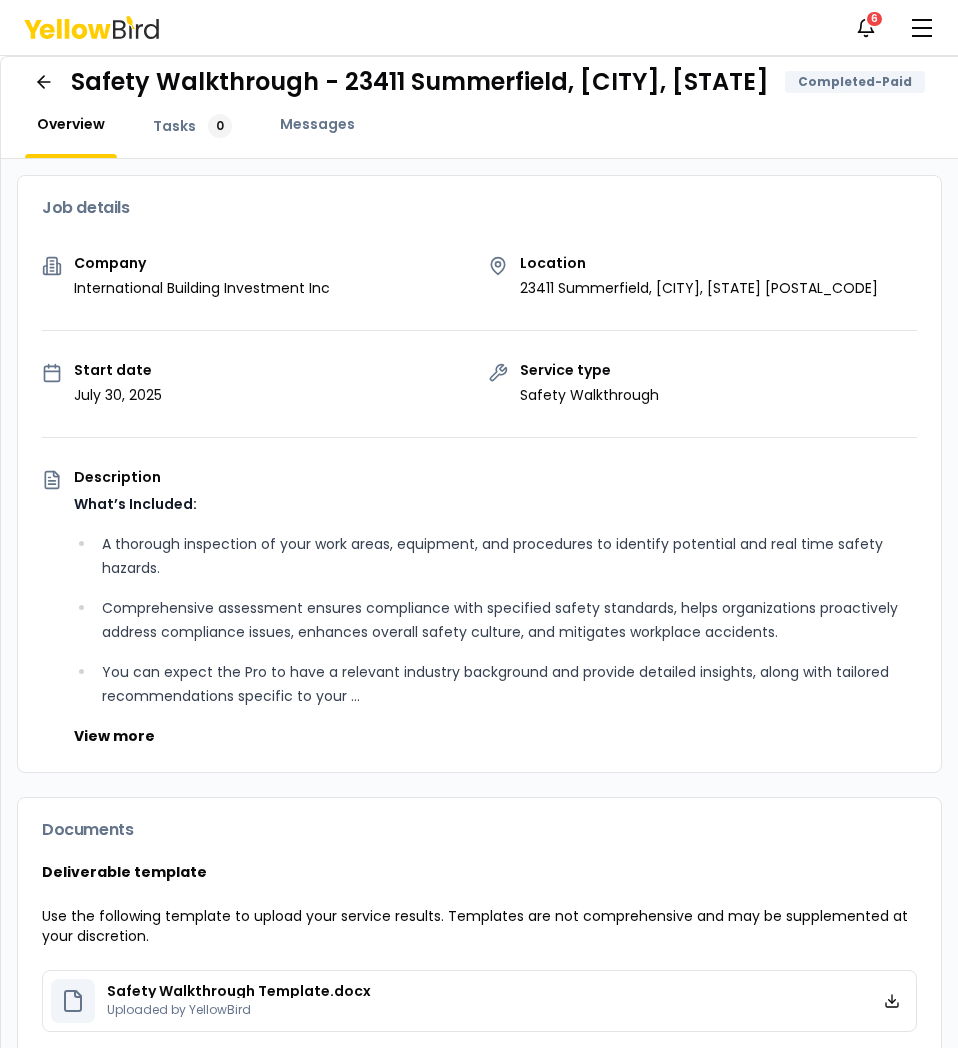 scroll, scrollTop: 0, scrollLeft: 0, axis: both 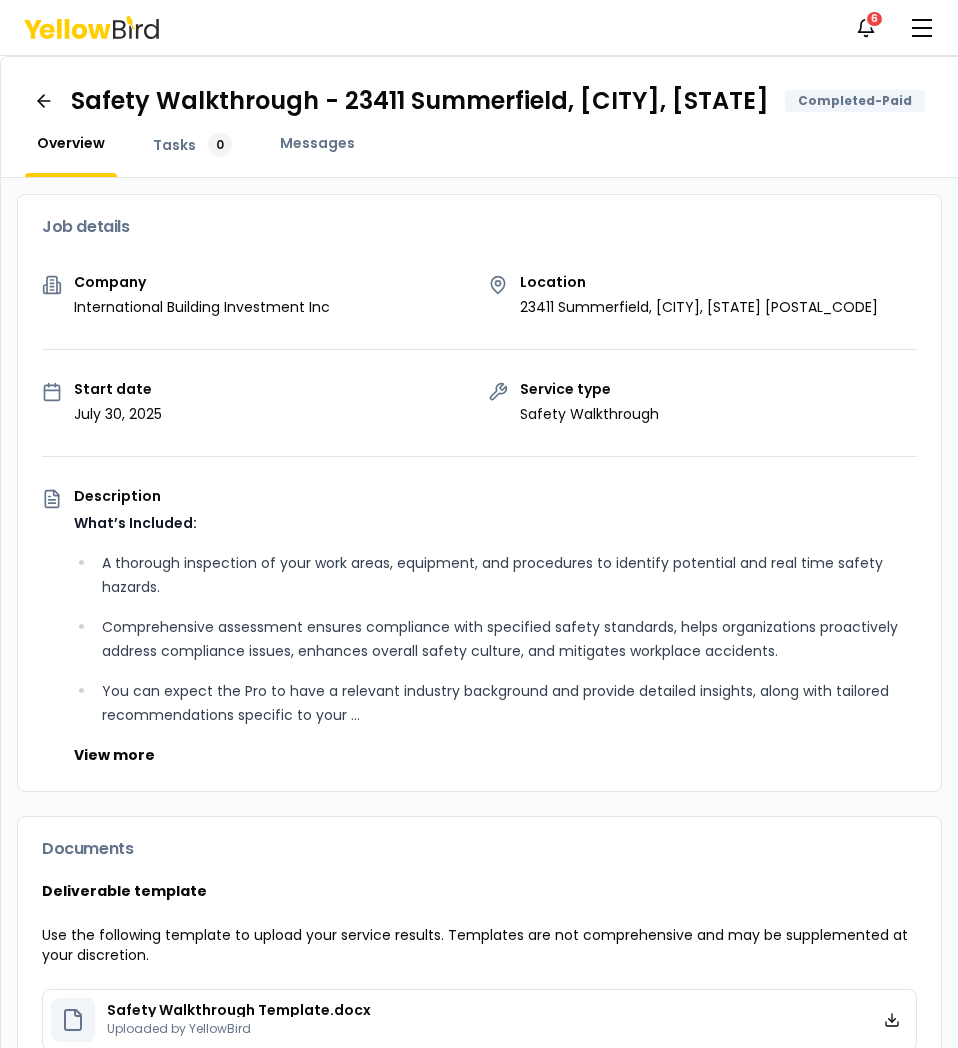 click on "23411 Summerfield, [CITY], [STATE] [POSTAL_CODE]" at bounding box center [699, 307] 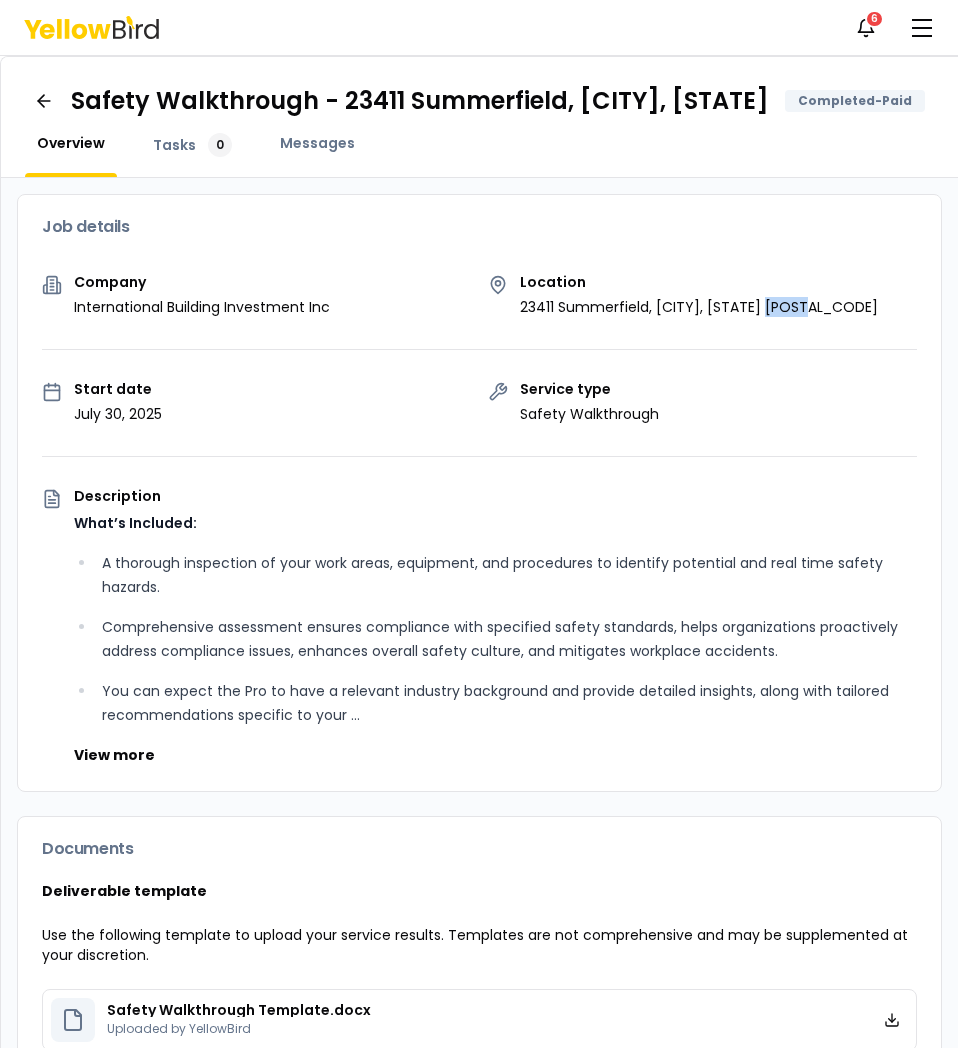 click on "23411 Summerfield, [CITY], [STATE] [POSTAL_CODE]" at bounding box center [699, 307] 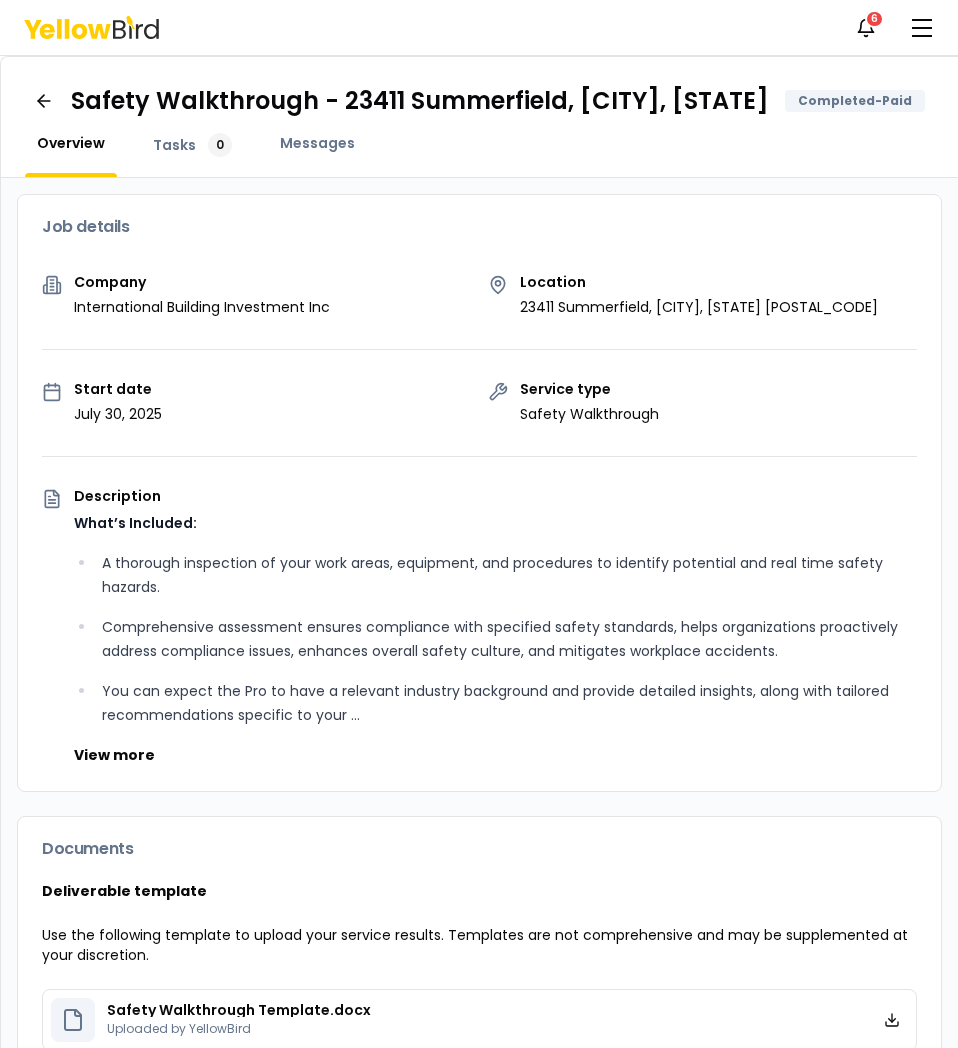 click on "23411 Summerfield, [CITY], [STATE] [POSTAL_CODE]" at bounding box center [699, 307] 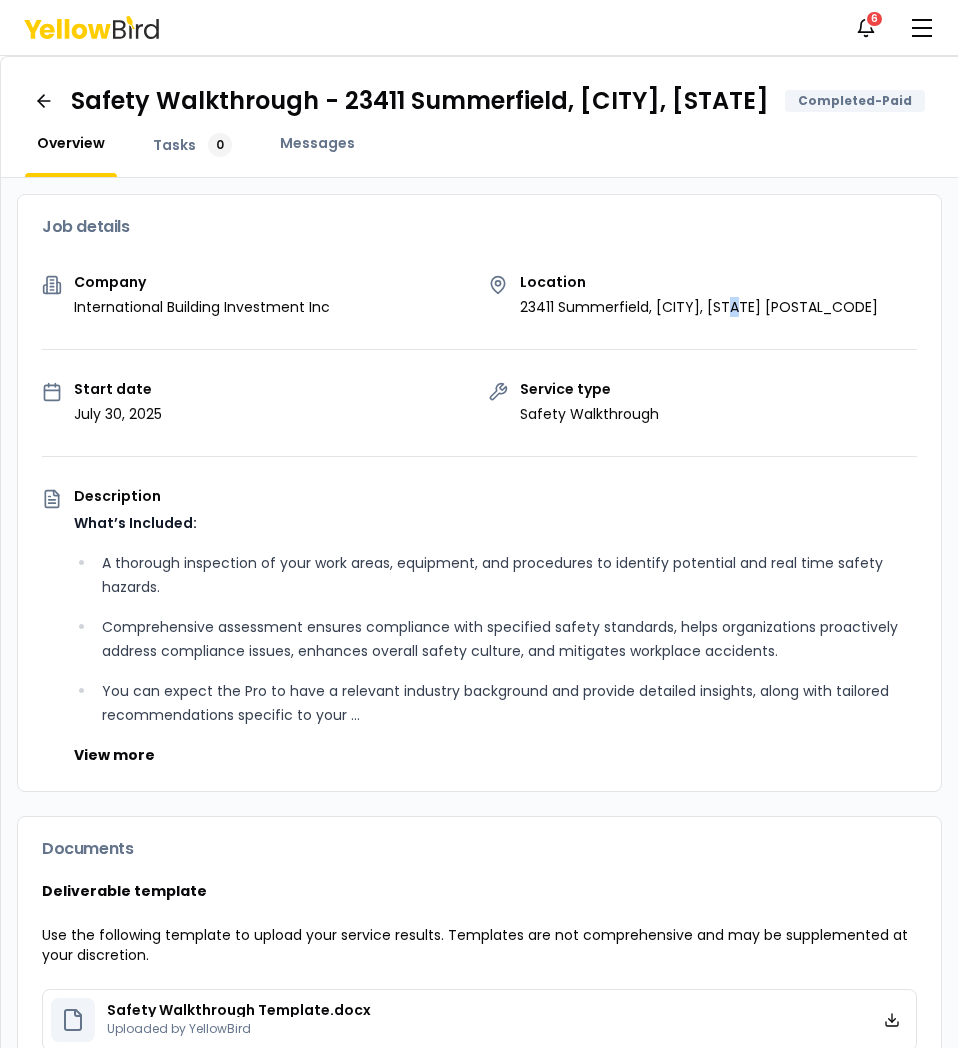 click on "23411 Summerfield, [CITY], [STATE] [POSTAL_CODE]" at bounding box center [699, 307] 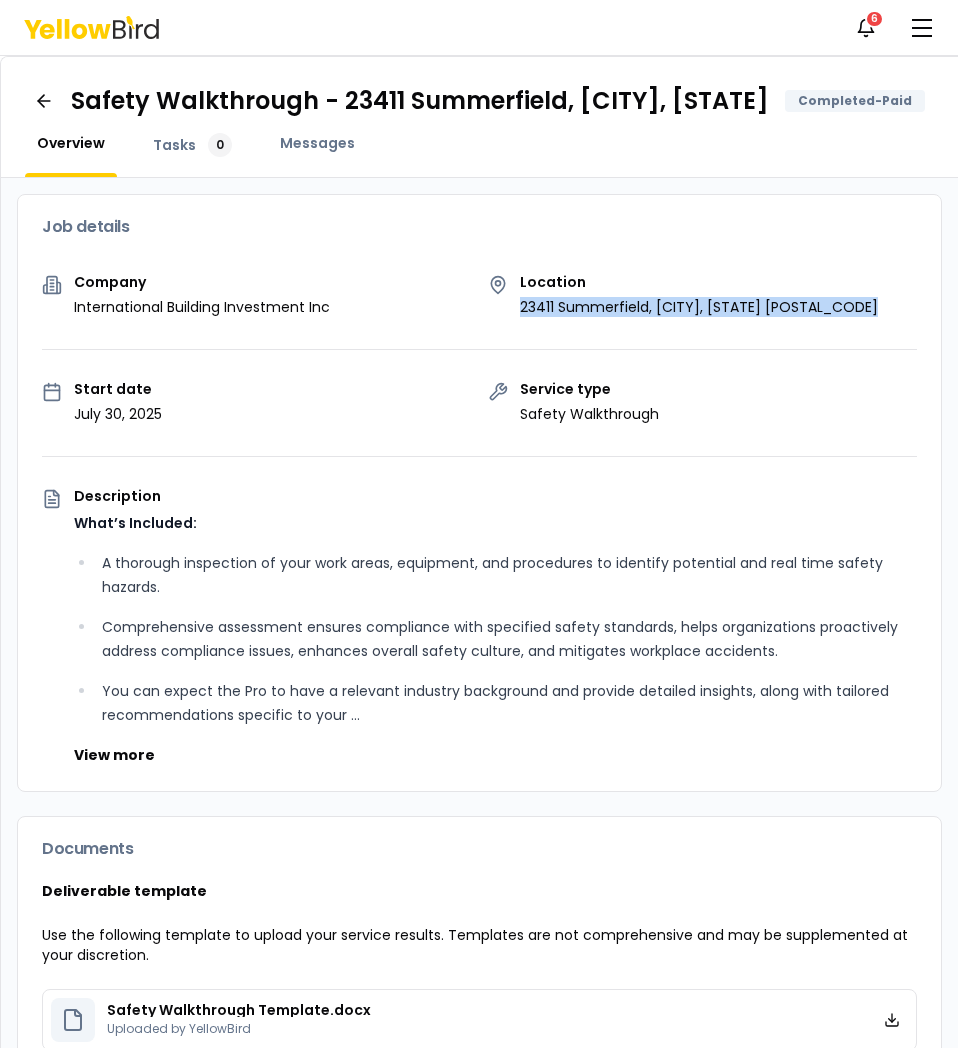 click on "23411 Summerfield, [CITY], [STATE] [POSTAL_CODE]" at bounding box center (699, 307) 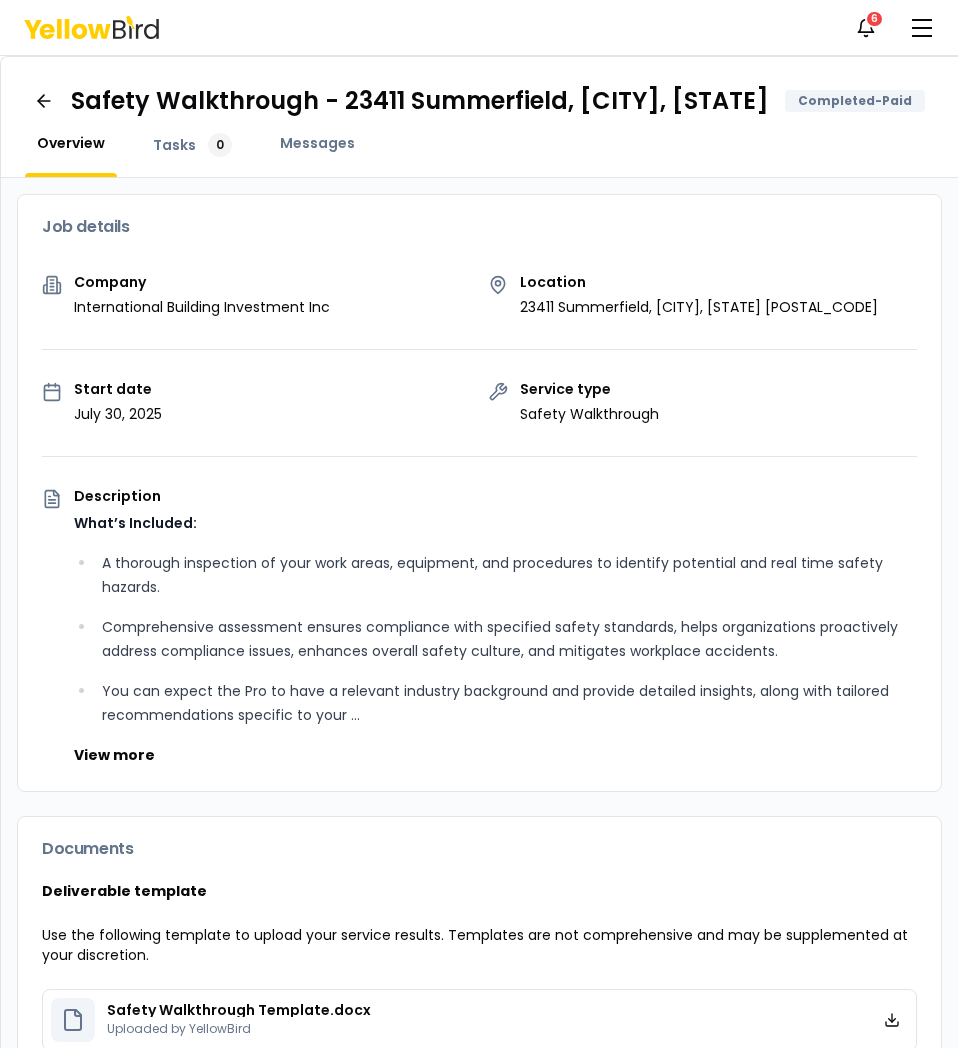 drag, startPoint x: 376, startPoint y: 239, endPoint x: 351, endPoint y: 231, distance: 26.24881 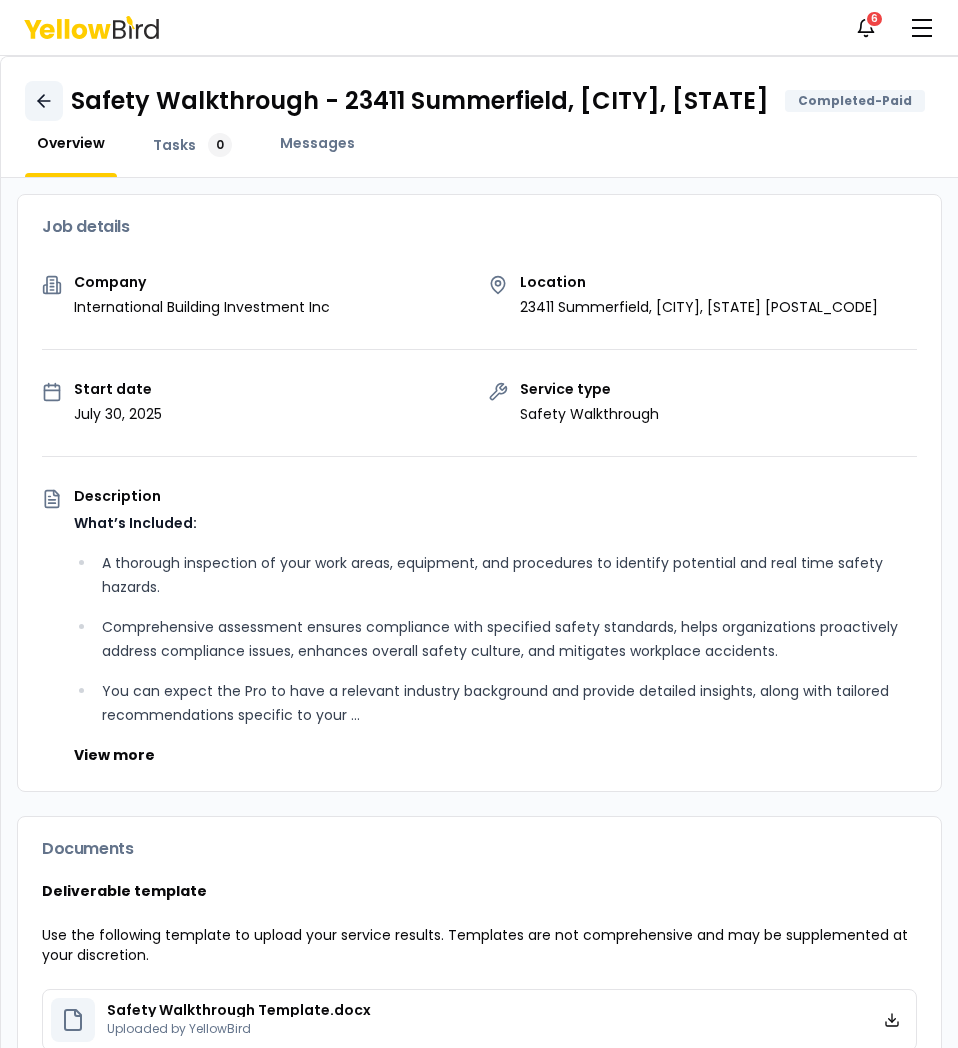 click at bounding box center [44, 101] 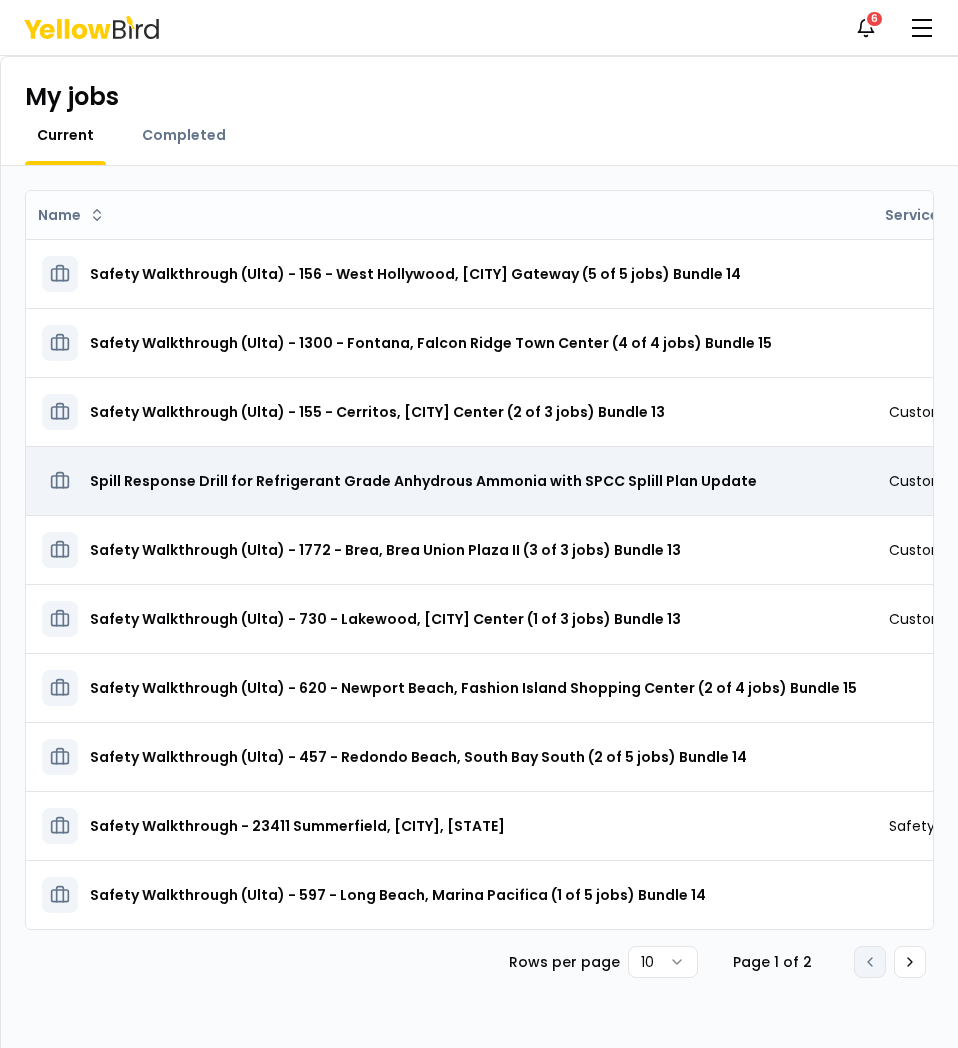 click on "Spill Response Drill for Refrigerant Grade Anhydrous Ammonia with SPCC Splill Plan Update" at bounding box center [423, 481] 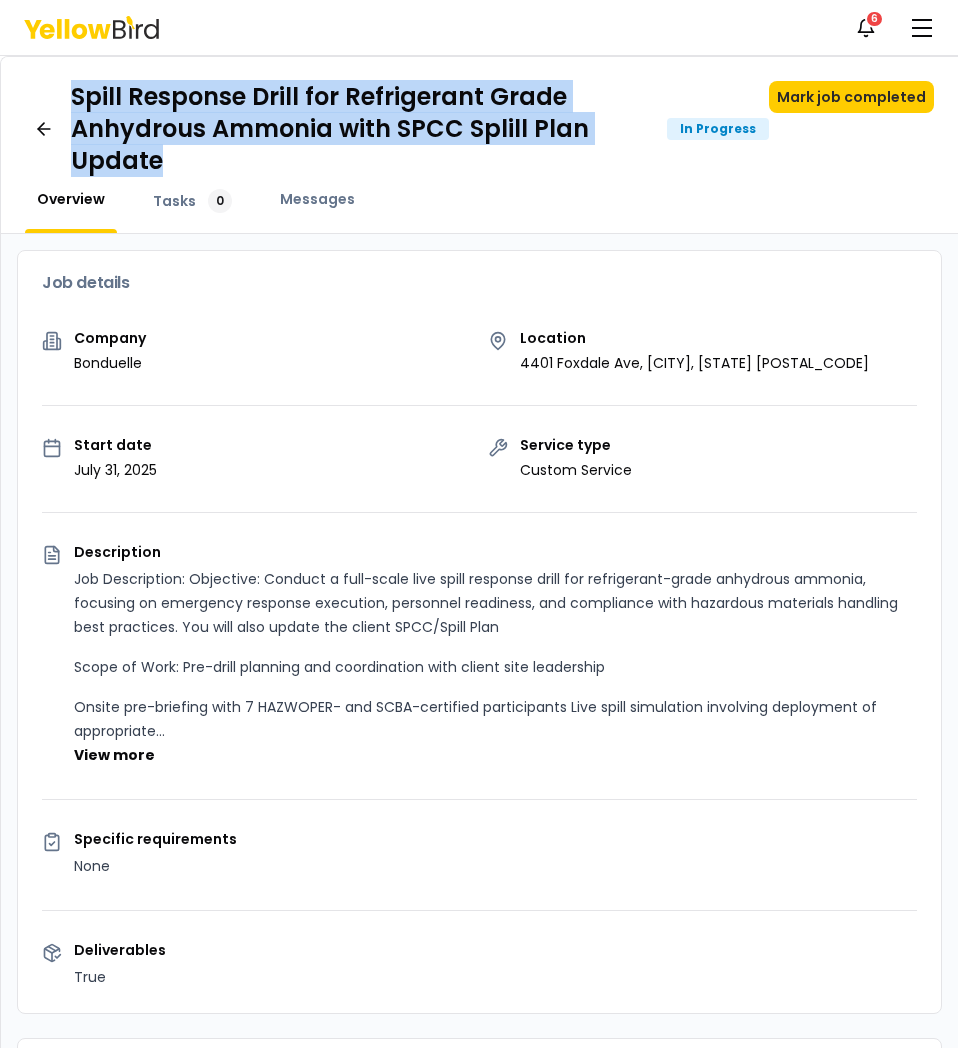drag, startPoint x: 71, startPoint y: 95, endPoint x: 171, endPoint y: 164, distance: 121.49486 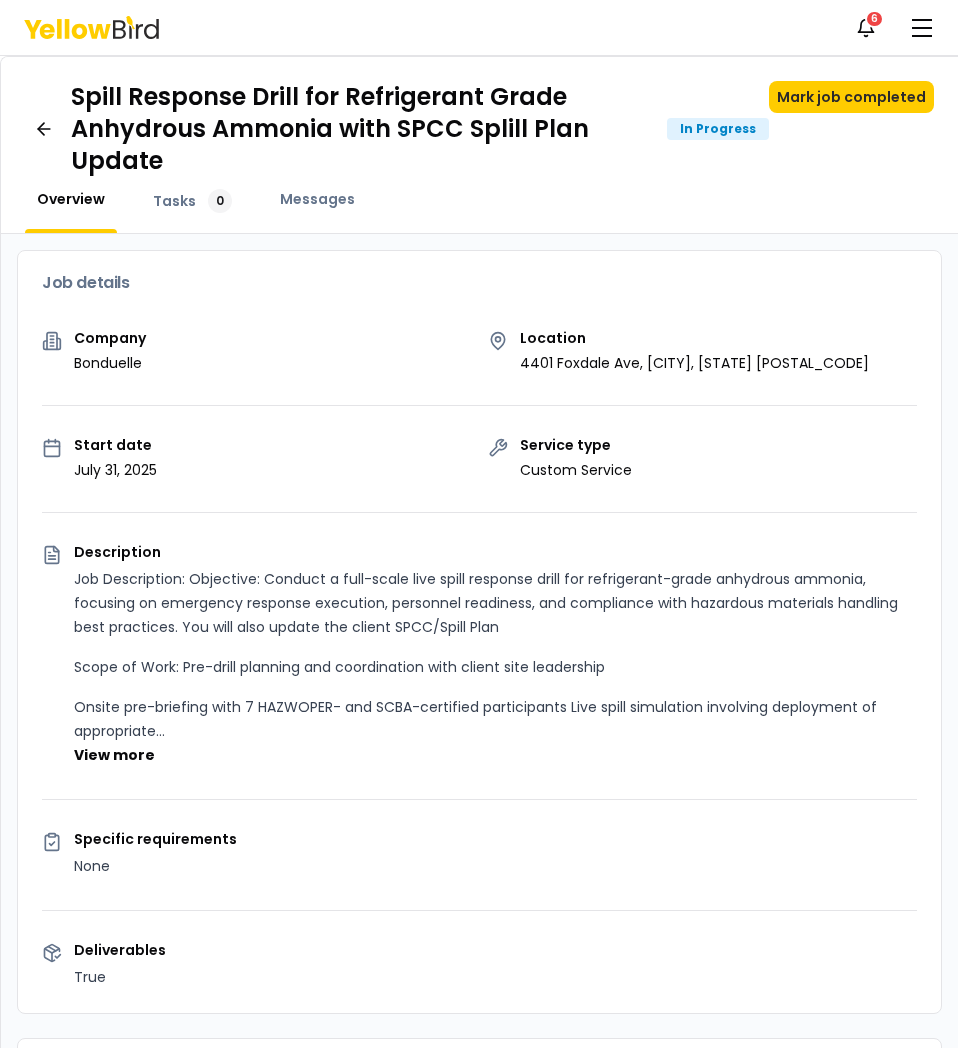 click on "4401 Foxdale Ave, [CITY], [STATE] [POSTAL_CODE]" at bounding box center [694, 363] 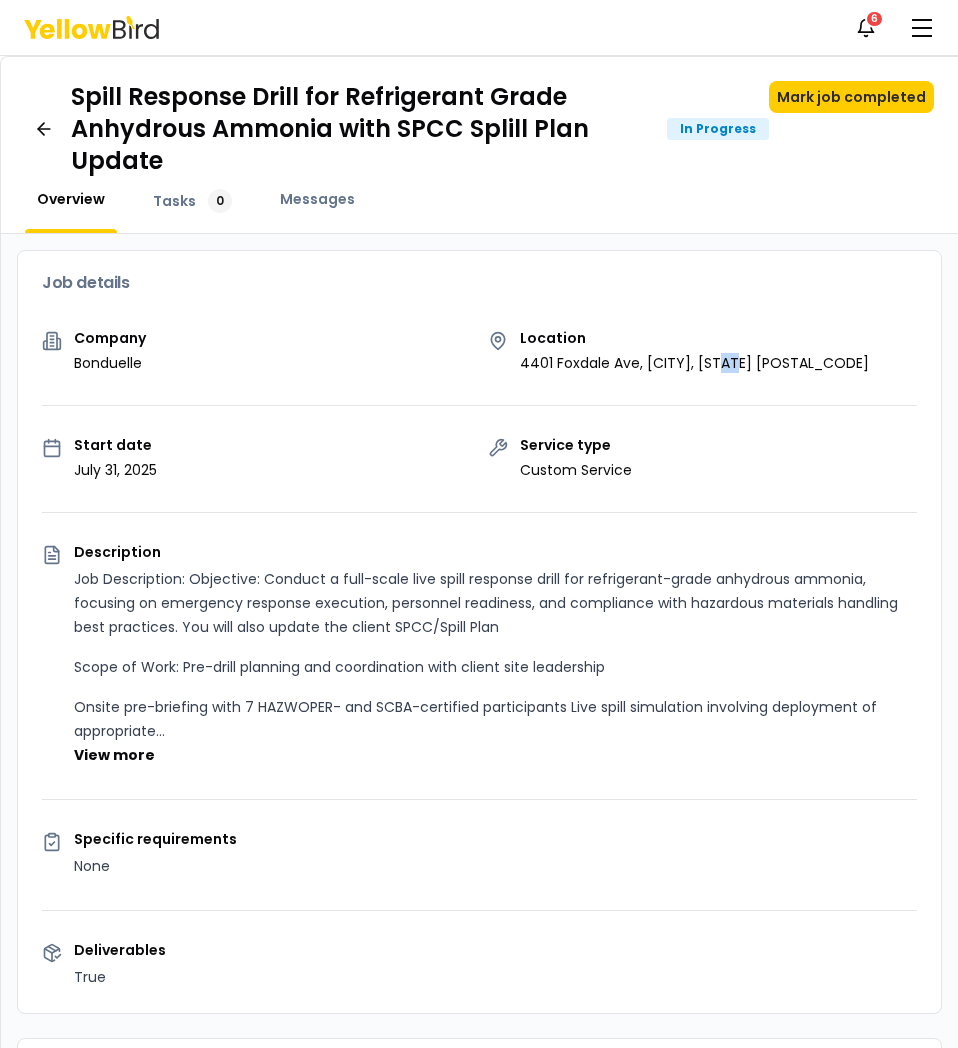 click on "4401 Foxdale Ave, [CITY], [STATE] [POSTAL_CODE]" at bounding box center [694, 363] 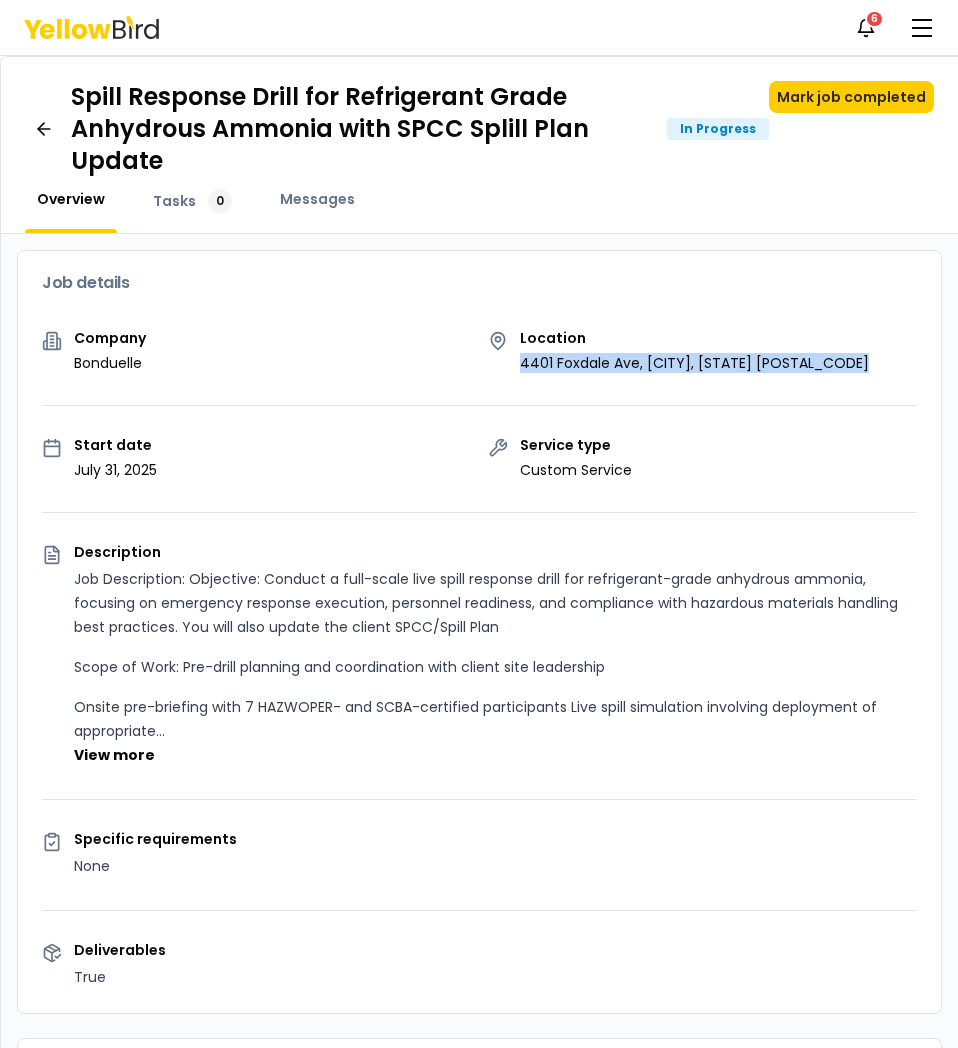 click on "4401 Foxdale Ave, [CITY], [STATE] [POSTAL_CODE]" at bounding box center [694, 363] 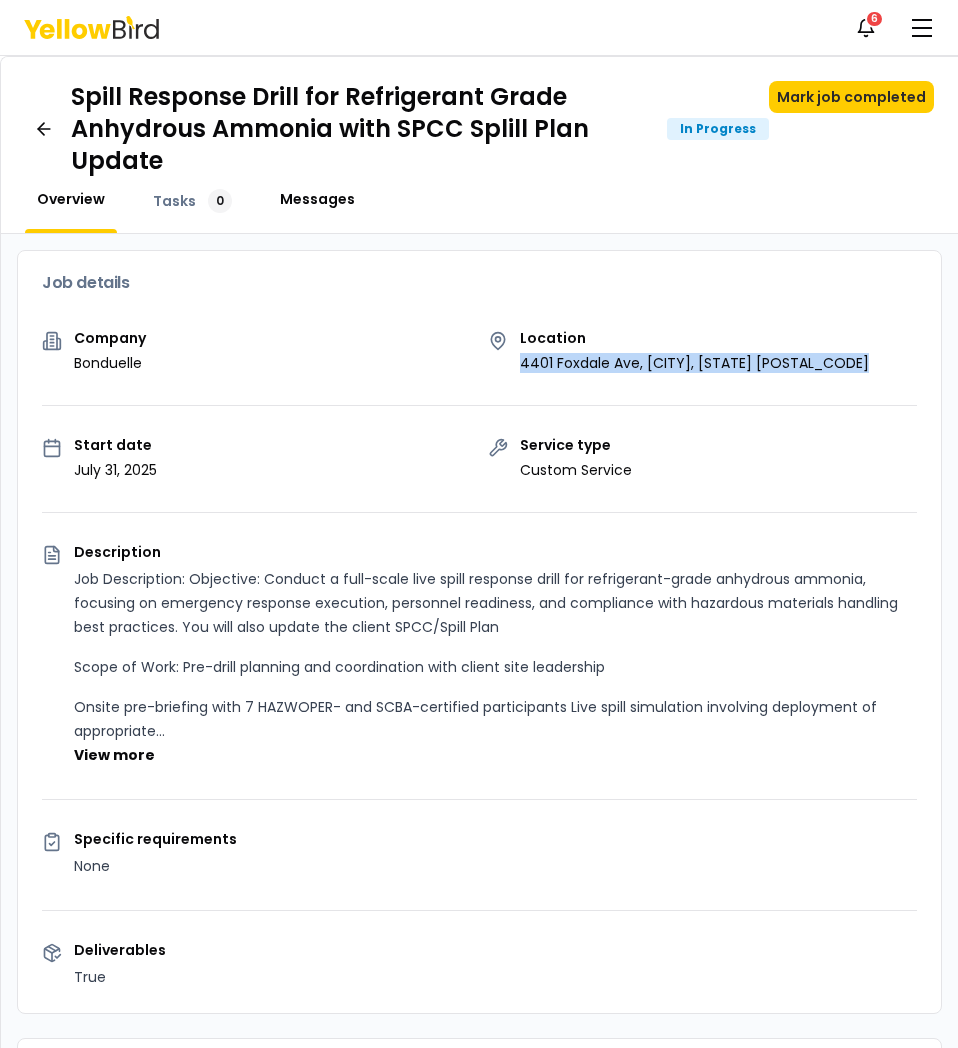 click on "Messages" at bounding box center (317, 199) 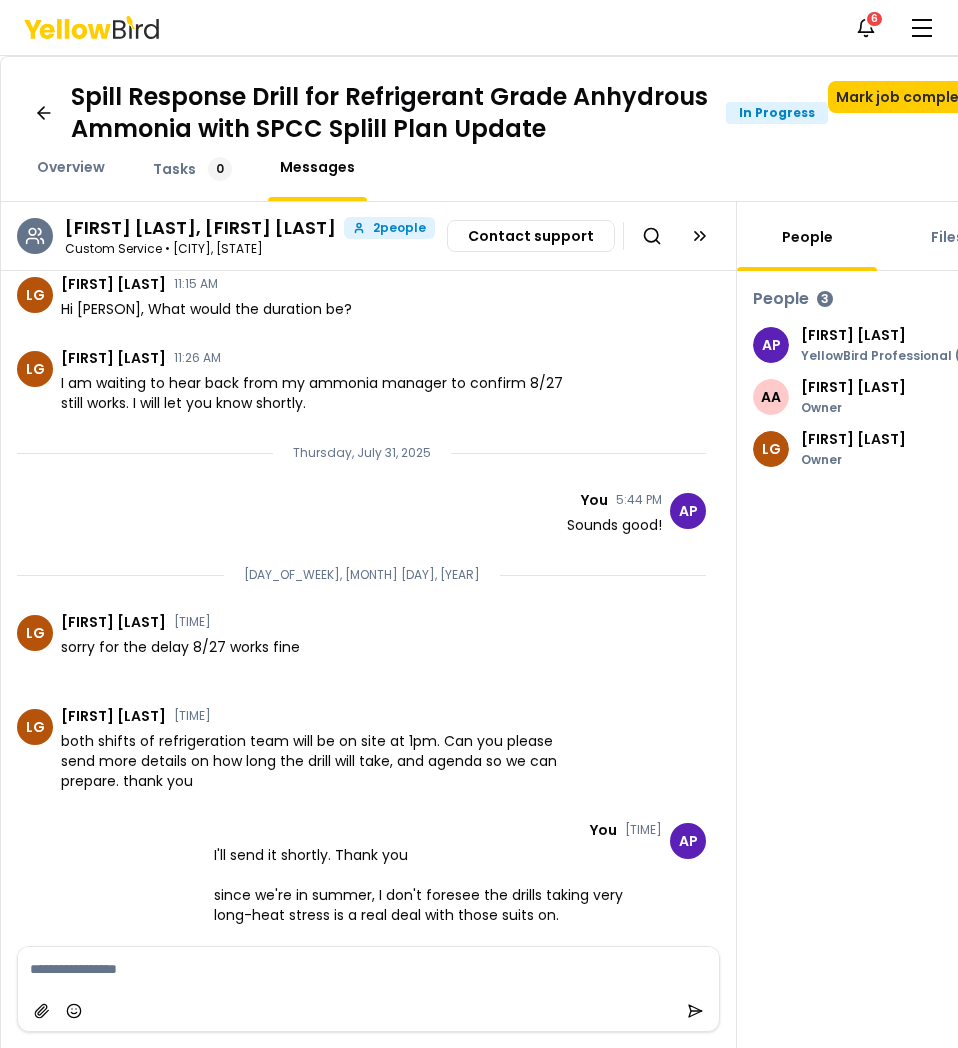 scroll, scrollTop: 2264, scrollLeft: 0, axis: vertical 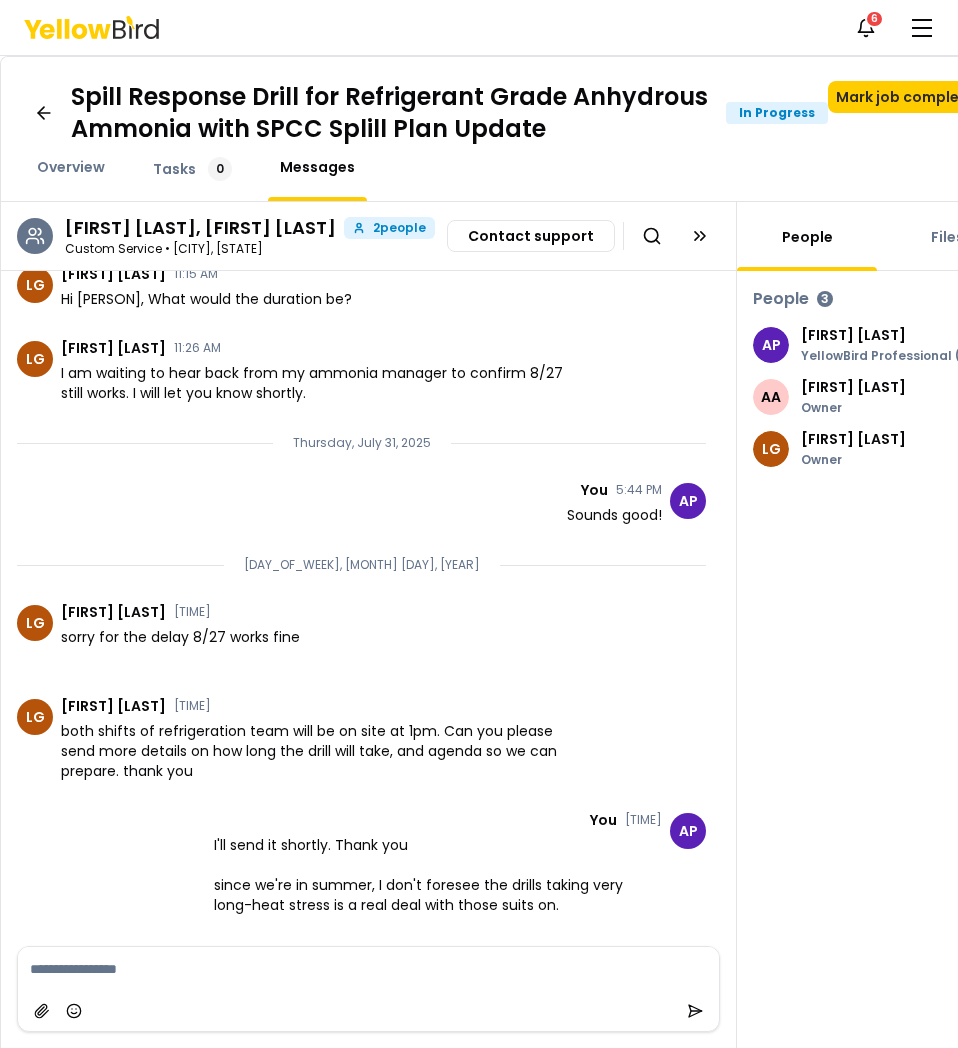 click on "Overview" at bounding box center [71, 179] 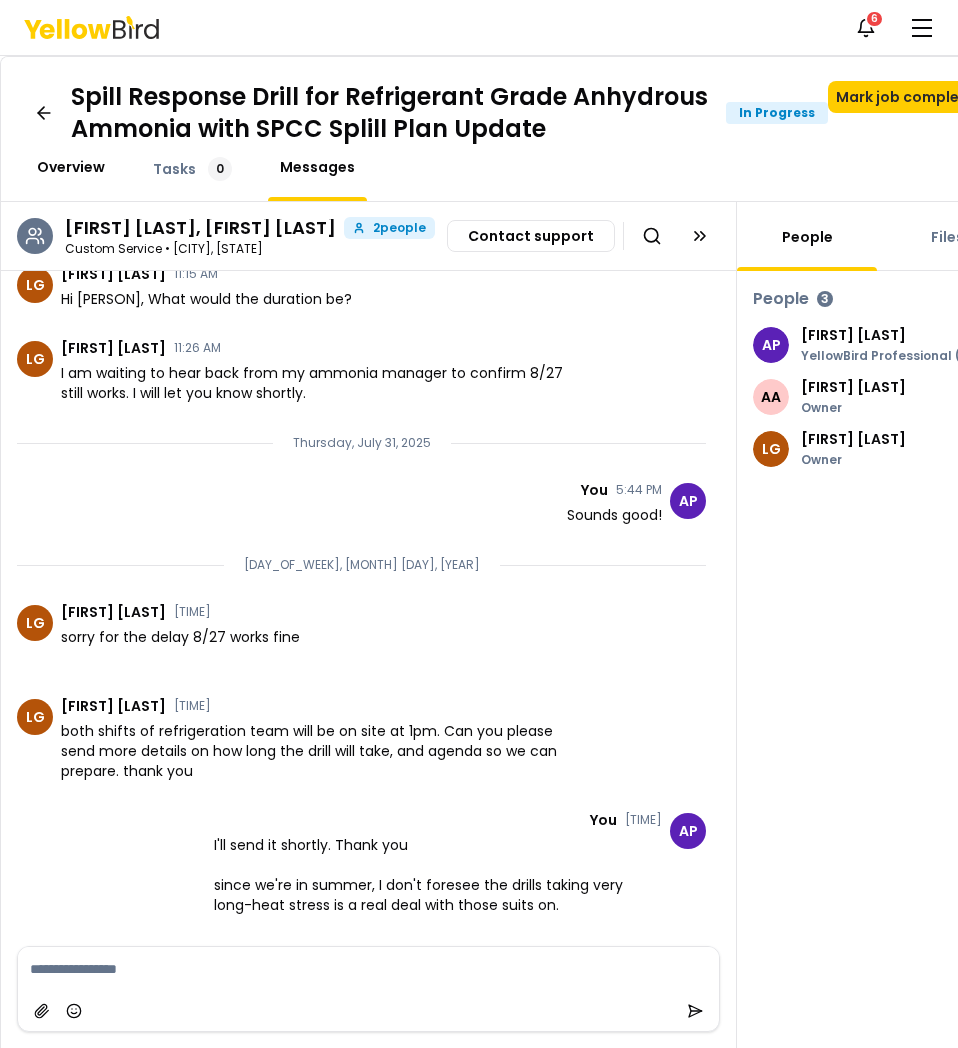 click on "Overview" at bounding box center (71, 167) 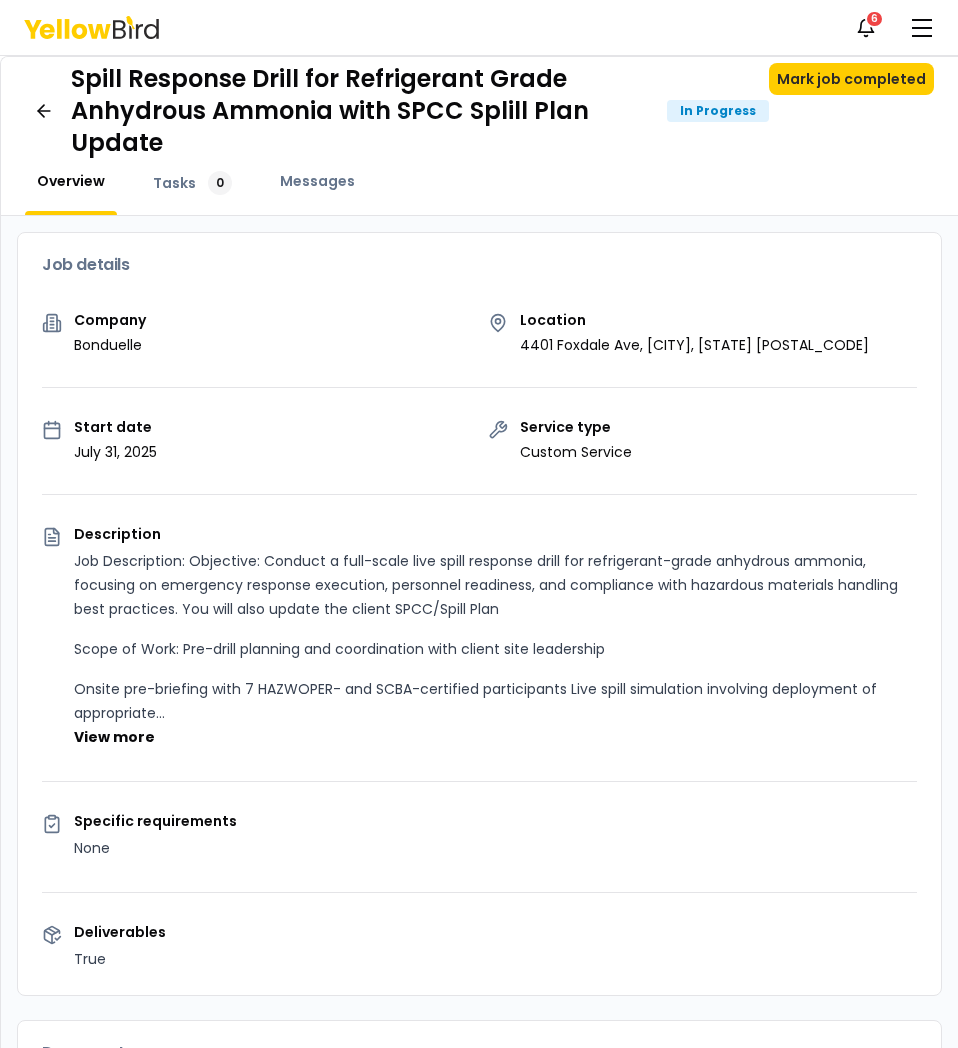 scroll, scrollTop: 0, scrollLeft: 0, axis: both 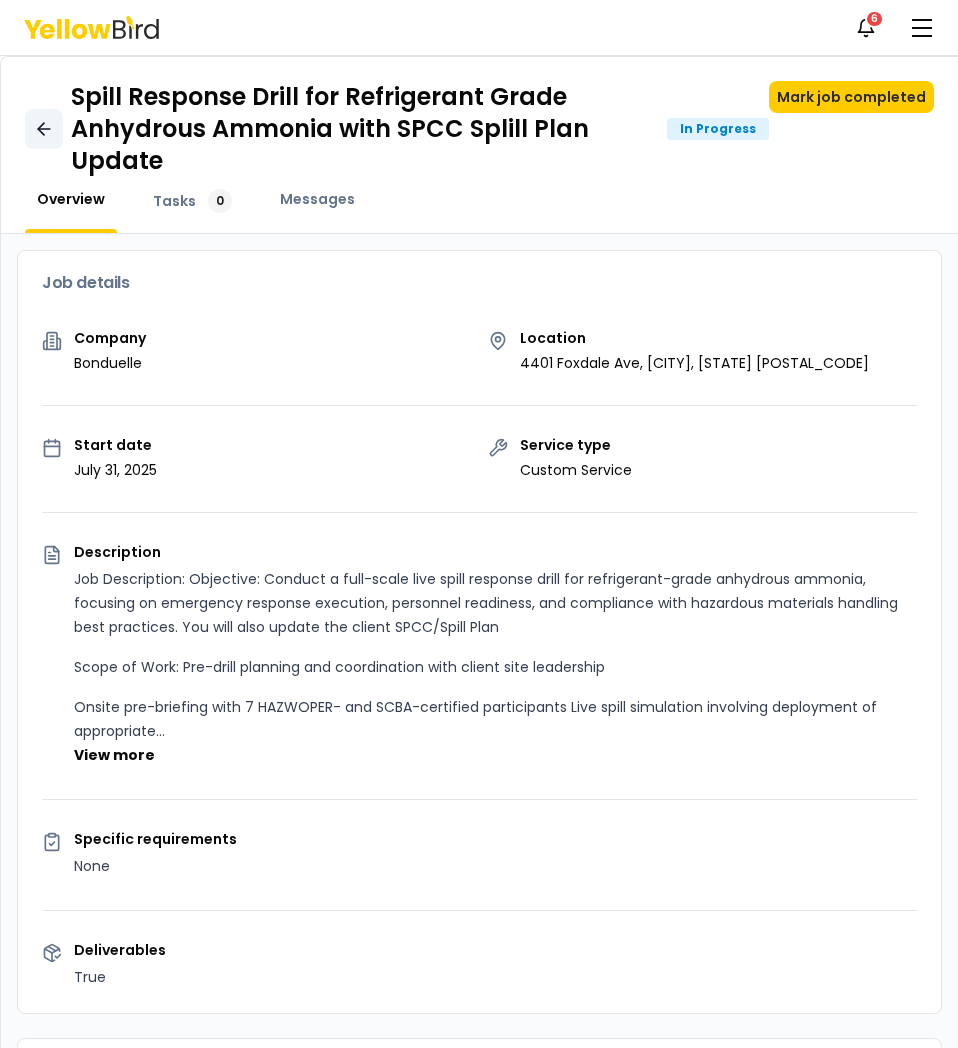 click at bounding box center [44, 129] 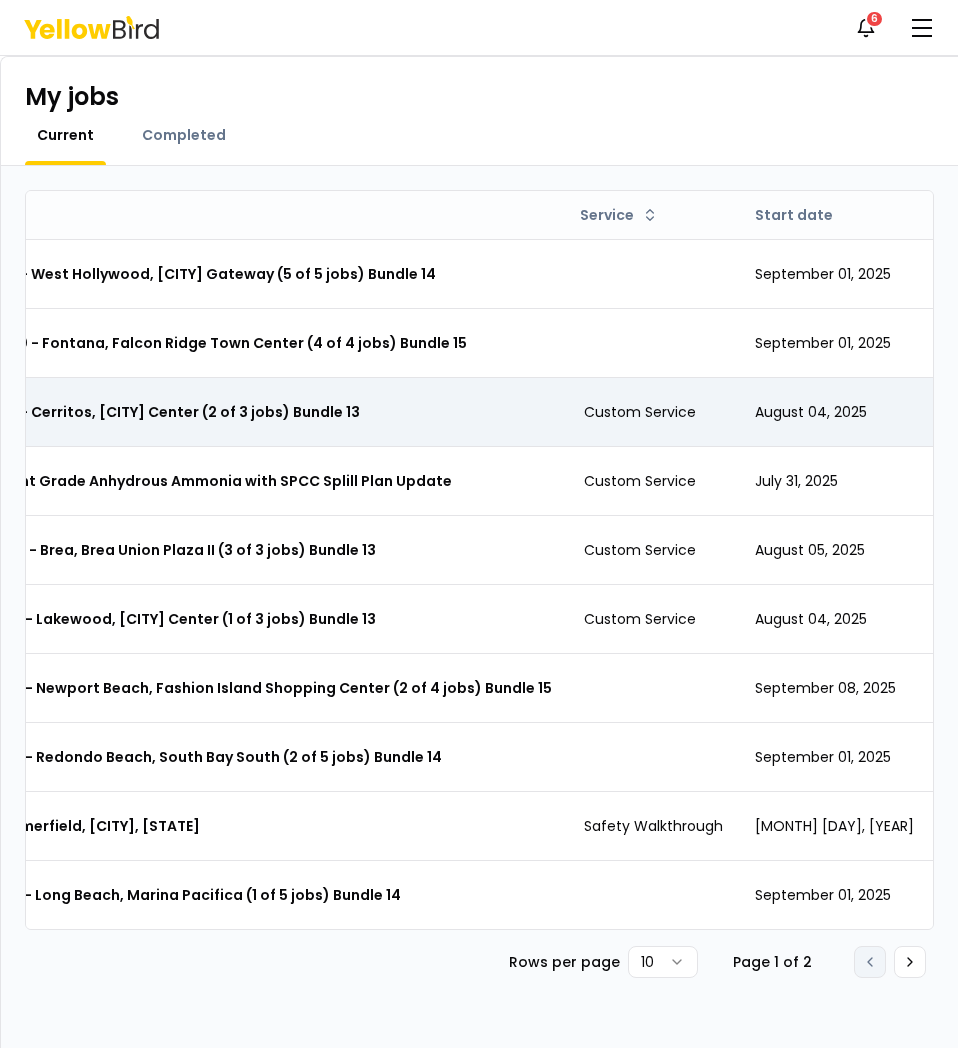 scroll, scrollTop: 0, scrollLeft: 306, axis: horizontal 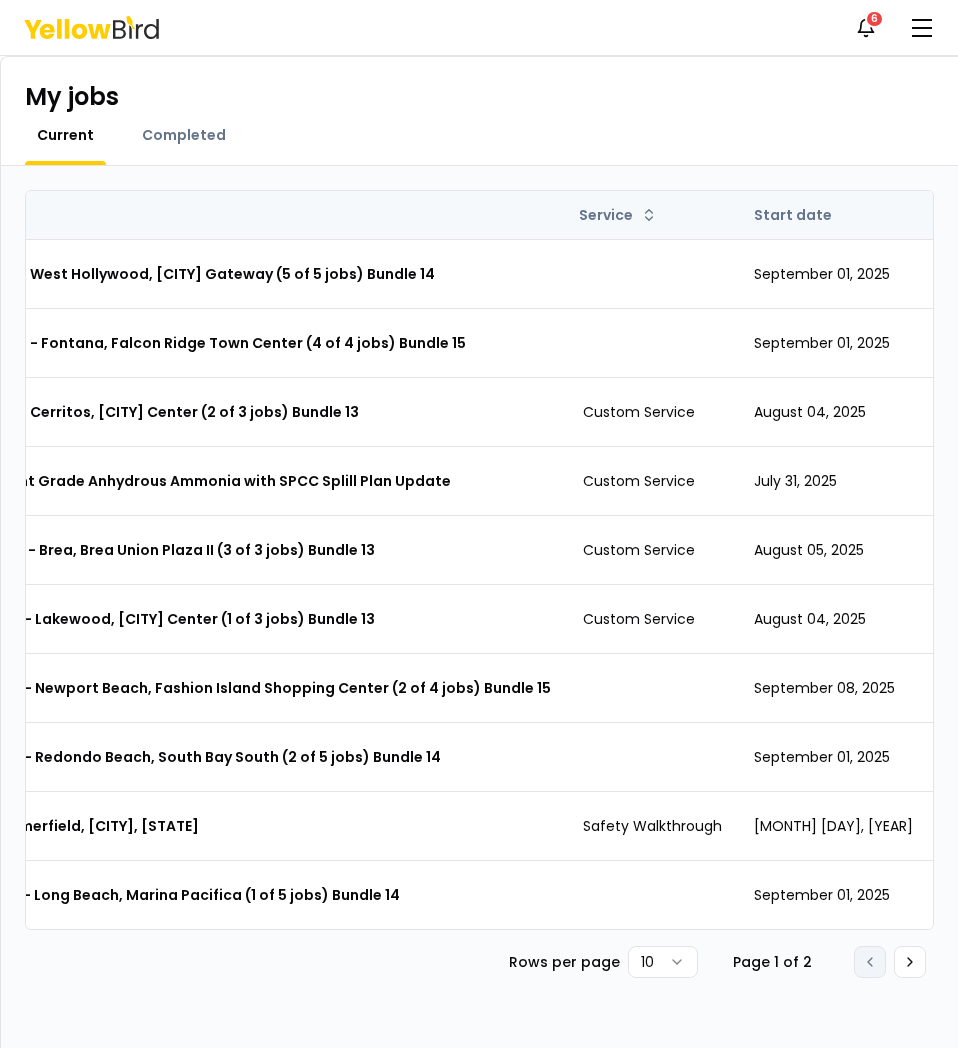 click on "Start date" at bounding box center (833, 215) 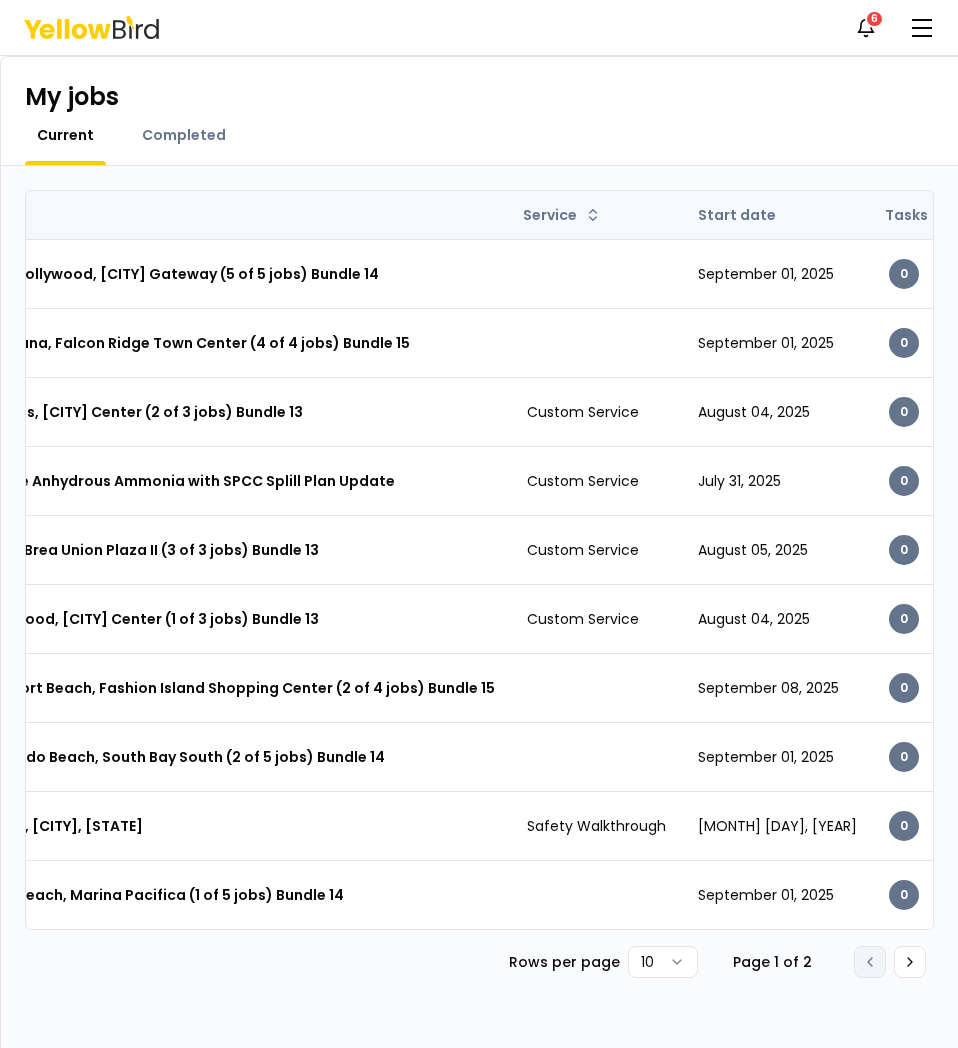 scroll, scrollTop: 0, scrollLeft: 363, axis: horizontal 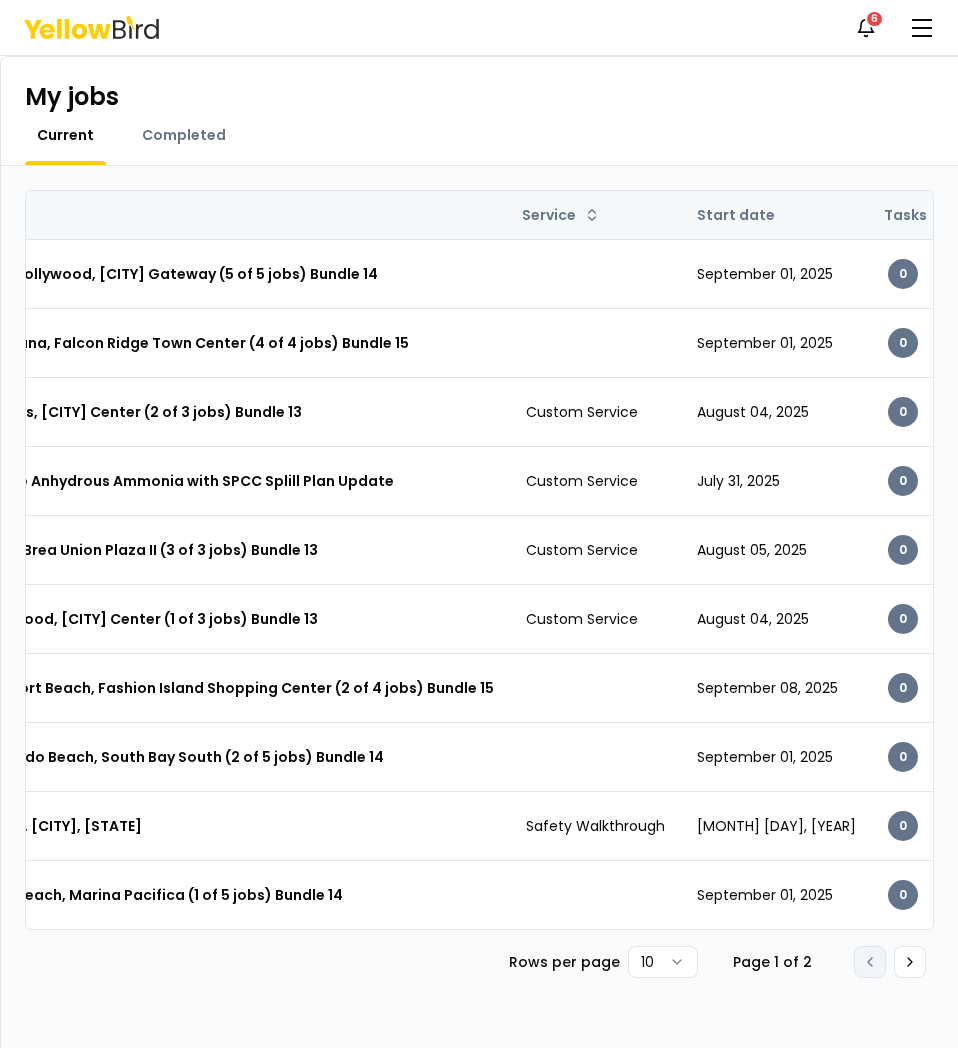 click on "Start date" at bounding box center (776, 215) 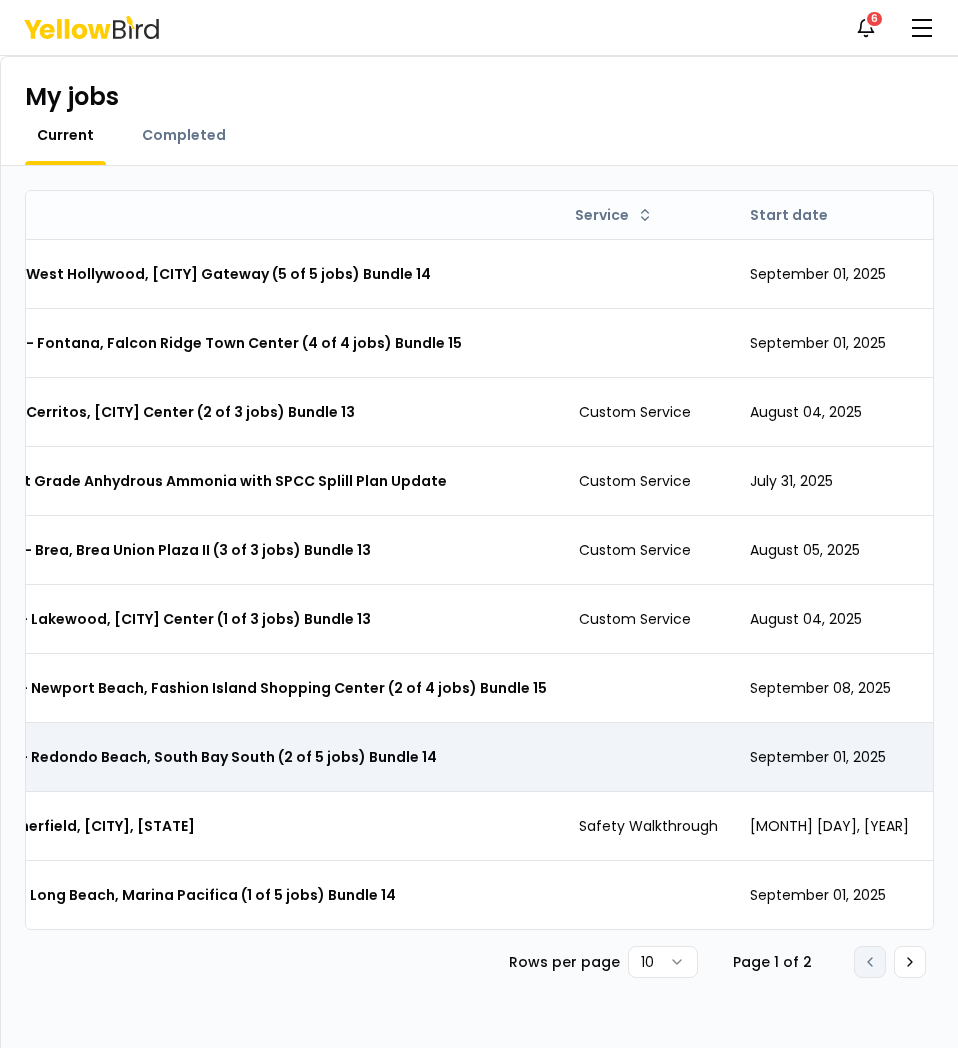 scroll, scrollTop: 0, scrollLeft: 323, axis: horizontal 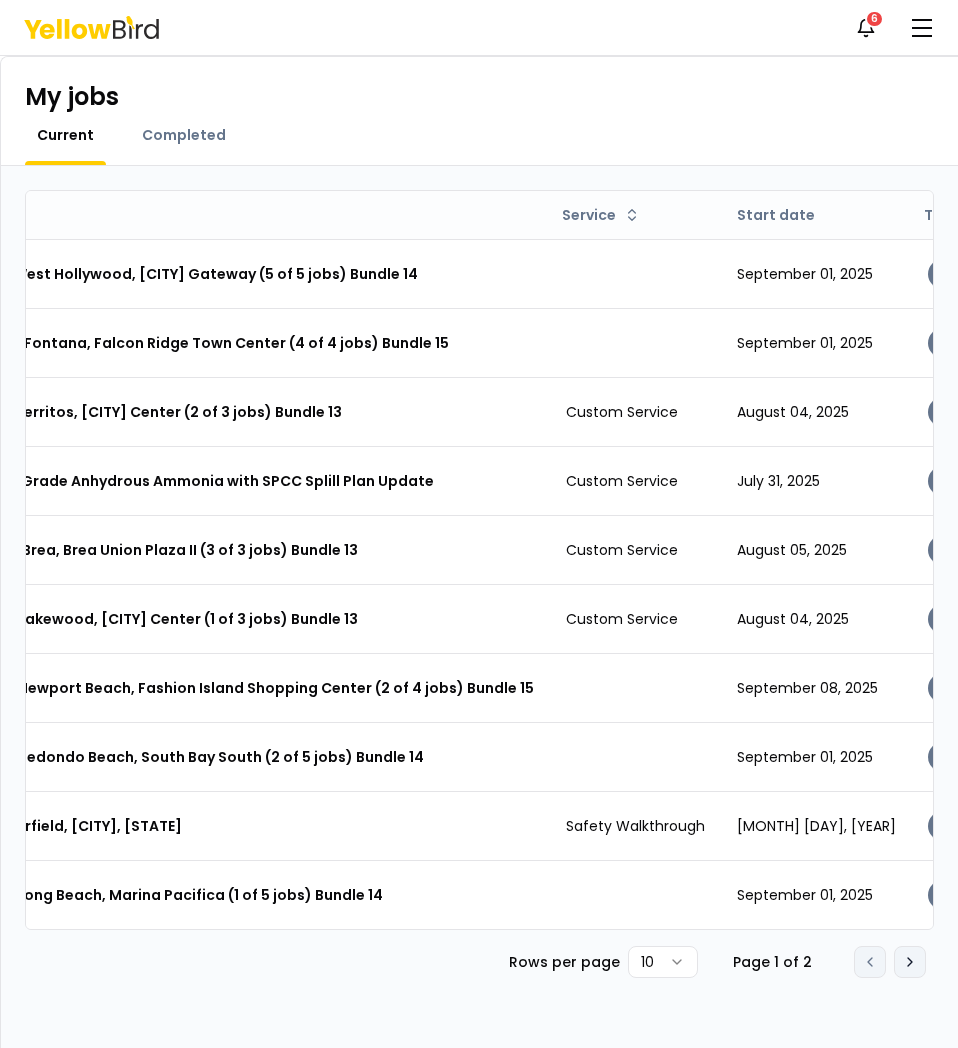 click 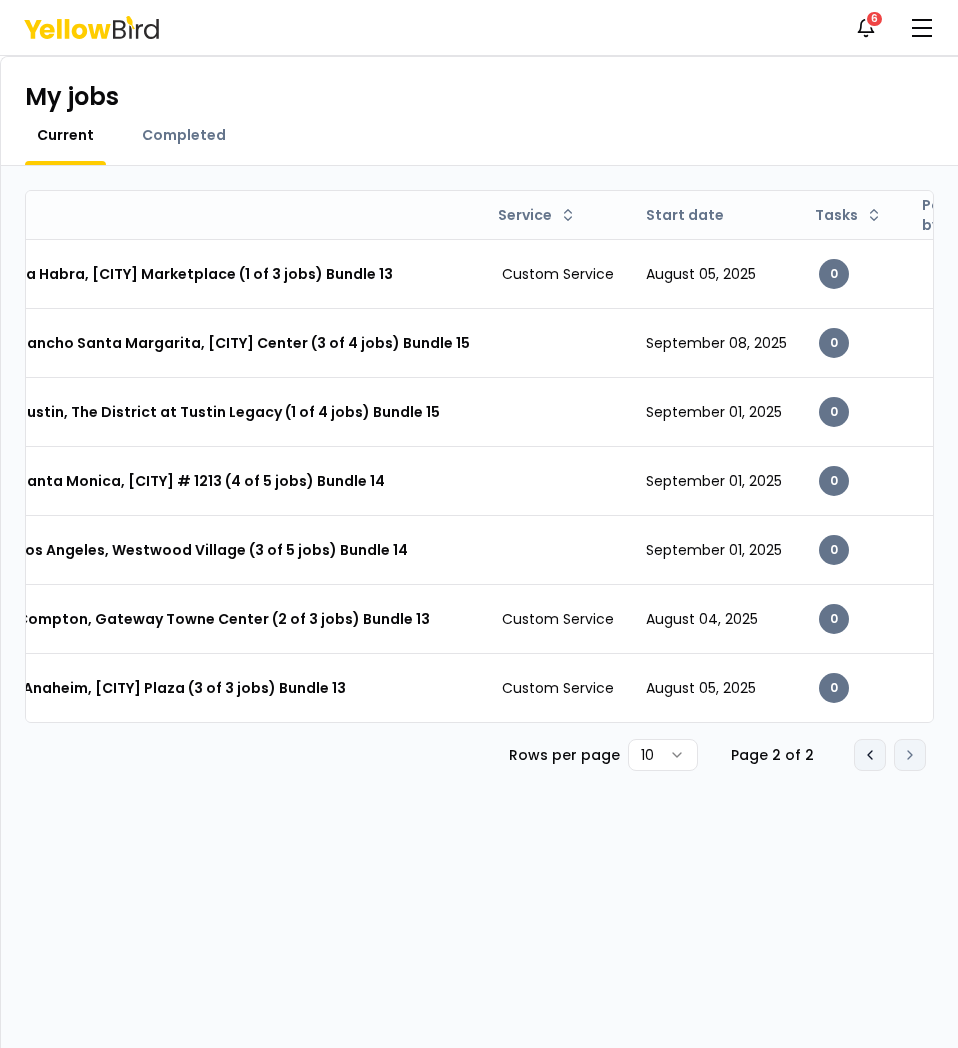 click 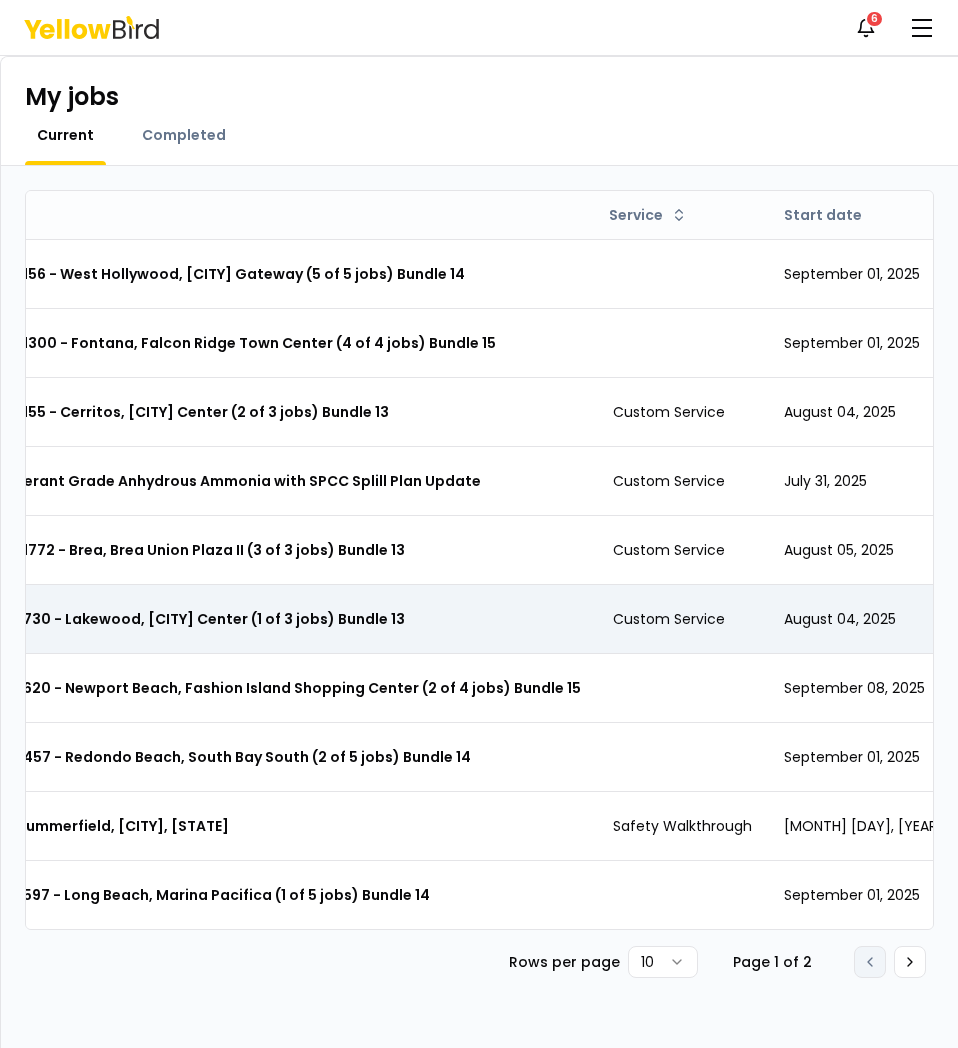 scroll, scrollTop: 0, scrollLeft: 275, axis: horizontal 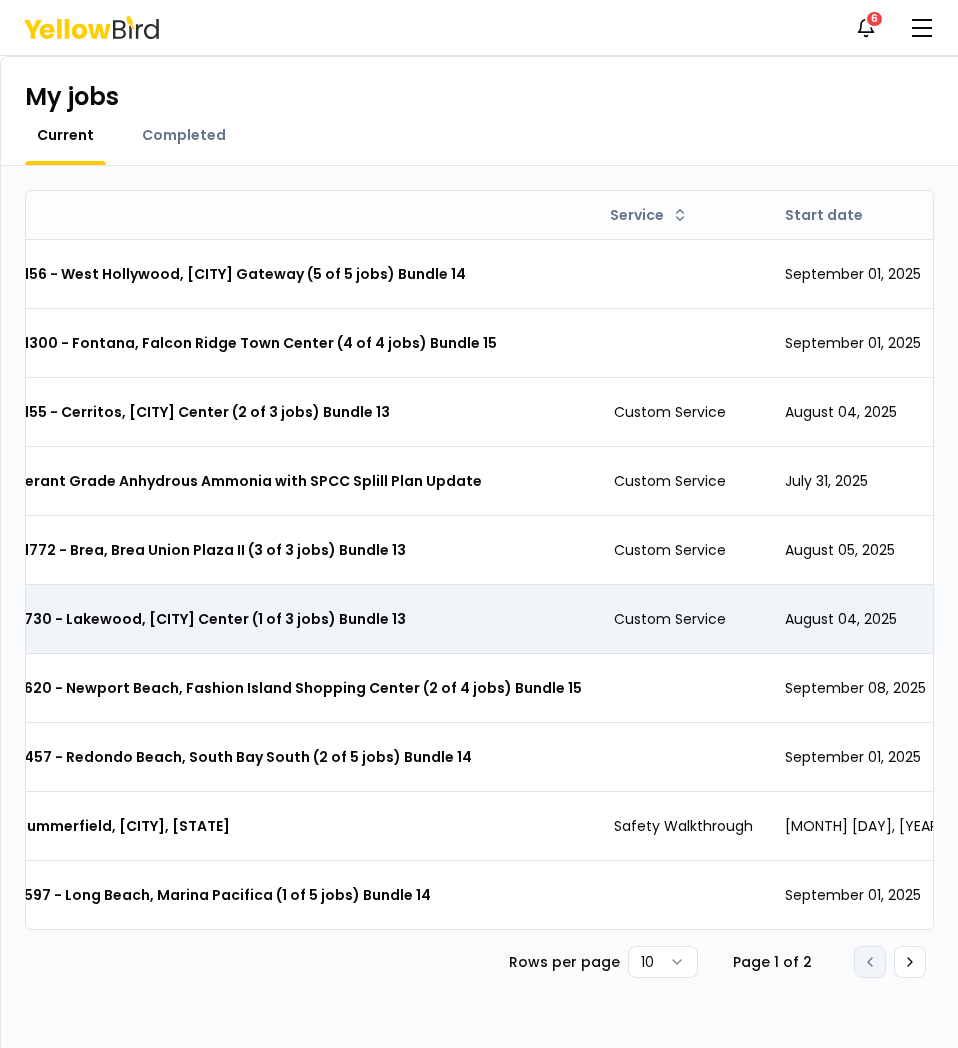 click on "Custom Service" at bounding box center [683, 618] 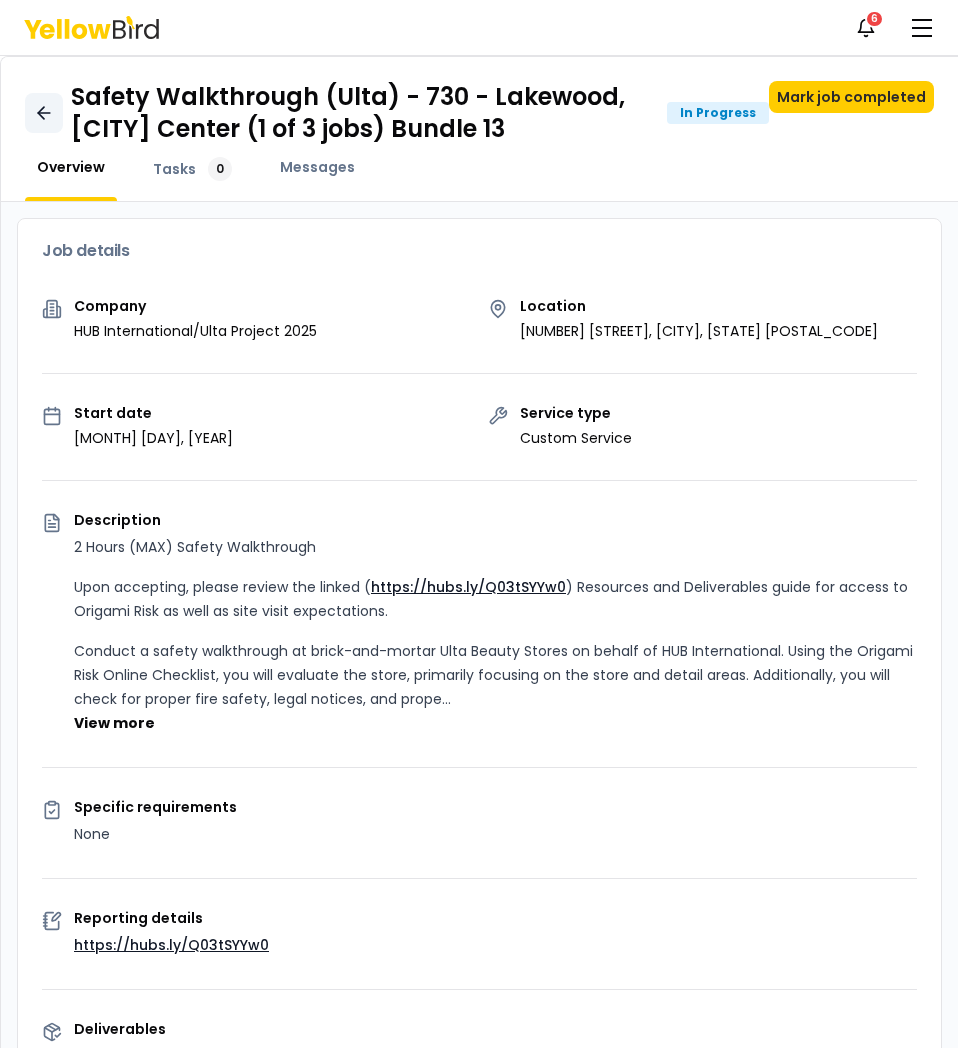 click 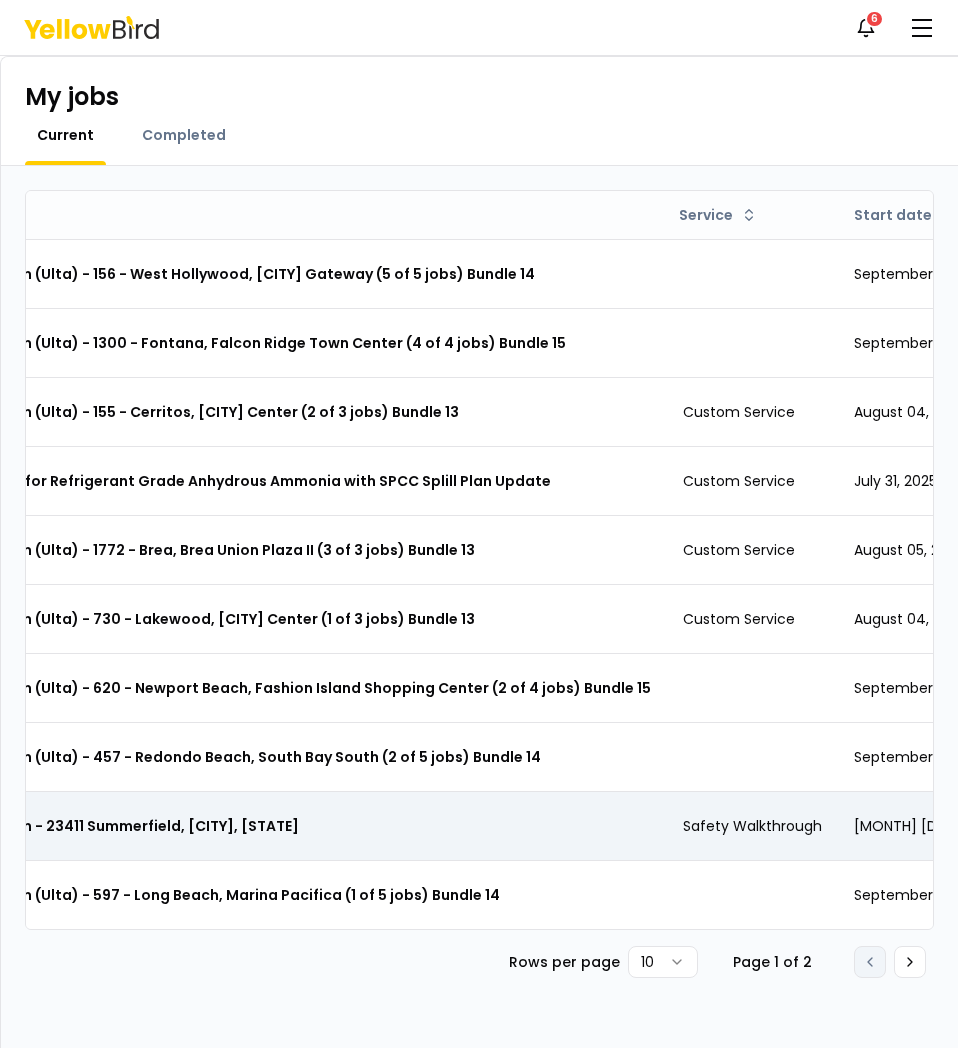 scroll, scrollTop: 0, scrollLeft: 209, axis: horizontal 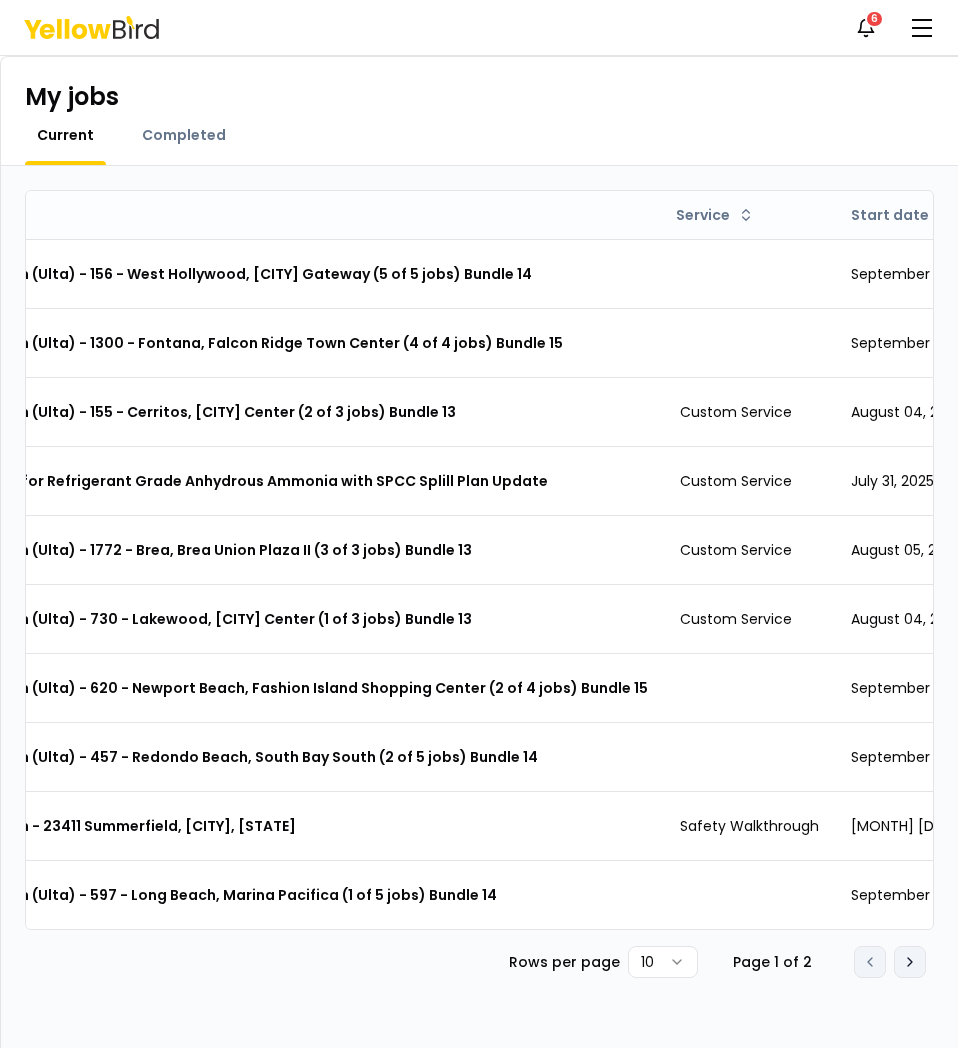 click on "Go to next page" at bounding box center (910, 962) 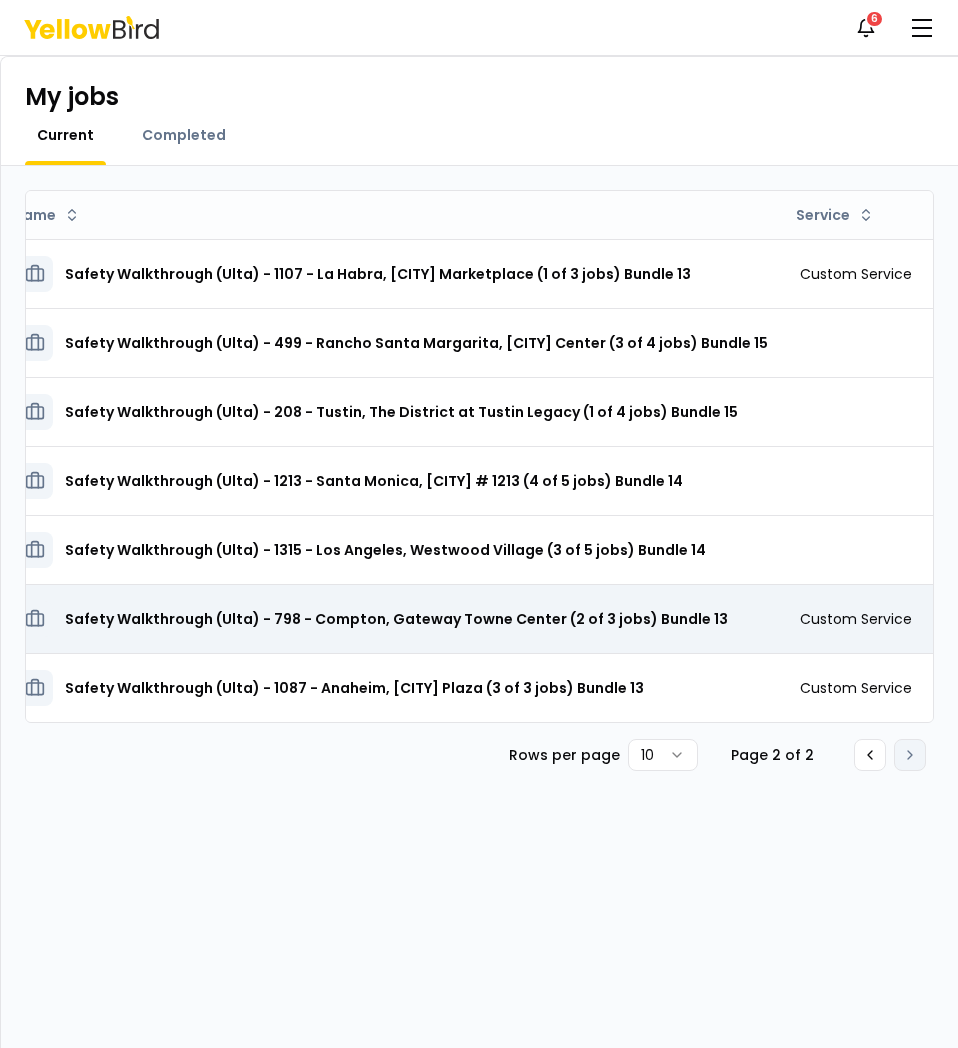 scroll, scrollTop: 0, scrollLeft: 0, axis: both 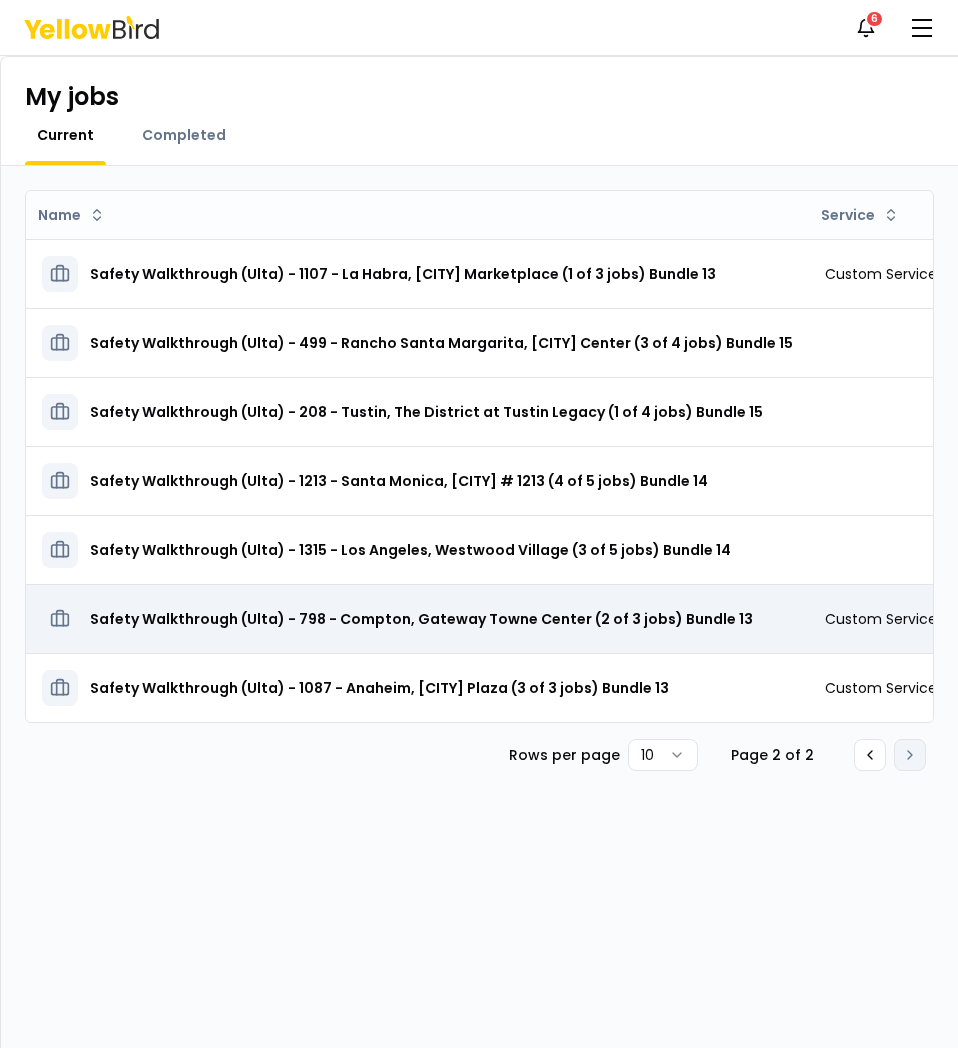 click on "Safety Walkthrough (Ulta) - 798 - Compton, Gateway Towne Center (2 of 3 jobs) Bundle 13" at bounding box center [417, 619] 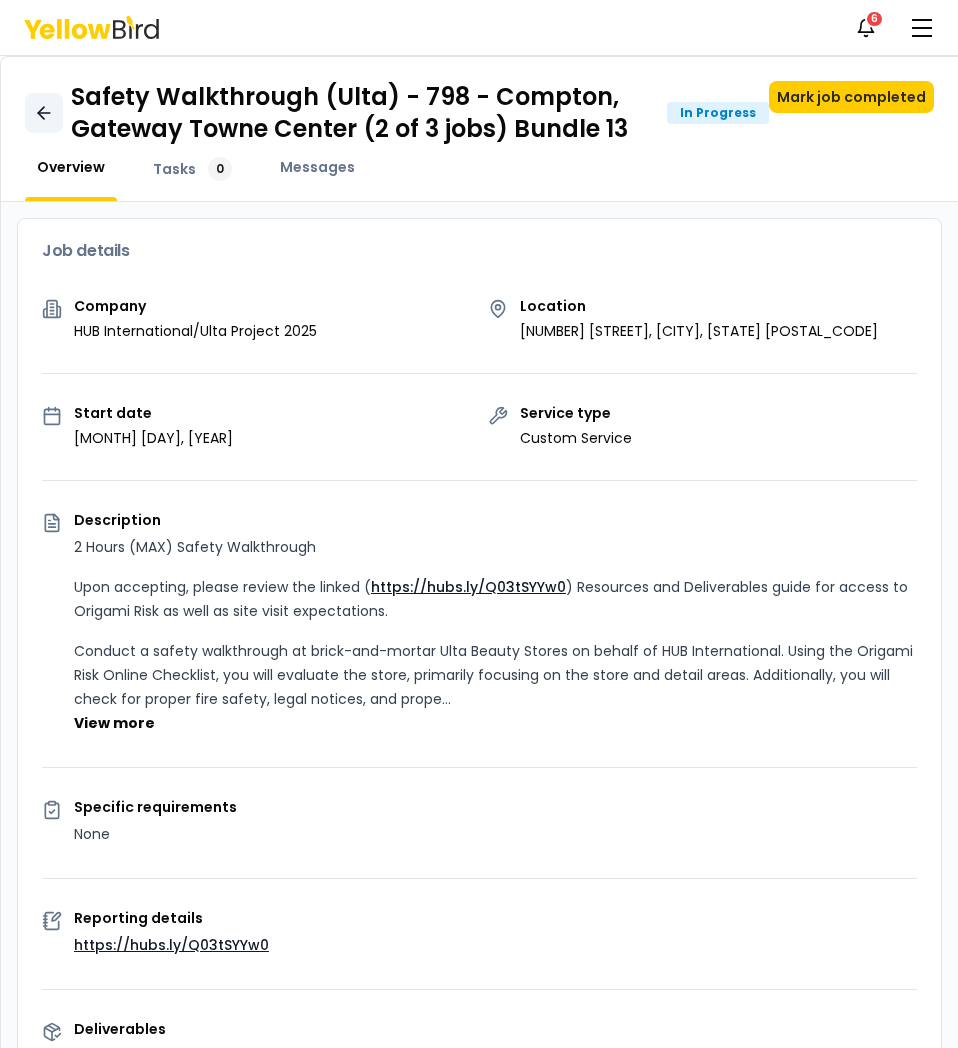 click at bounding box center (44, 113) 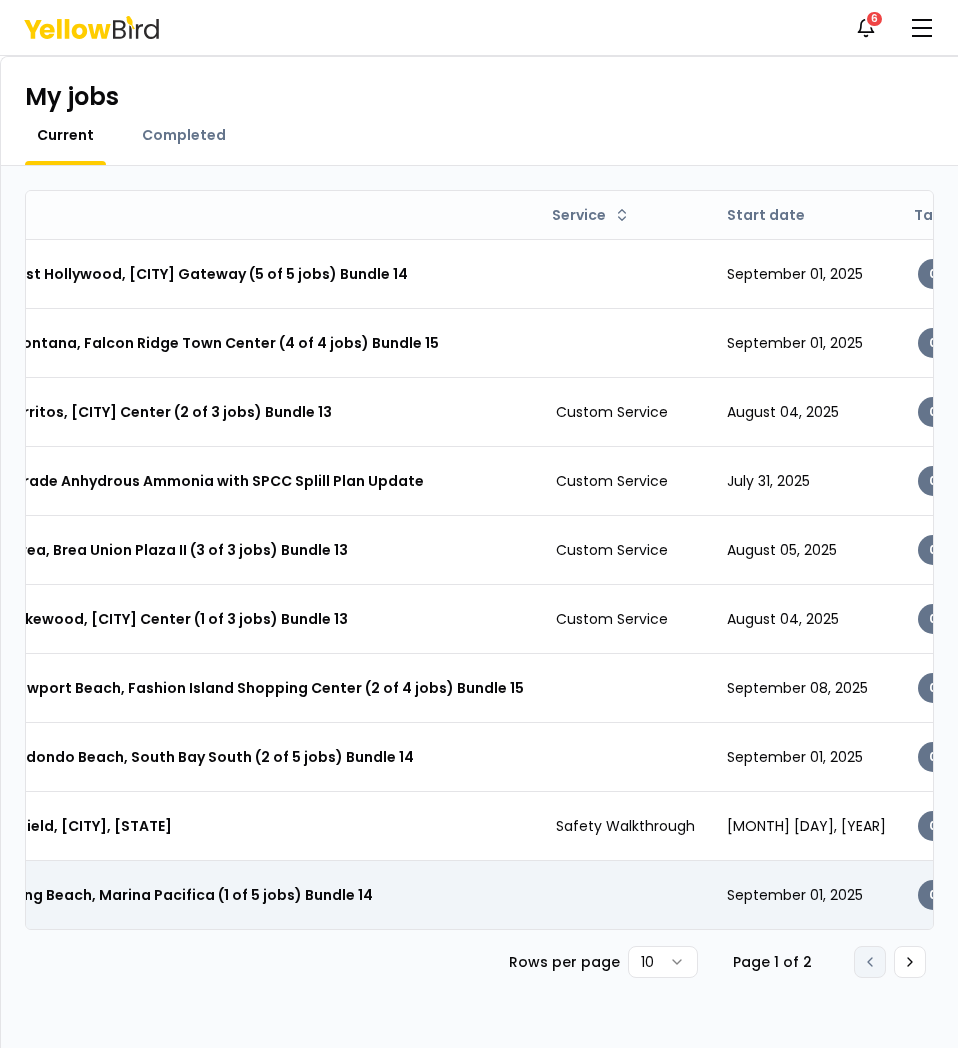 scroll, scrollTop: 0, scrollLeft: 334, axis: horizontal 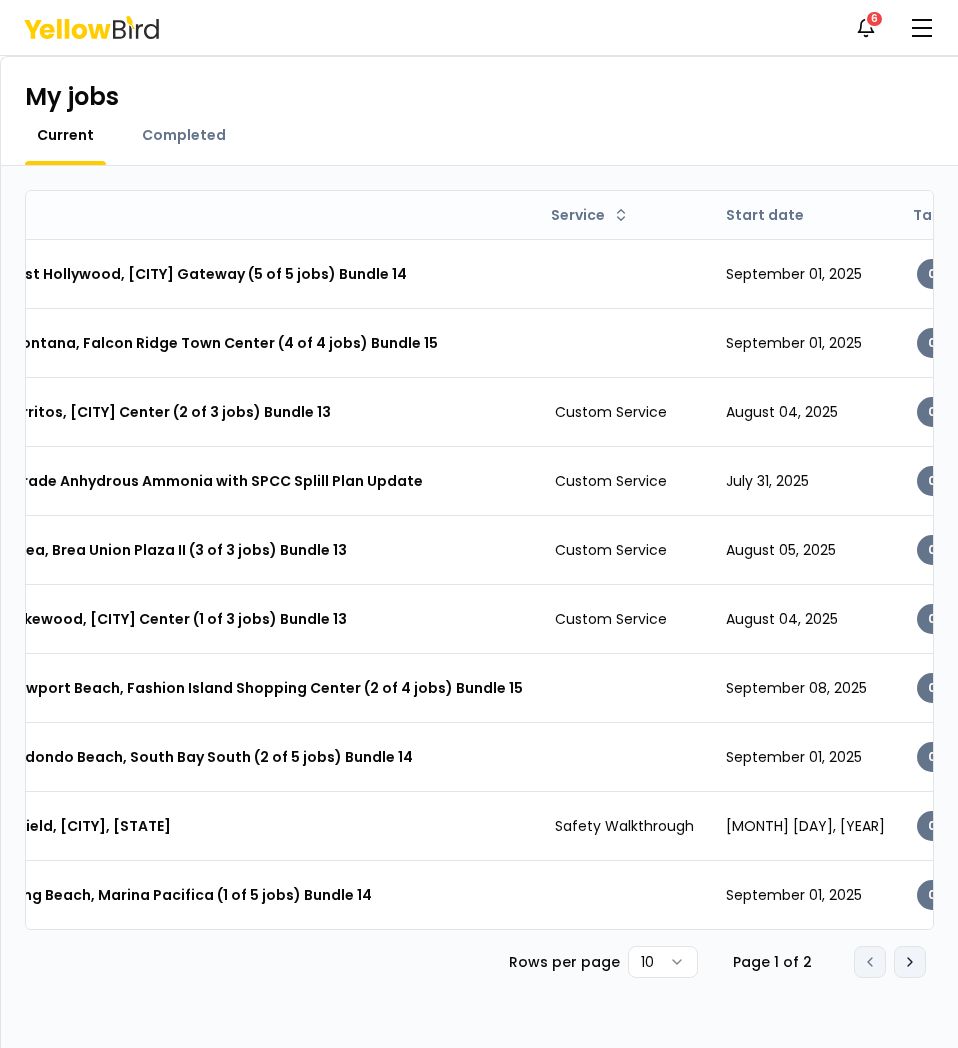 click on "Go to next page" at bounding box center [910, 962] 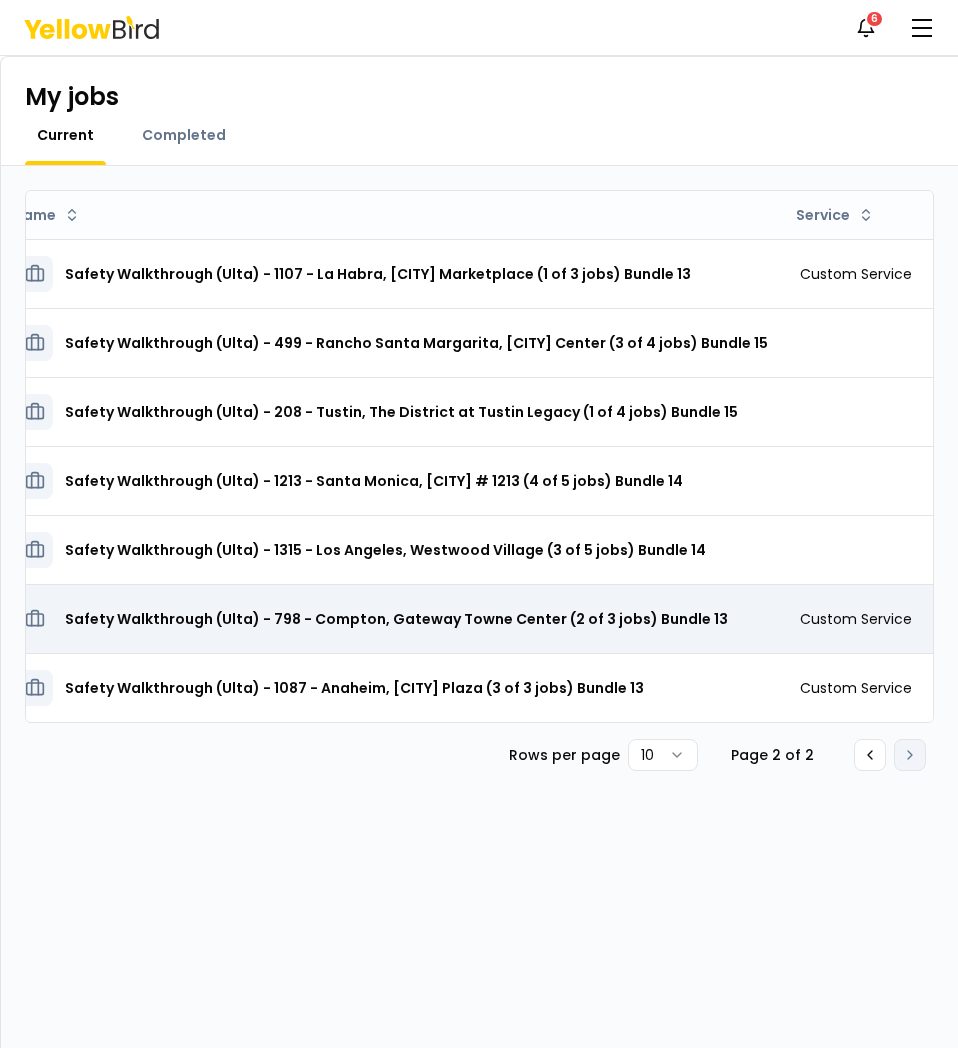 scroll, scrollTop: 0, scrollLeft: 0, axis: both 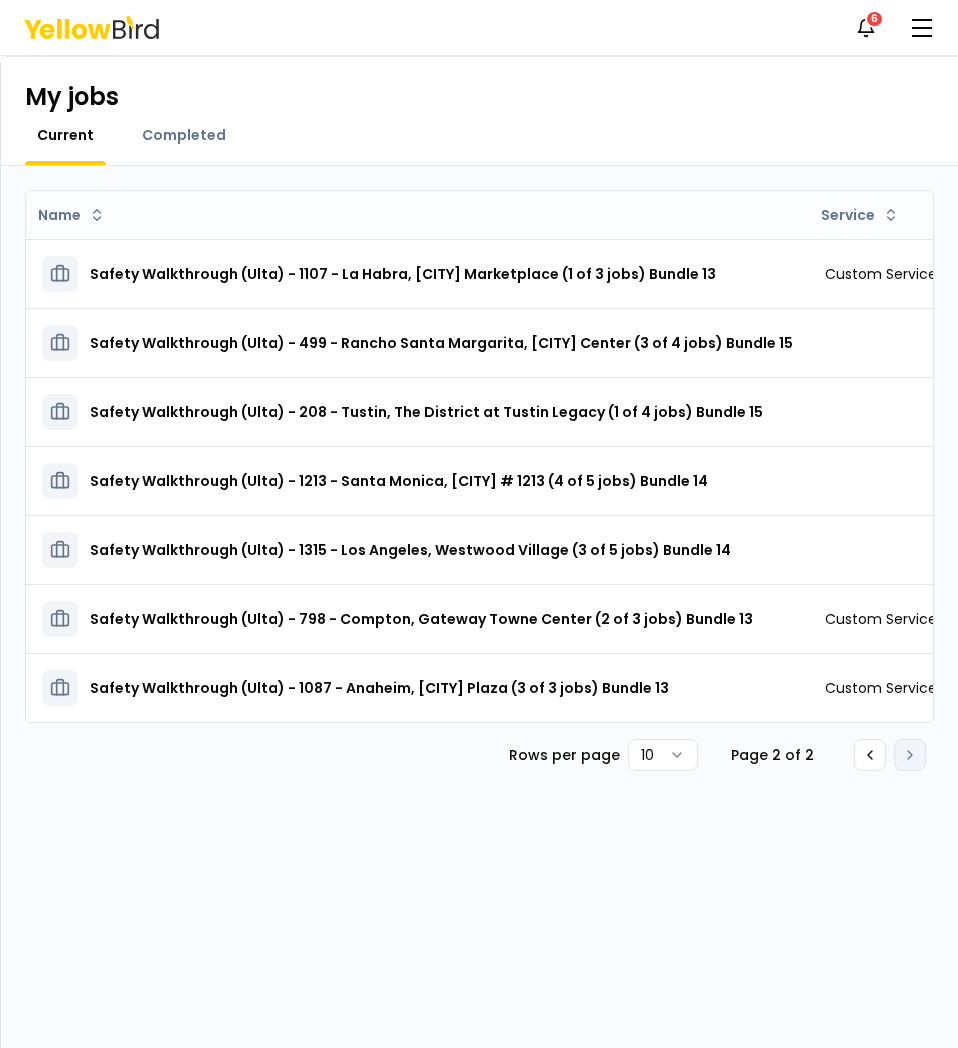 click on "Name Service Start date Tasks Posted by Status Safety Walkthrough (Ulta) - 1107 - La Habra, [CITY] Marketplace (1 of 3 jobs) Bundle 13 Custom Service August 05, 2025 0 In Progress Open menu Safety Walkthrough (Ulta) - 499 - Rancho Santa Margarita, [CITY] Center (3 of 4 jobs) Bundle 15 September 08, 2025 0 Upcoming Open menu Safety Walkthrough (Ulta) - 208 - Tustin, The District at Tustin Legacy (1 of 4 jobs) Bundle 15 September 01, 2025 0 Upcoming Open menu Safety Walkthrough (Ulta) - 1213 - Santa Monica, [CITY] # 1213 (4 of 5 jobs) Bundle 14 September 01, 2025 0 Upcoming Open menu Safety Walkthrough (Ulta) - 1315 - Los Angeles, Westwood Village (3 of 5 jobs) Bundle 14 September 01, 2025 0 Upcoming Open menu Safety Walkthrough (Ulta) - 798 - Compton, [CITY] Center (2 of 3 jobs) Bundle 13 Custom Service August 04, 2025 0 In Progress Open menu Safety Walkthrough (Ulta) - 1087 - Anaheim, [CITY] Plaza (3 of 3 jobs) Bundle 13 Custom Service August 05, 2025 0 In Progress 10" at bounding box center [479, 607] 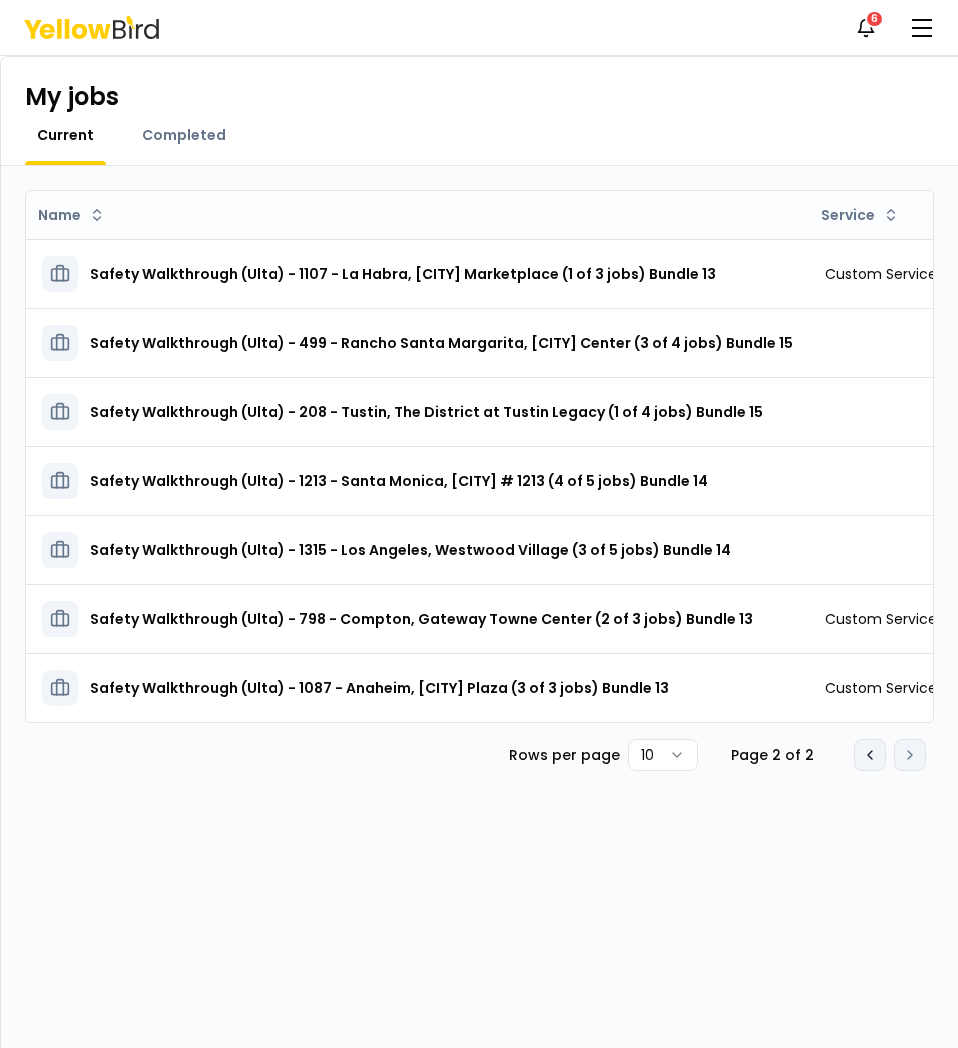 click 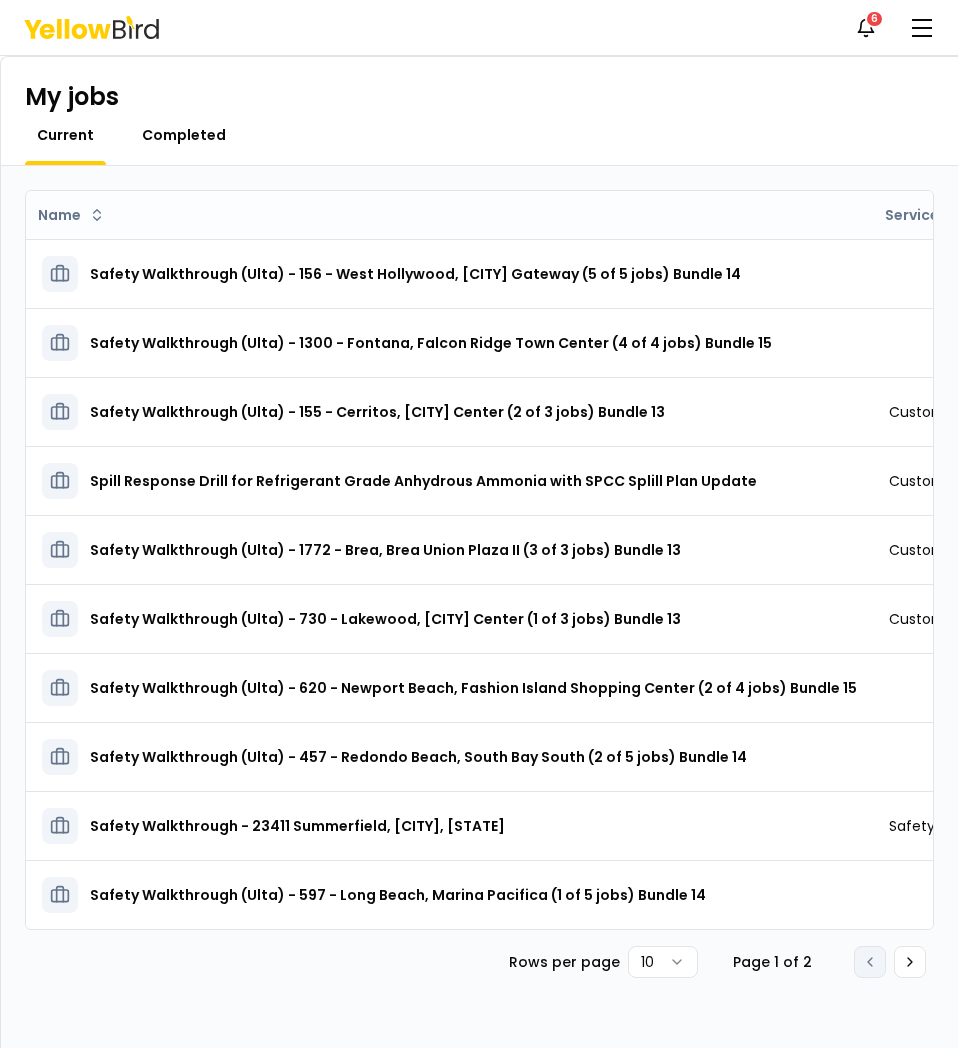 click on "Completed" at bounding box center (184, 135) 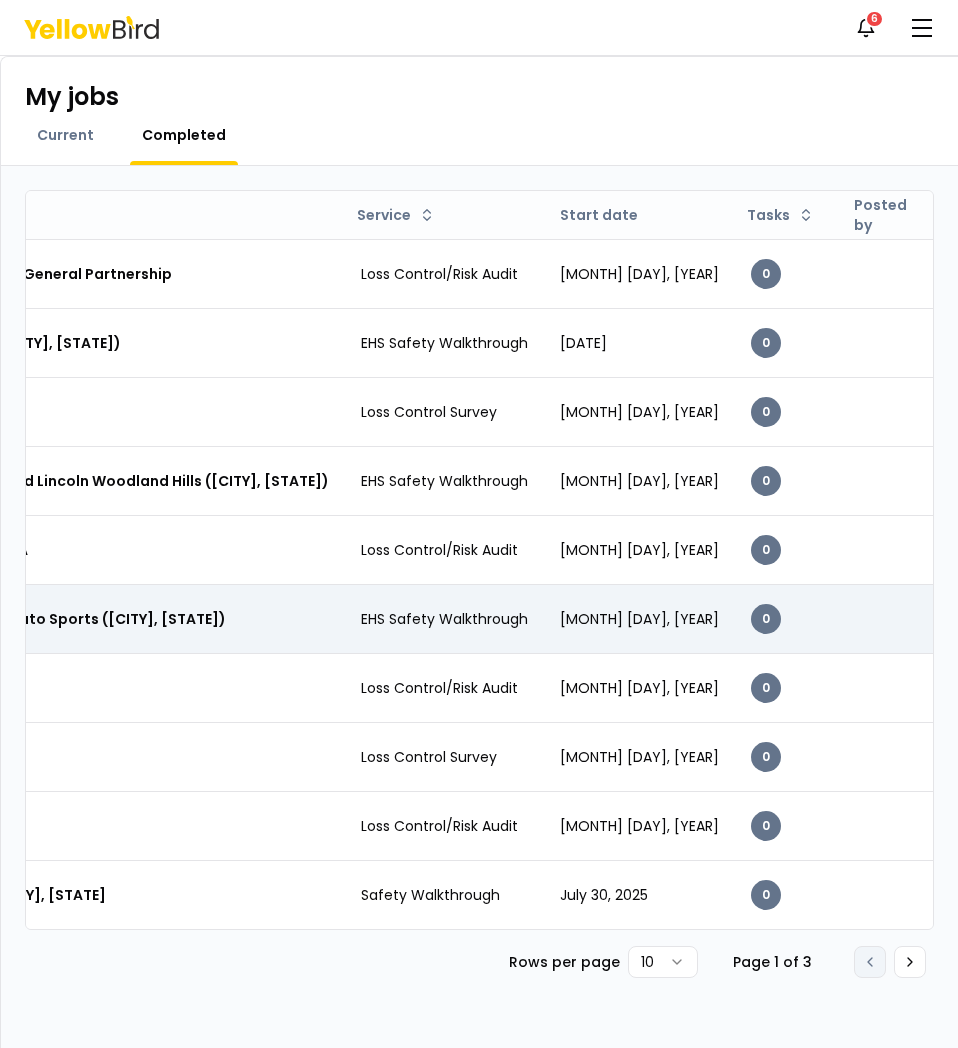 scroll, scrollTop: 0, scrollLeft: 588, axis: horizontal 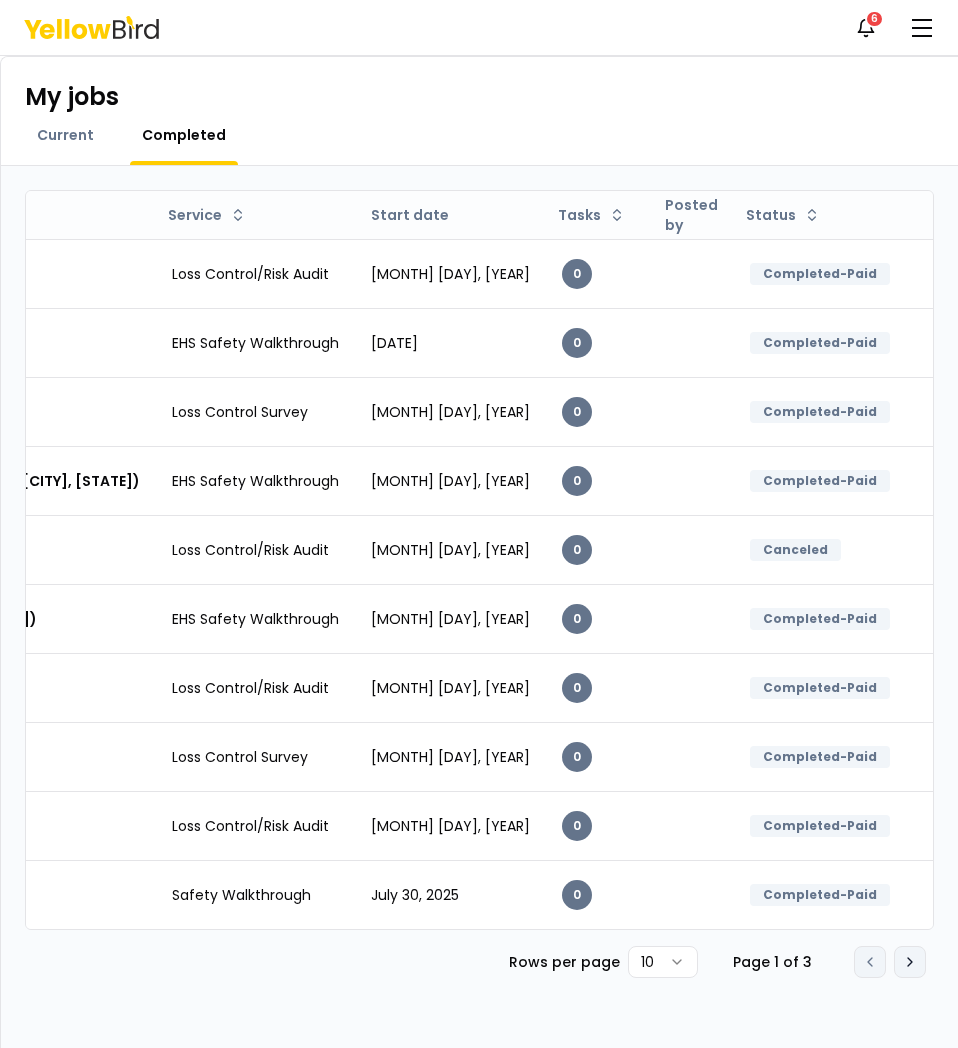 click on "Go to next page" at bounding box center (910, 962) 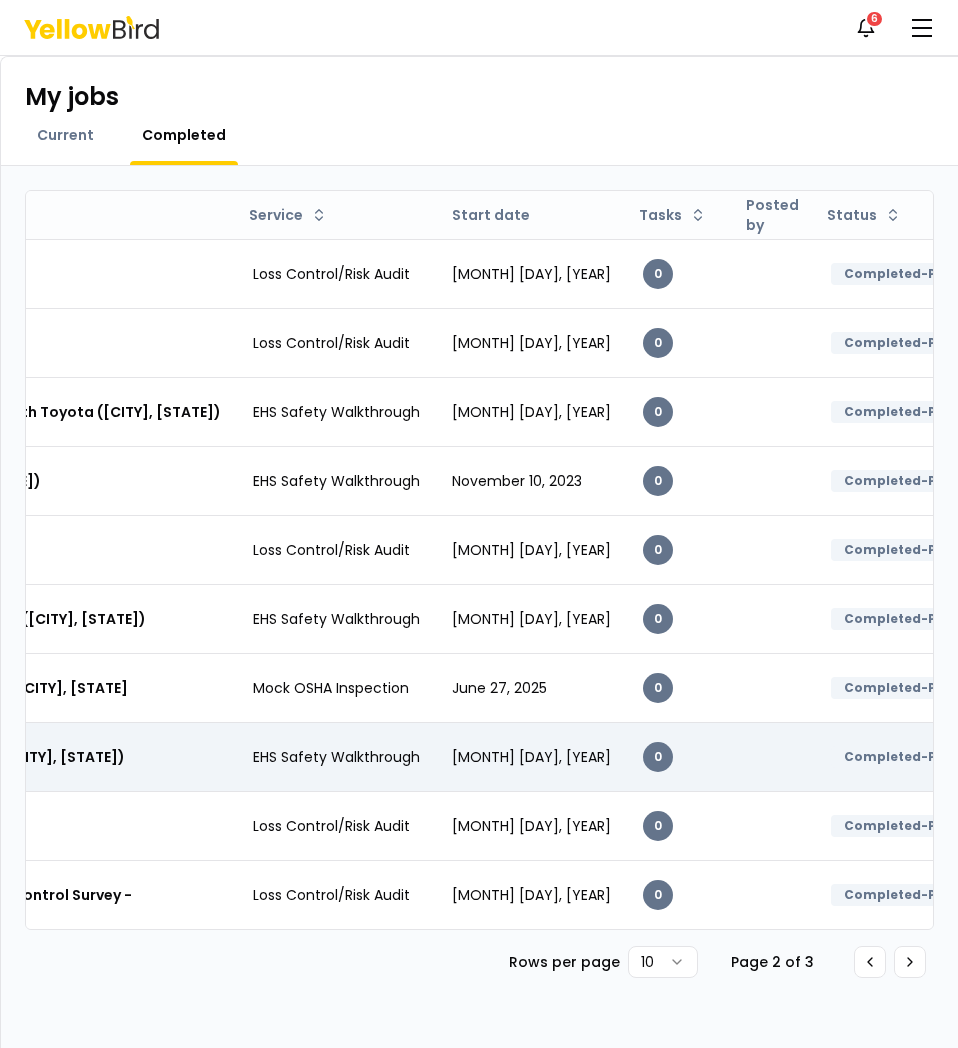 scroll, scrollTop: 0, scrollLeft: 540, axis: horizontal 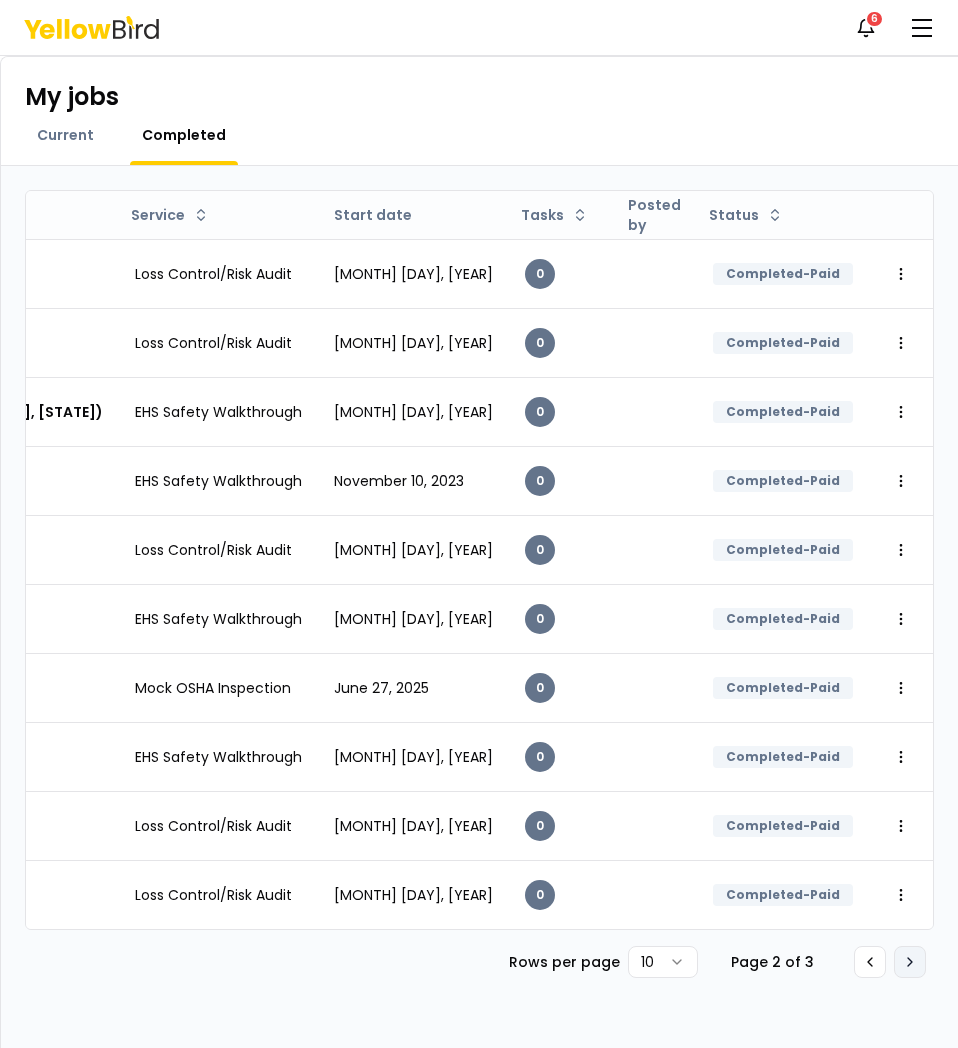 click 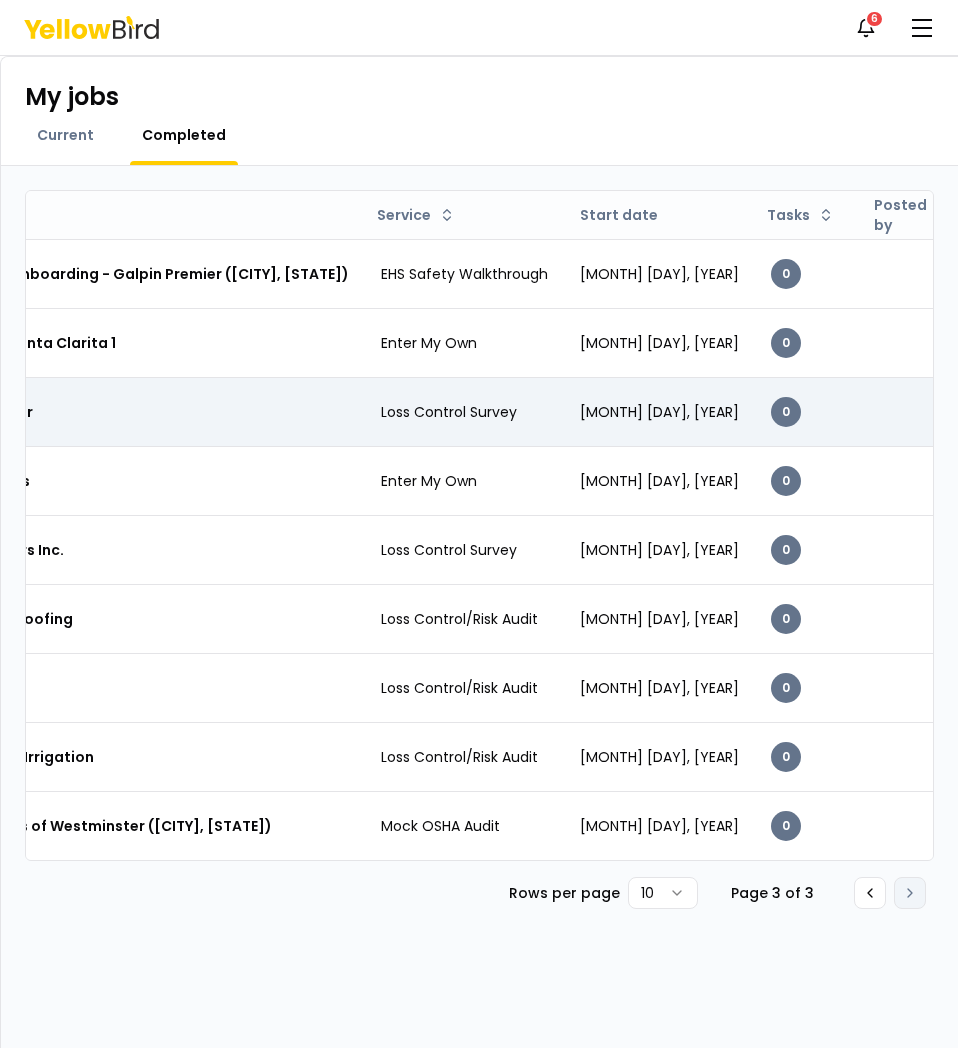 scroll, scrollTop: 0, scrollLeft: 0, axis: both 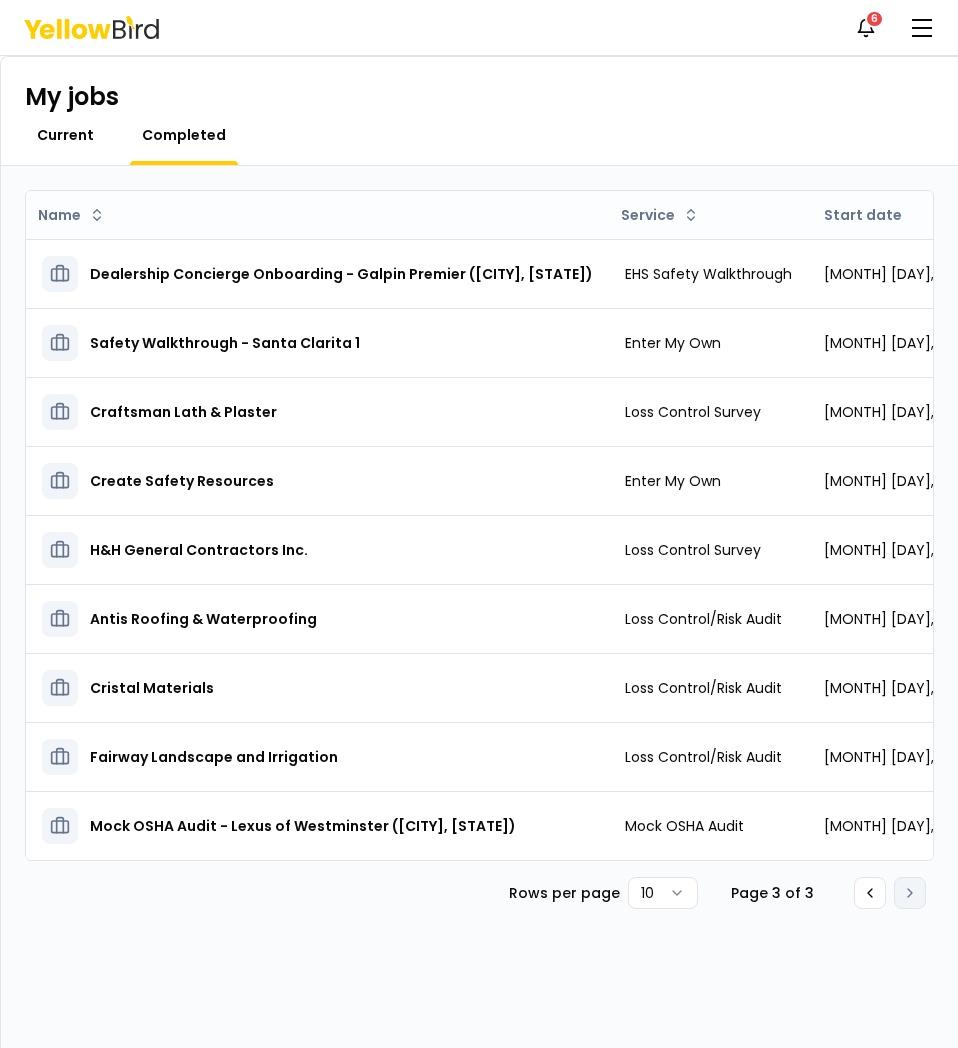 click on "Current" at bounding box center [65, 135] 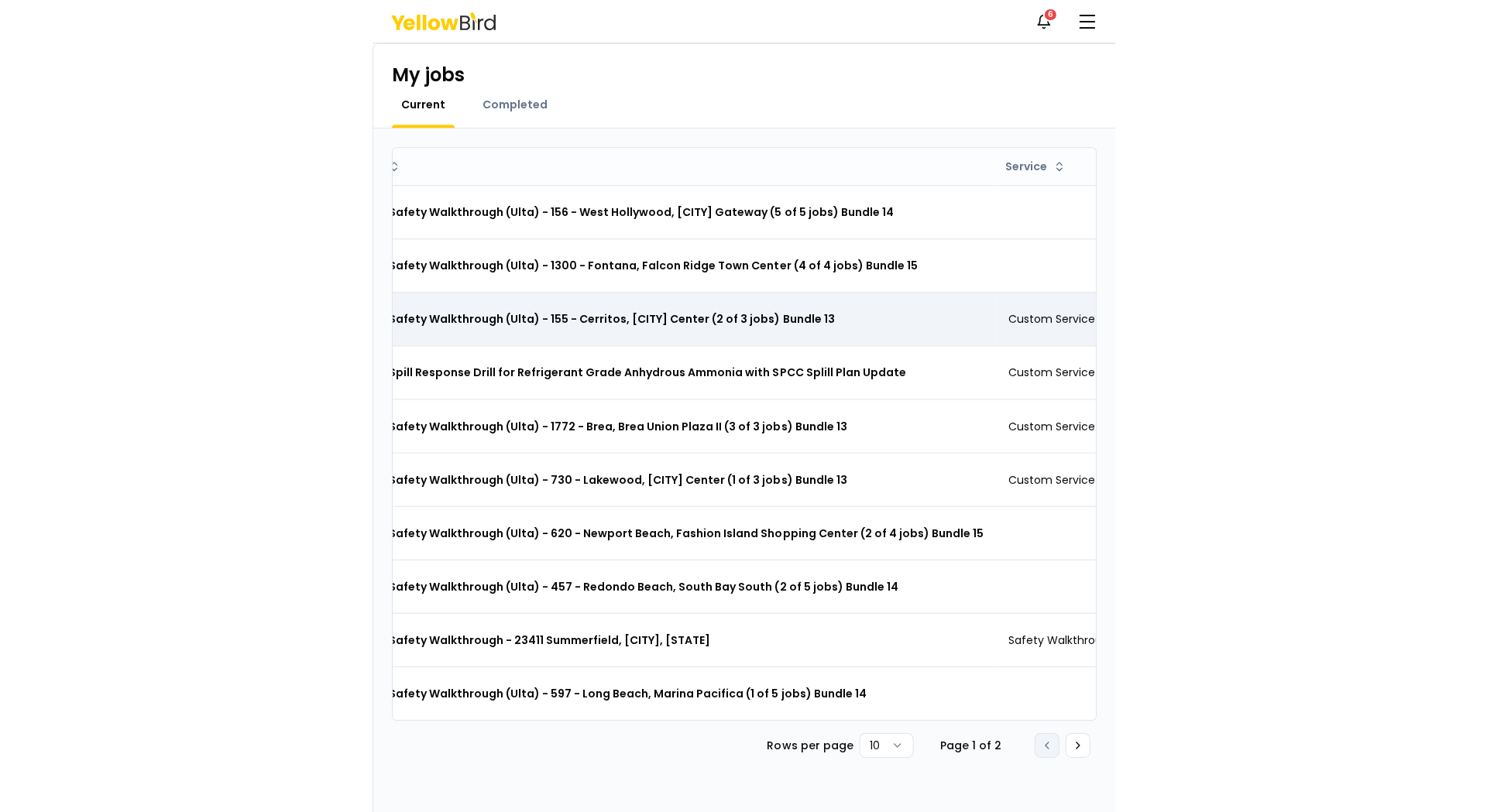 scroll, scrollTop: 0, scrollLeft: 0, axis: both 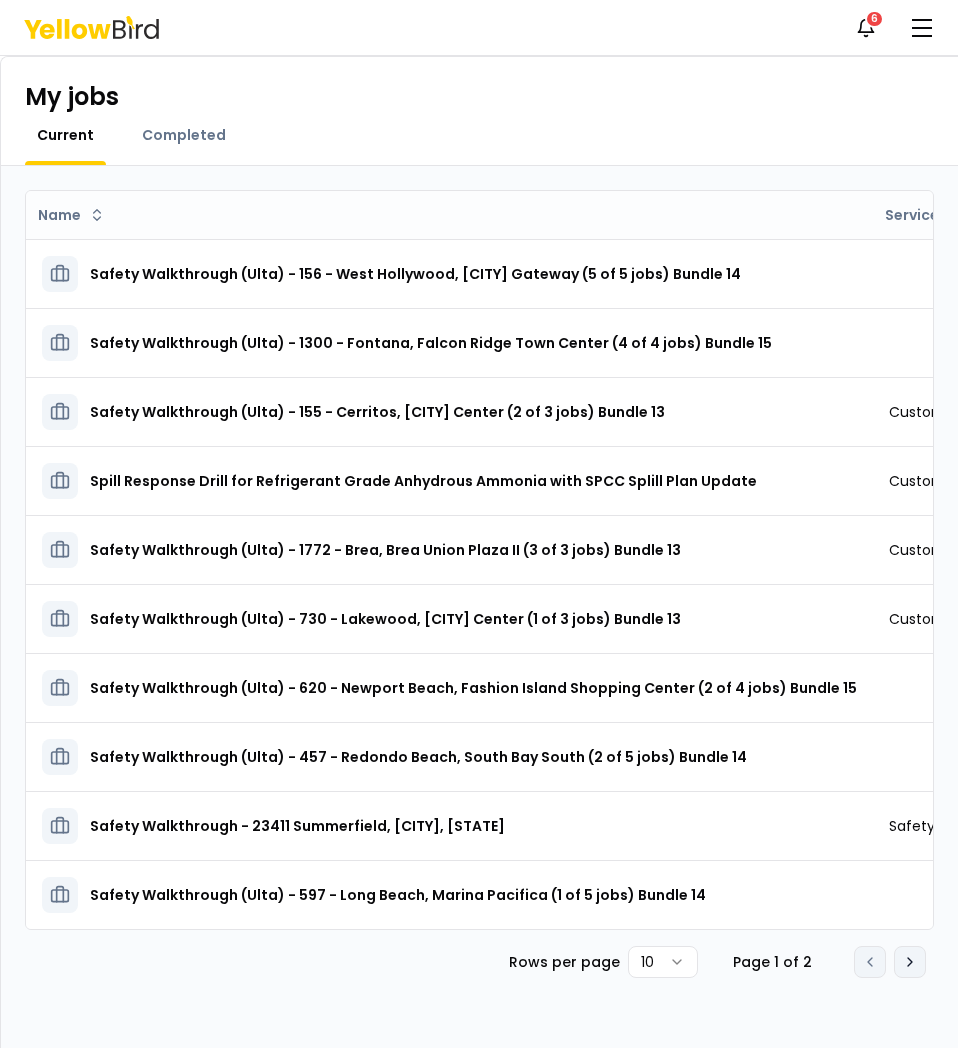 click 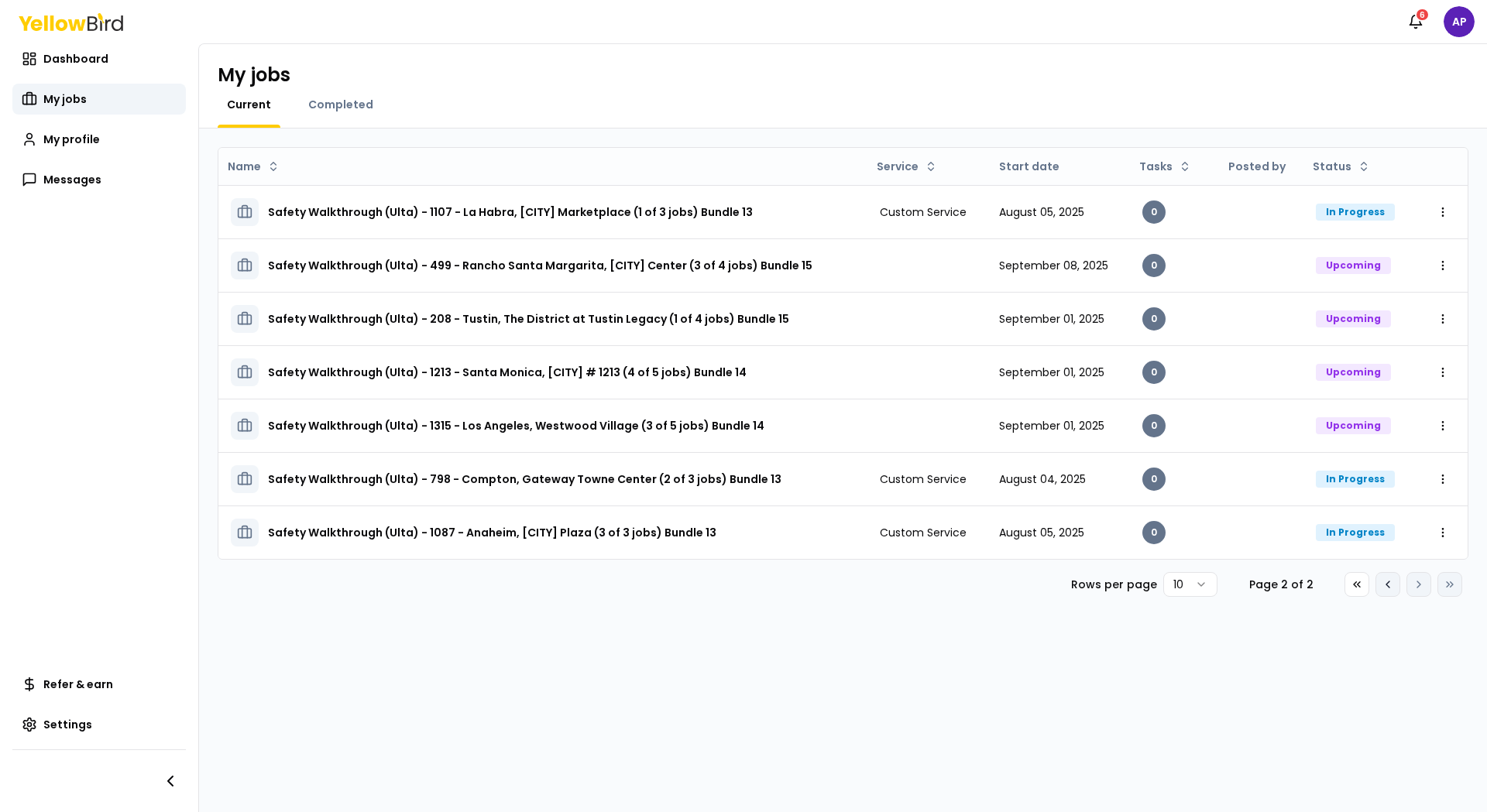 click 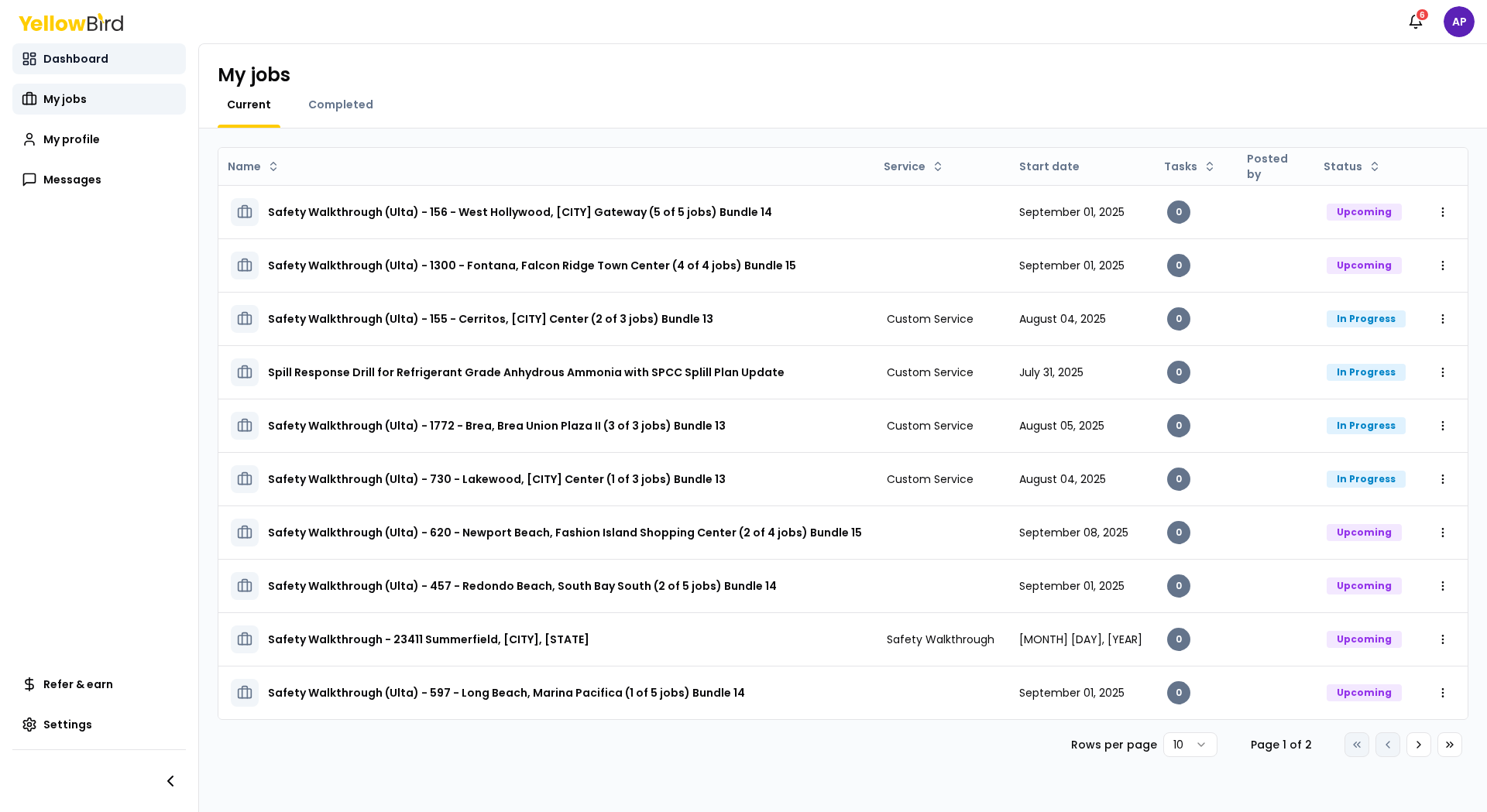 click on "Dashboard" at bounding box center (99, 59) 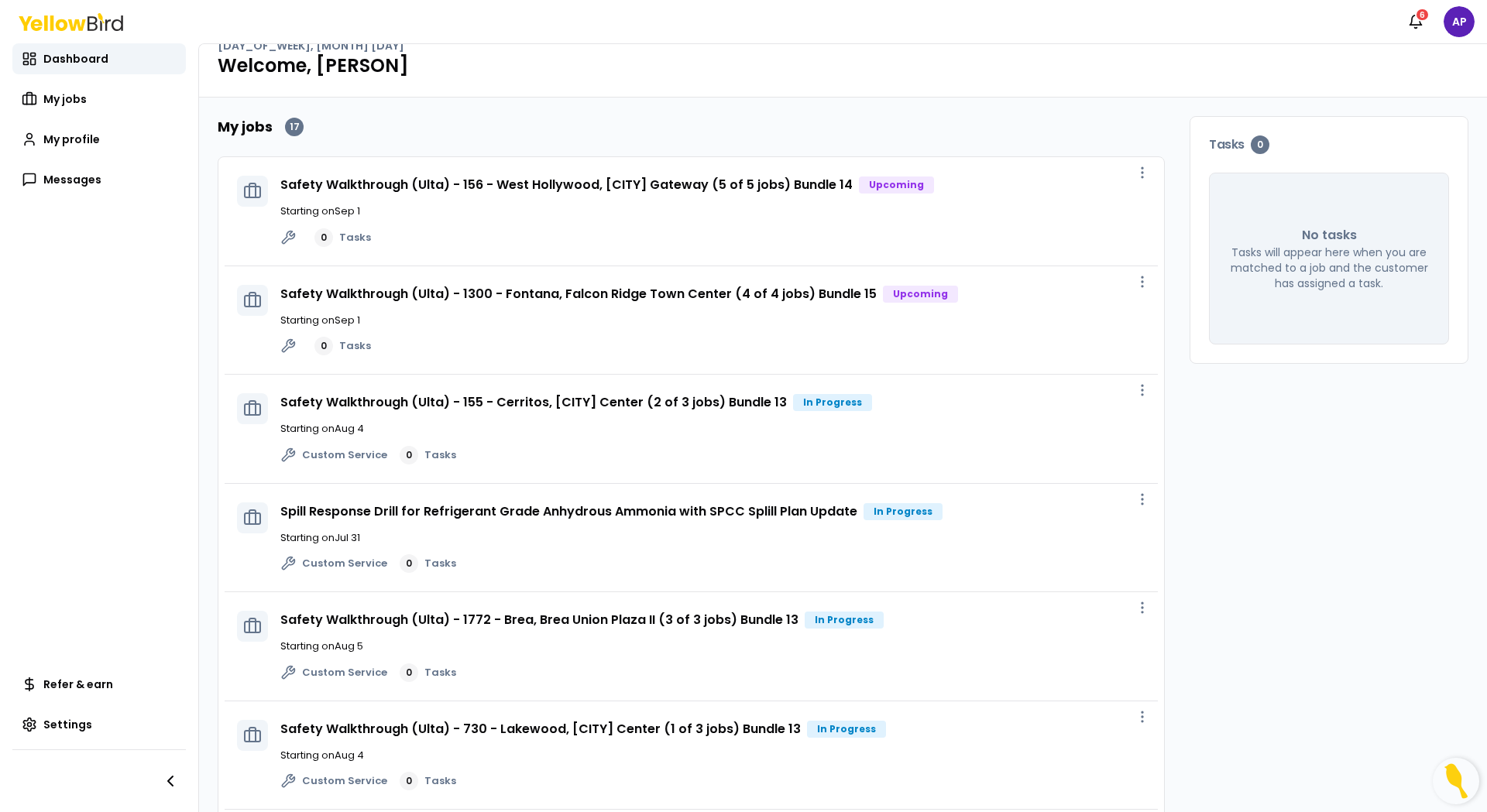 scroll, scrollTop: 0, scrollLeft: 0, axis: both 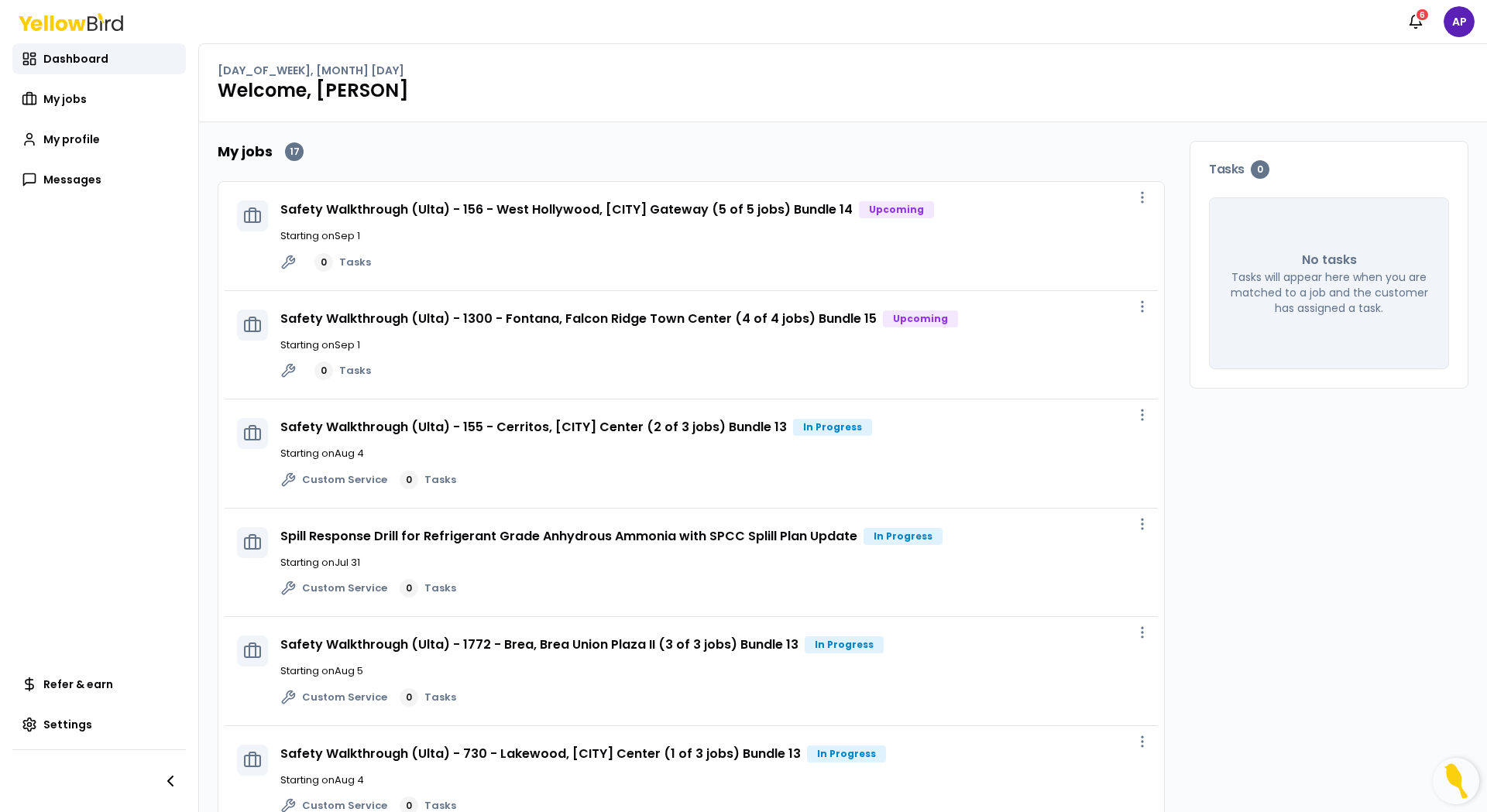 click on "Dashboard My jobs My profile Messages" at bounding box center (99, 119) 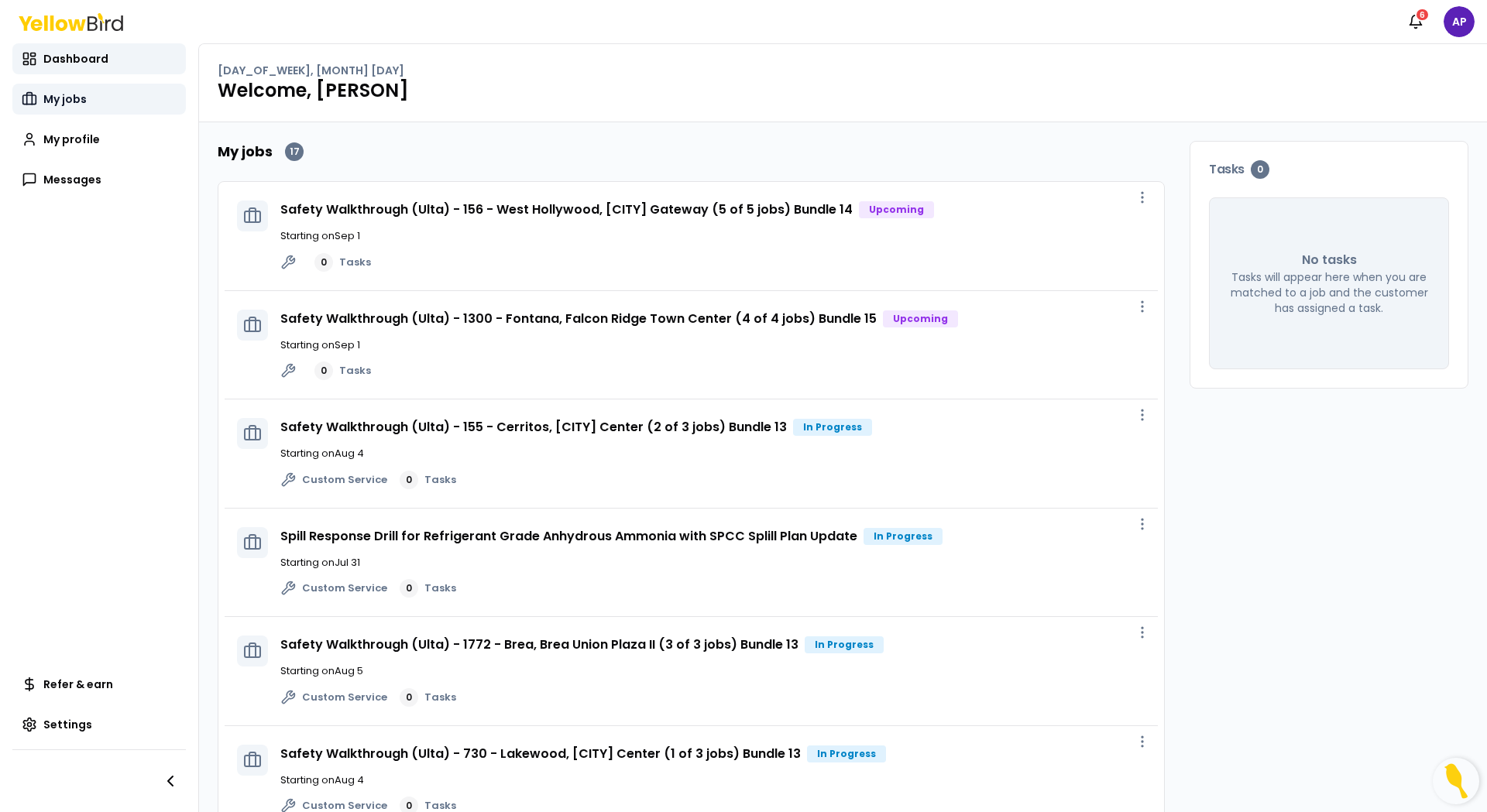 click on "My jobs" at bounding box center [99, 99] 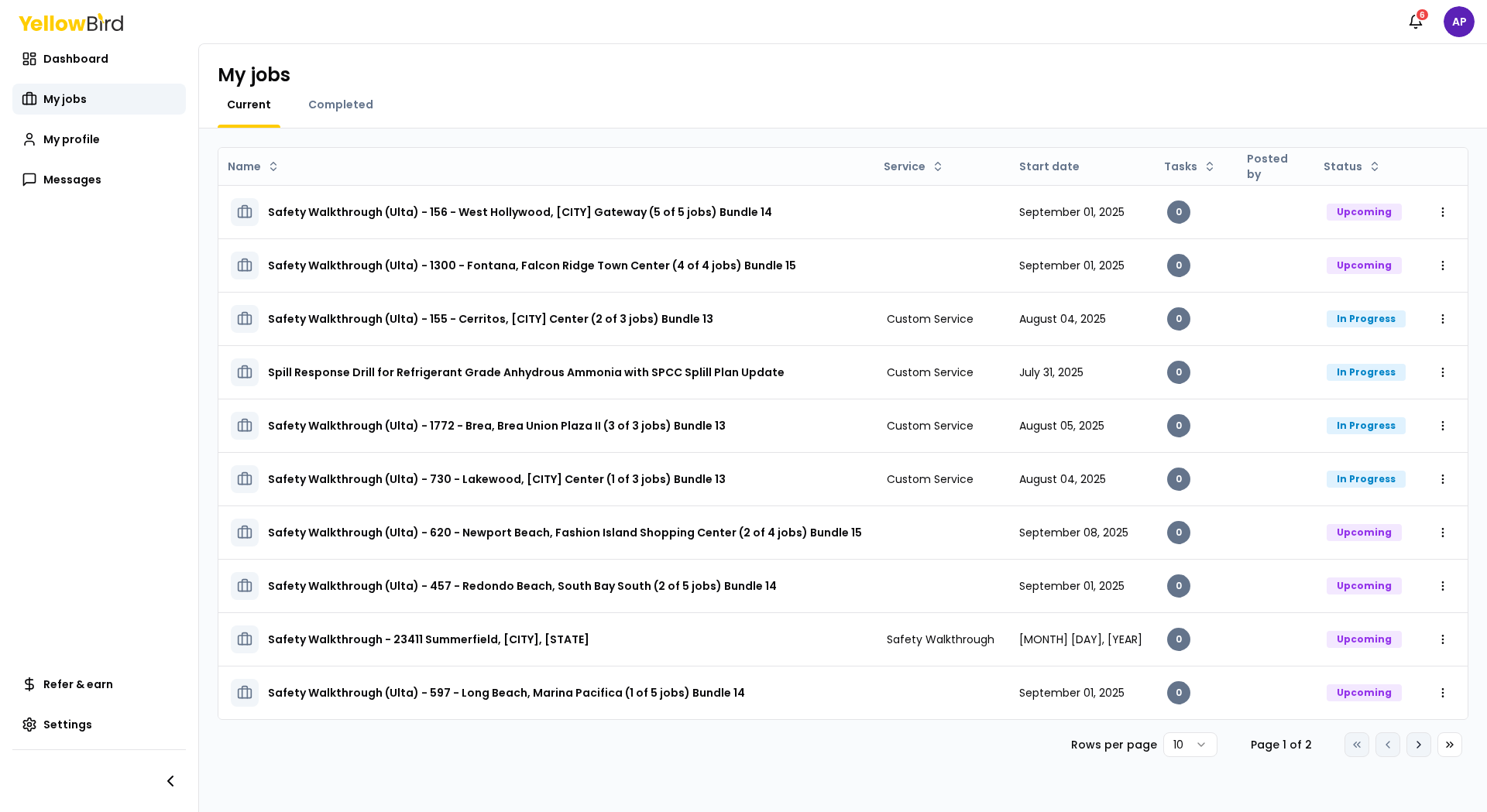 click 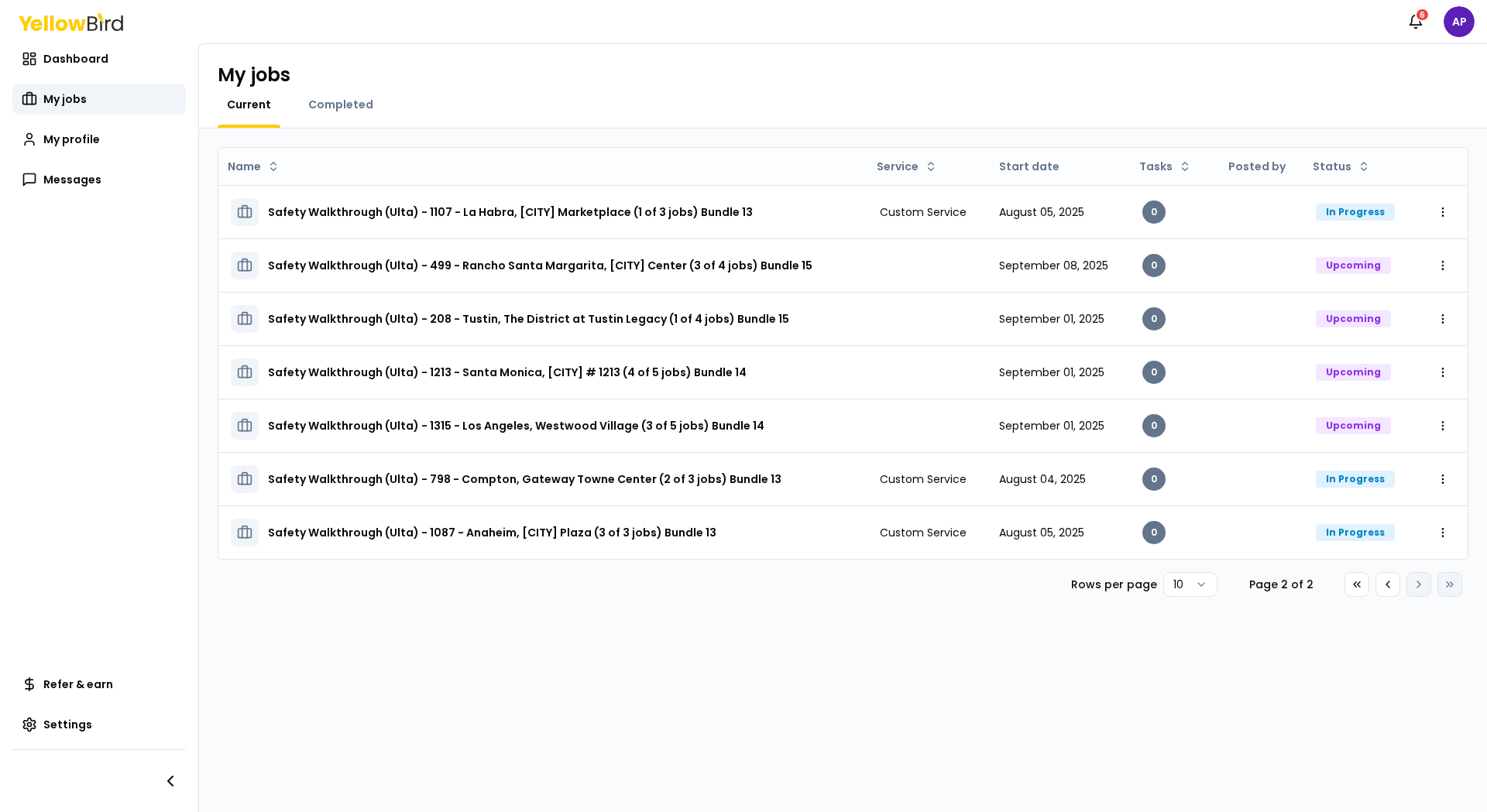 click on "Name Service Start date Tasks Posted by Status Safety Walkthrough (Ulta) - 1107 - La Habra, [CITY] Marketplace (1 of 3 jobs) Bundle 13 Custom Service August 05, 2025 0 In Progress Open menu Safety Walkthrough (Ulta) - 499 - Rancho Santa Margarita, [CITY] Center (3 of 4 jobs) Bundle 15 September 08, 2025 0 Upcoming Open menu Safety Walkthrough (Ulta) - 208 - Tustin, The District at Tustin Legacy (1 of 4 jobs) Bundle 15 September 01, 2025 0 Upcoming Open menu Safety Walkthrough (Ulta) - 1213 - Santa Monica, [CITY] # 1213 (4 of 5 jobs) Bundle 14 September 01, 2025 0 Upcoming Open menu Safety Walkthrough (Ulta) - 1315 - Los Angeles, Westwood Village (3 of 5 jobs) Bundle 14 September 01, 2025 0 Upcoming Open menu Safety Walkthrough (Ulta) - 798 - Compton, [CITY] Center (2 of 3 jobs) Bundle 13 Custom Service August 04, 2025 0 In Progress Open menu Safety Walkthrough (Ulta) - 1087 - Anaheim, [CITY] Plaza (3 of 3 jobs) Bundle 13 Custom Service August 05, 2025 0 In Progress 10" at bounding box center [843, 470] 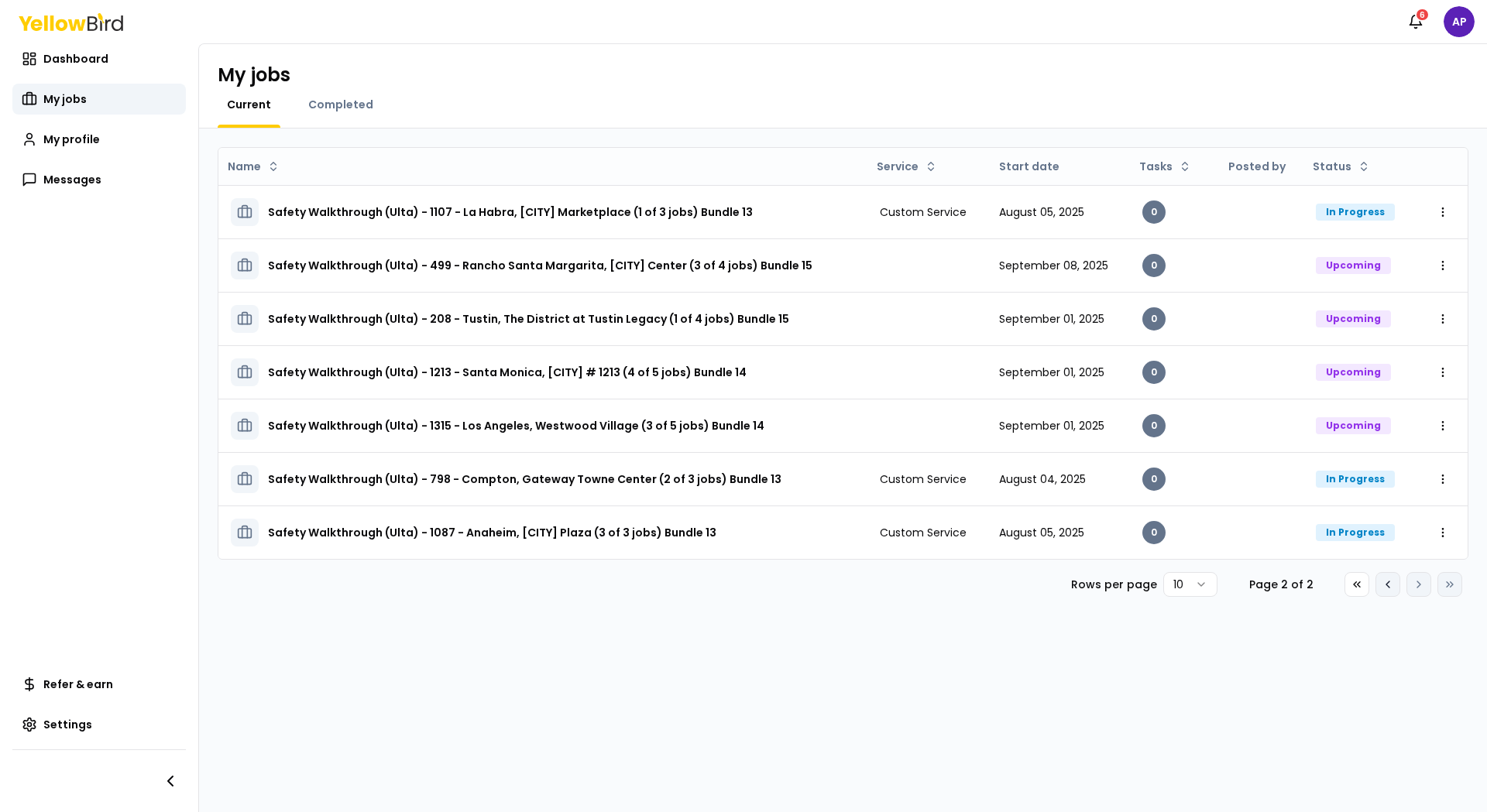 click 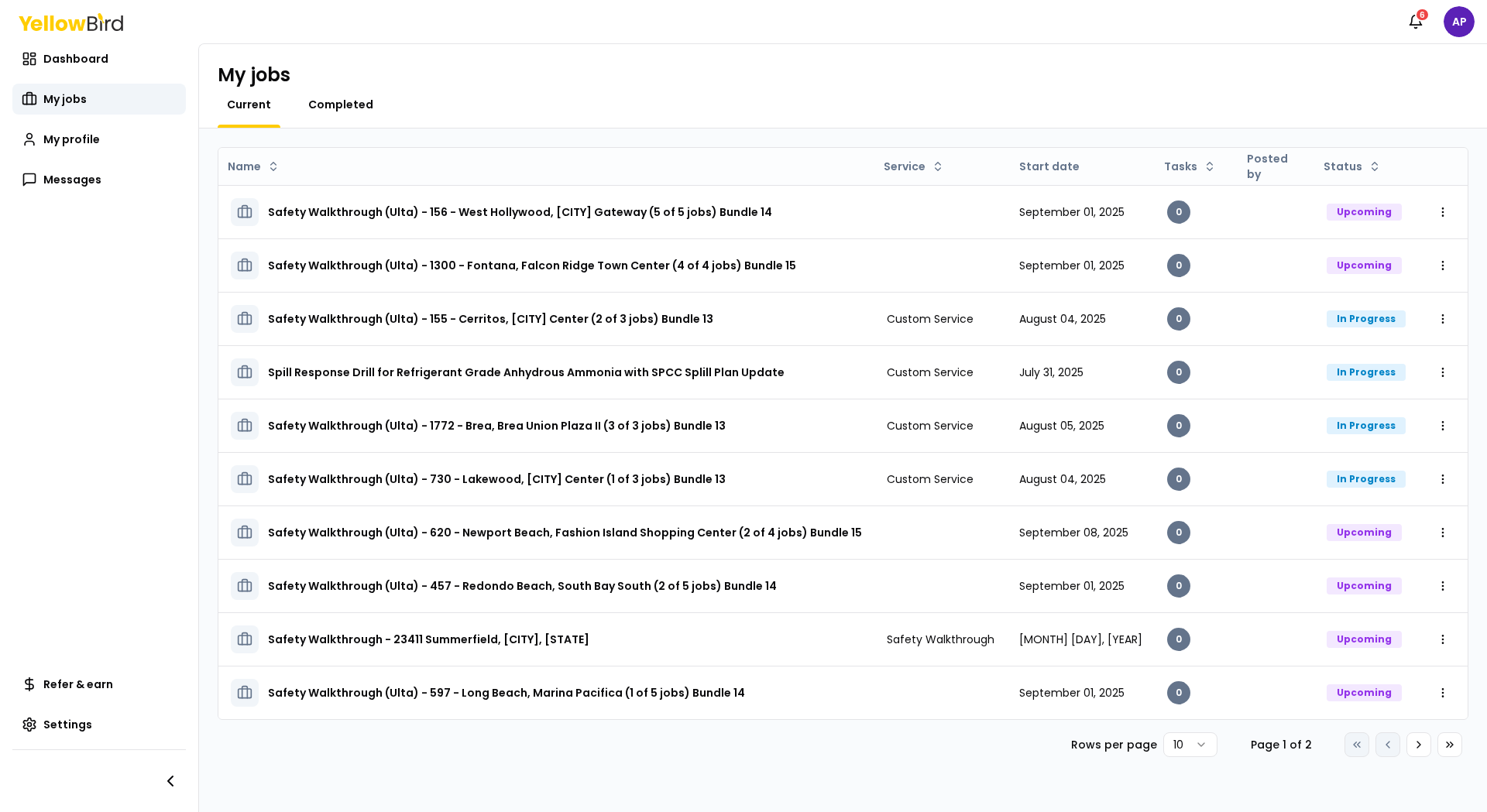 click on "Completed" at bounding box center [341, 104] 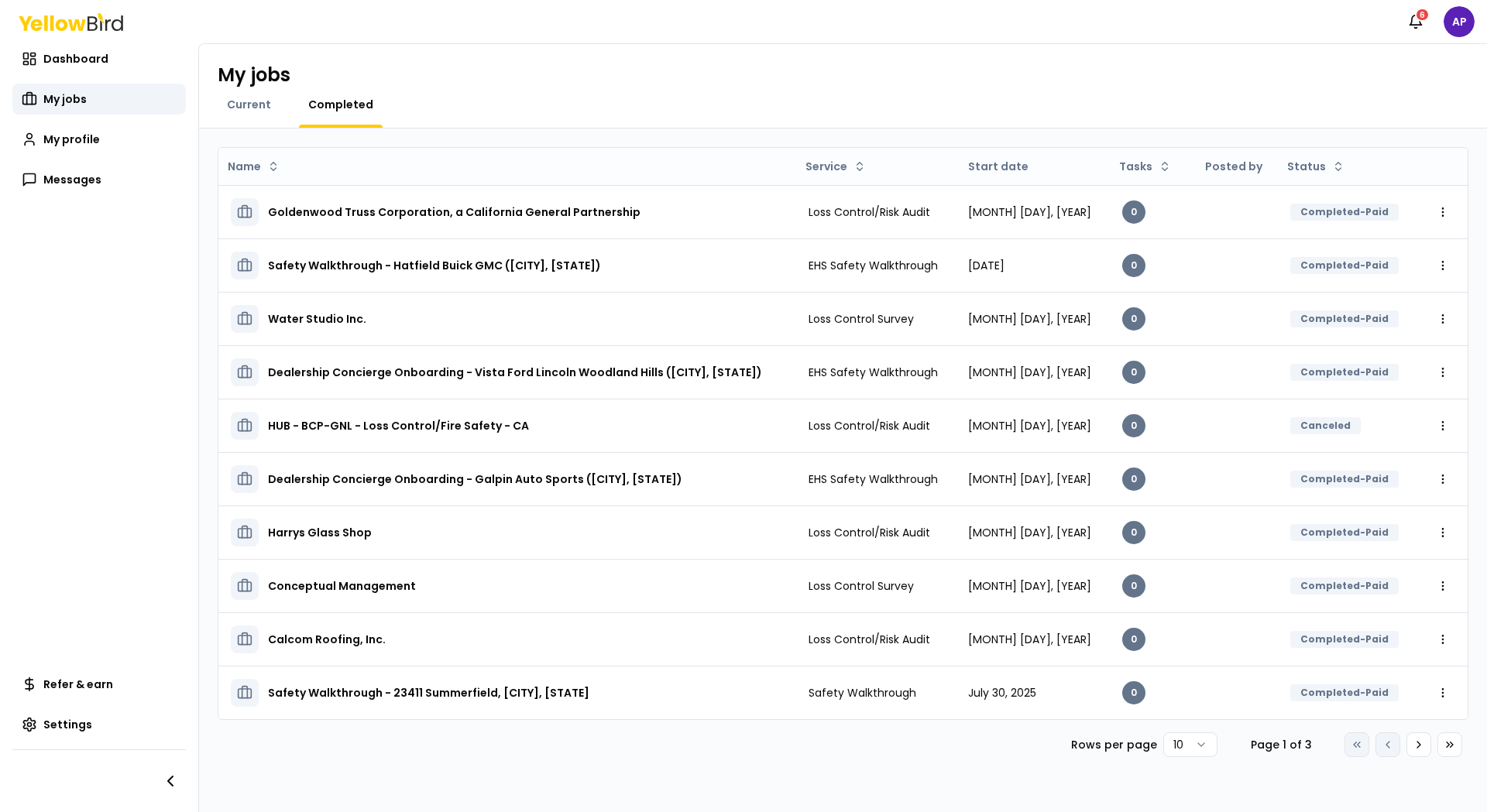 click on "Completed" at bounding box center (341, 104) 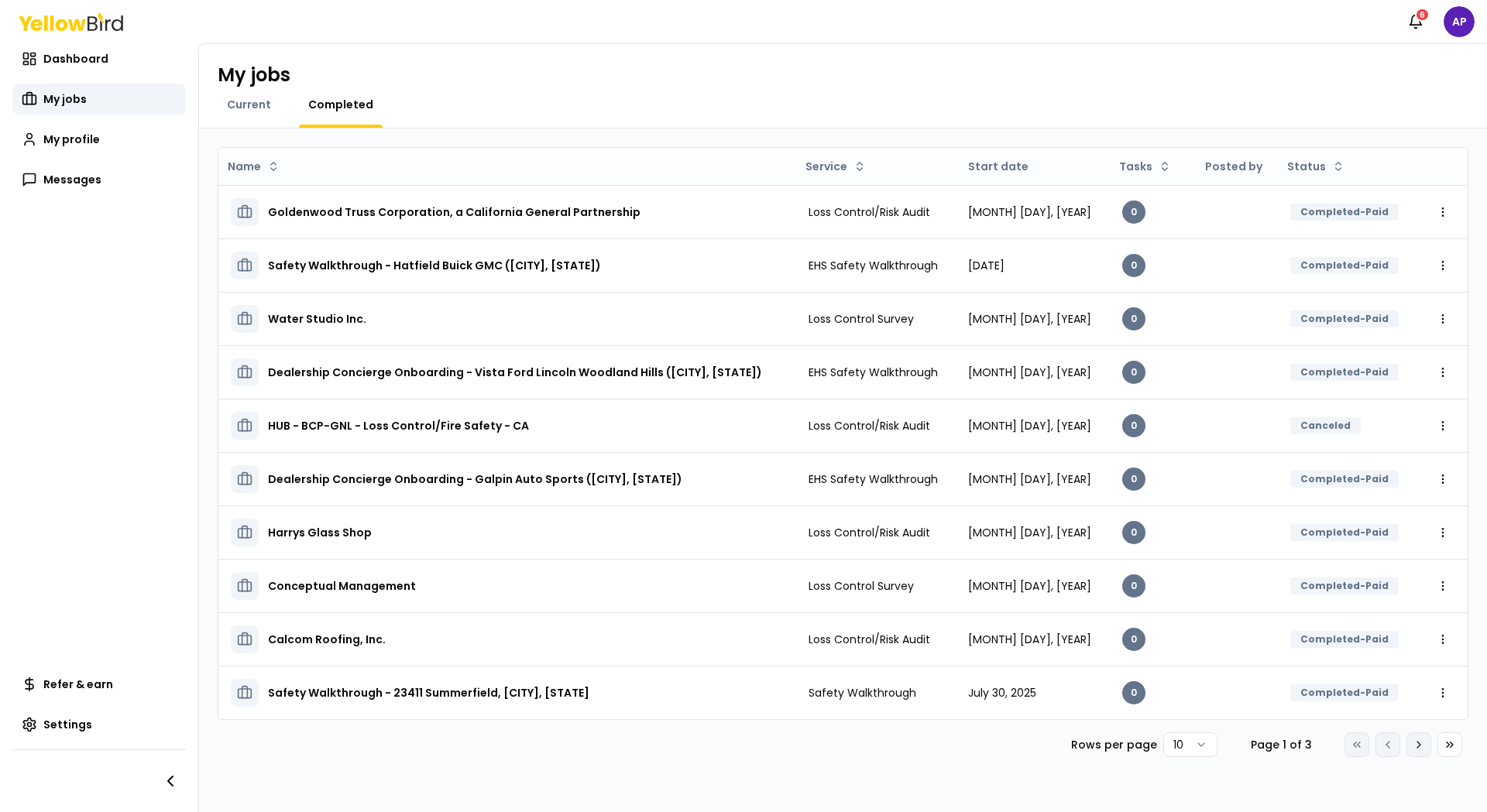 click 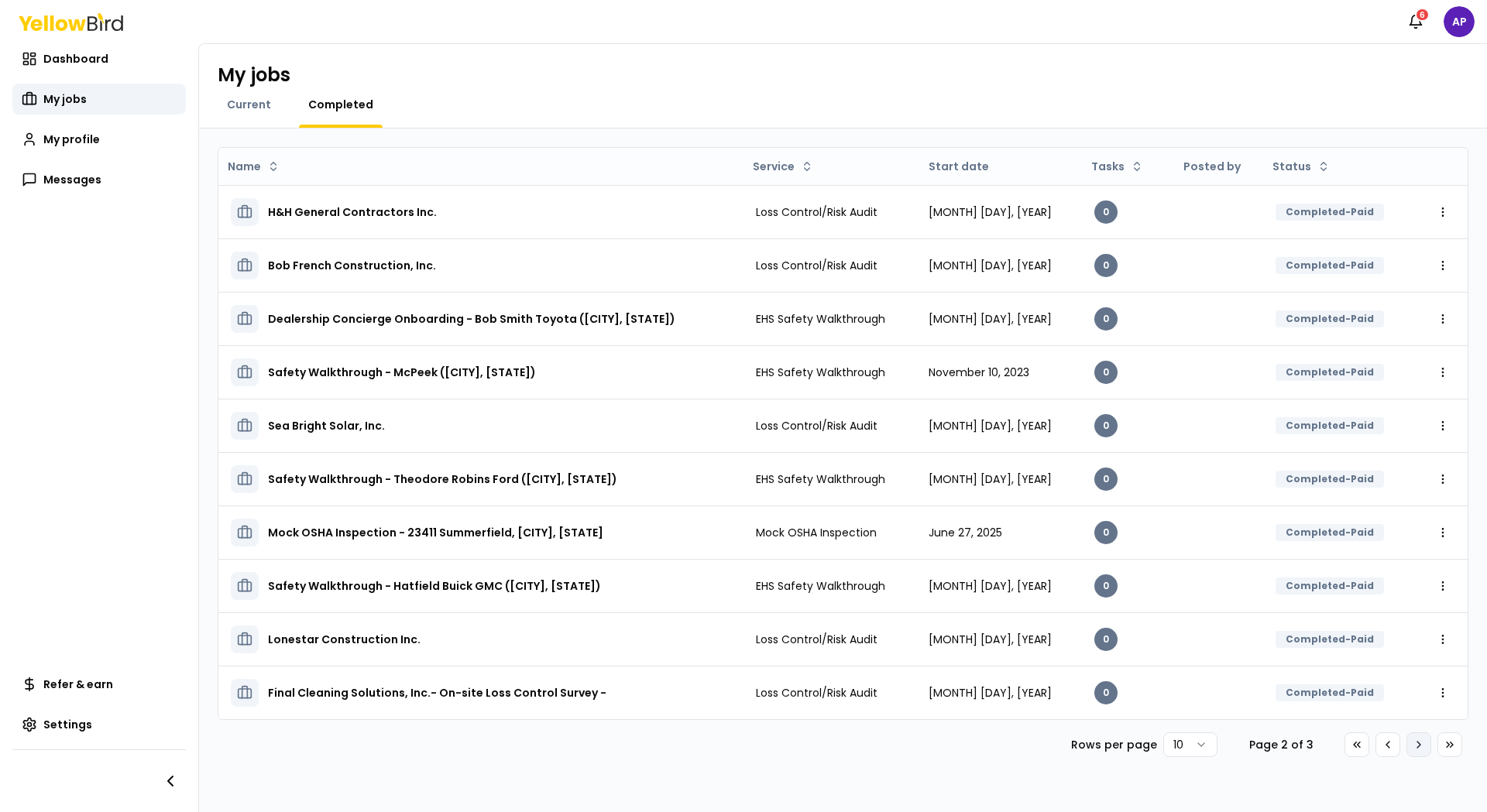click 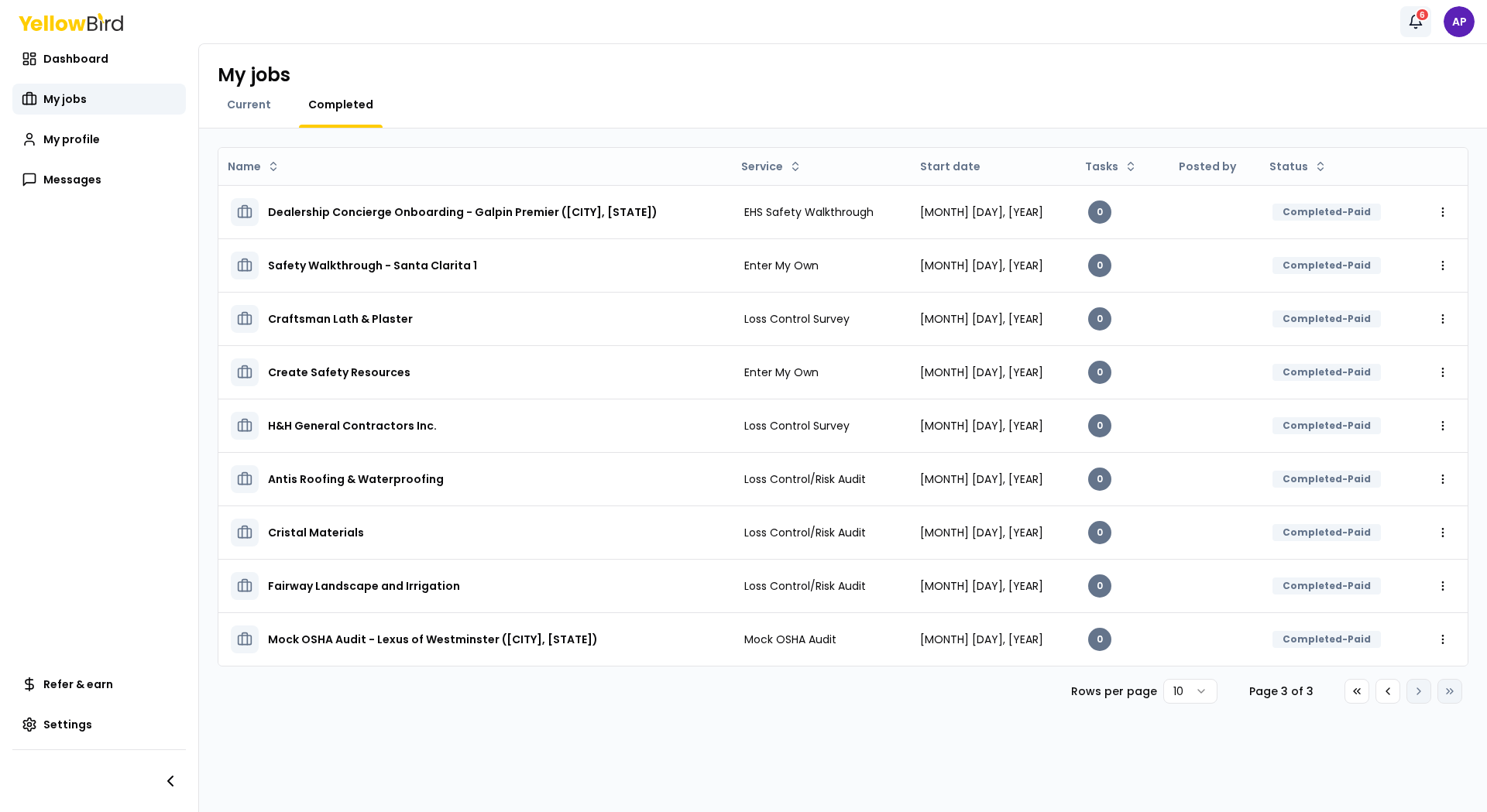 click 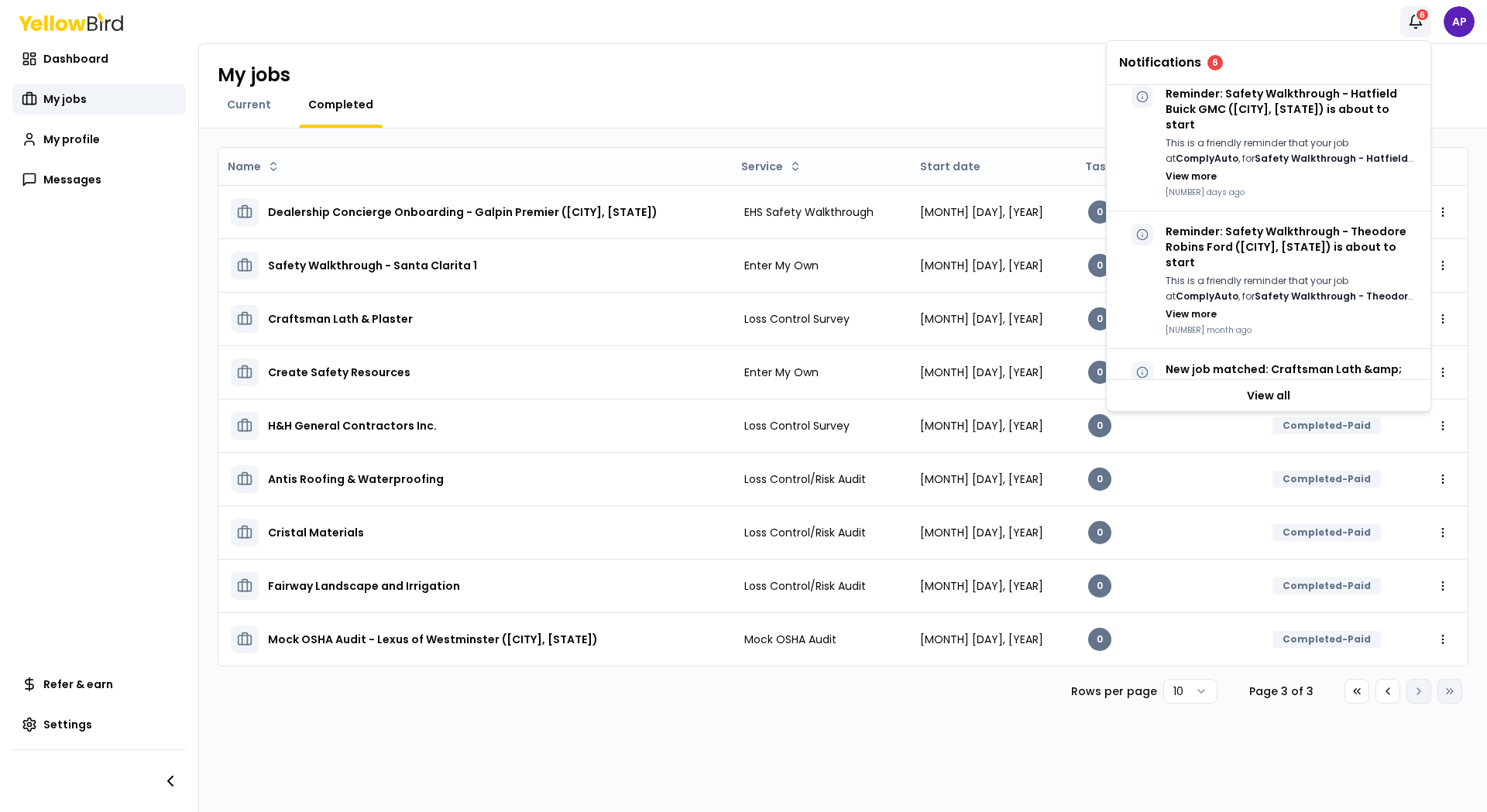scroll, scrollTop: 918, scrollLeft: 0, axis: vertical 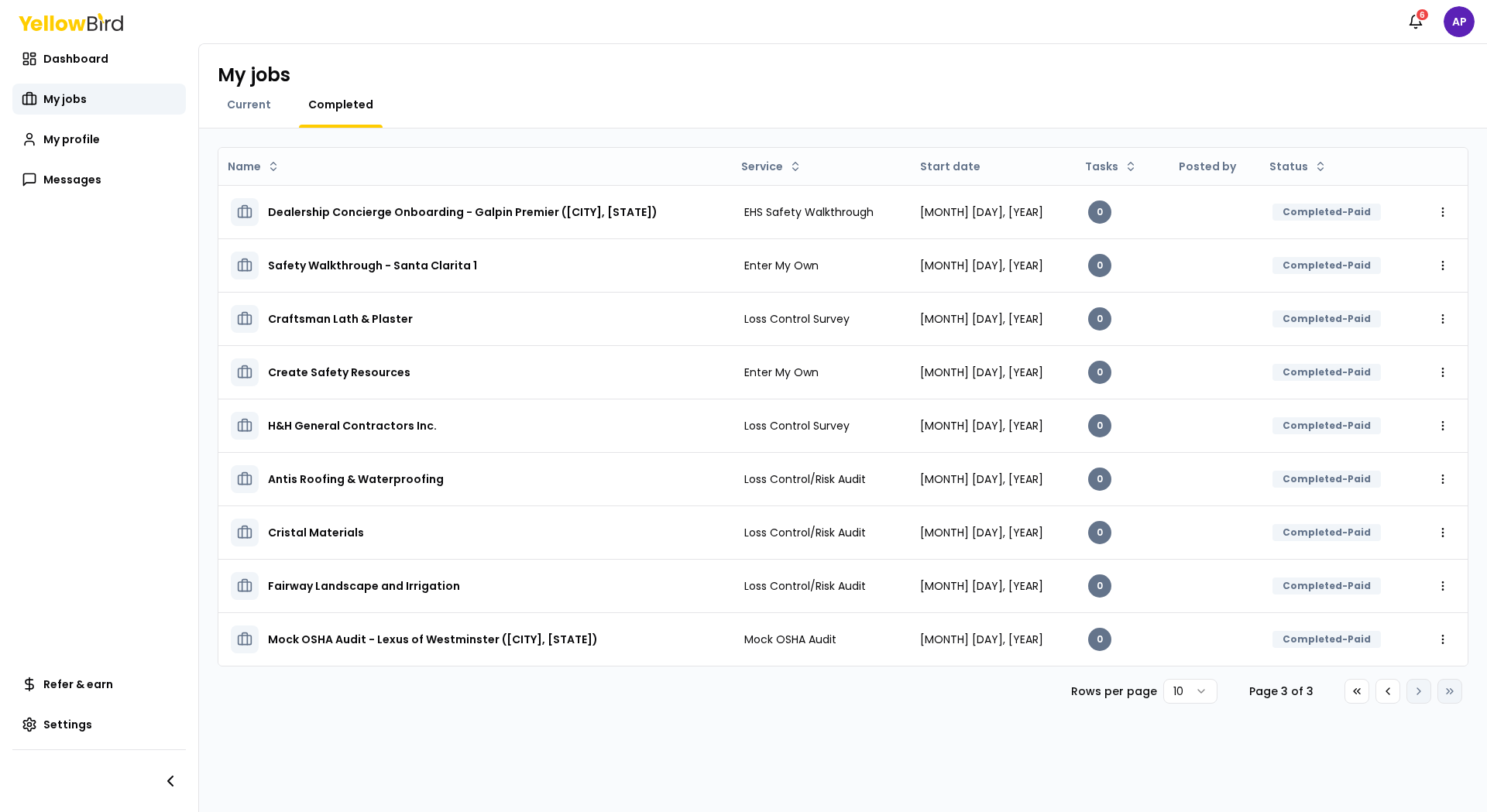 click on "My jobs Current Completed" at bounding box center (843, 86) 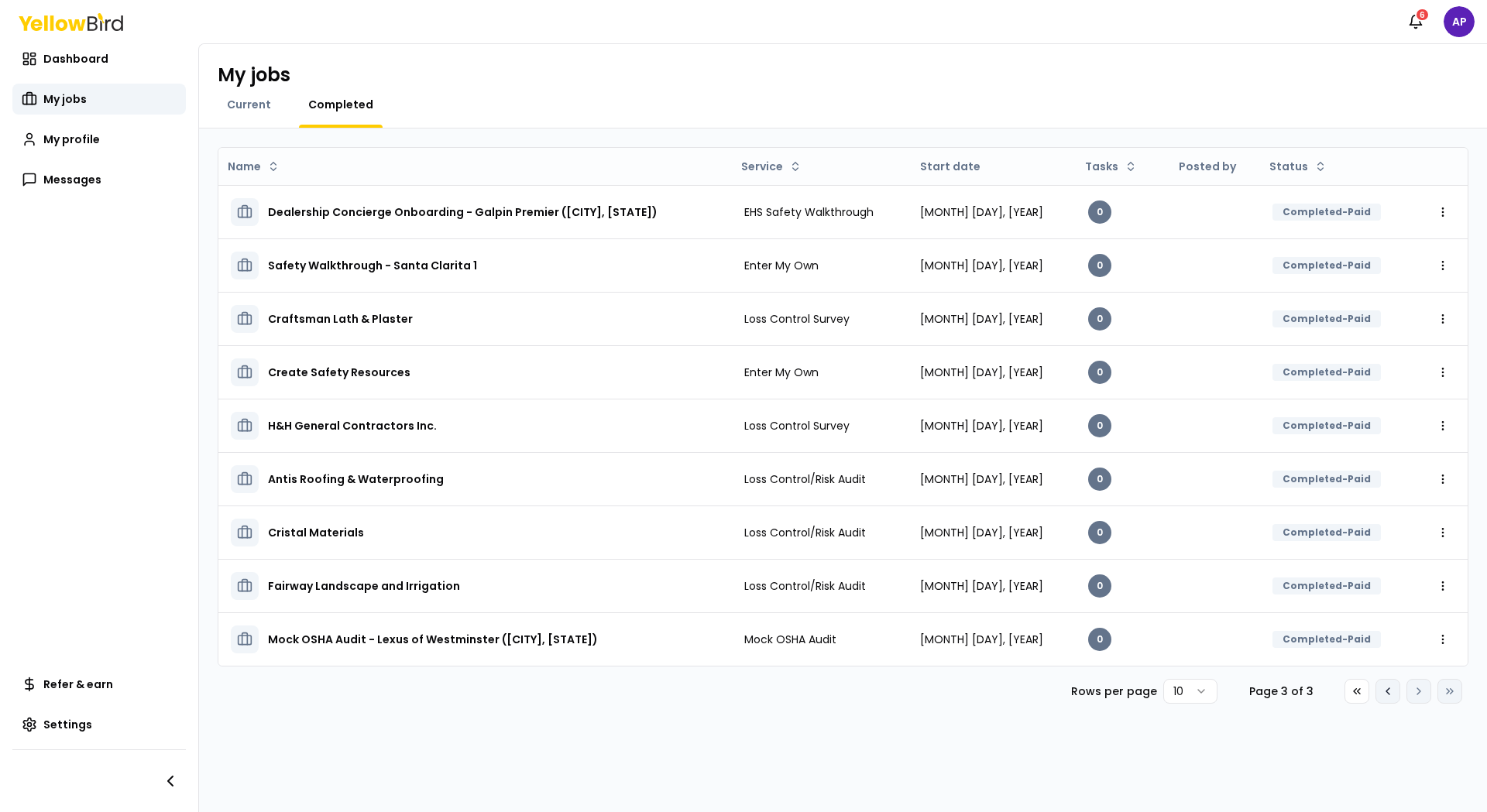 click 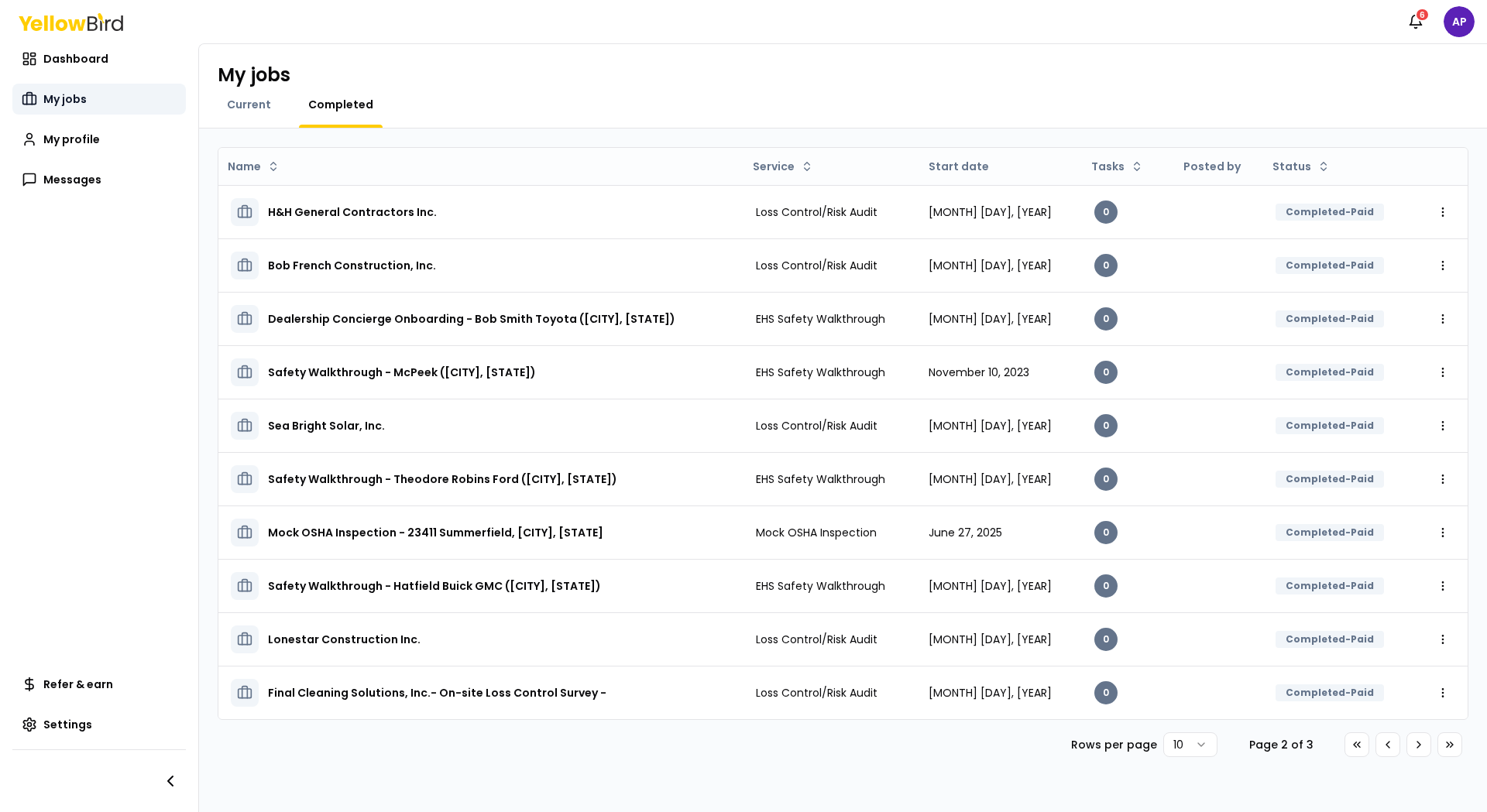 click on "My jobs" at bounding box center [99, 99] 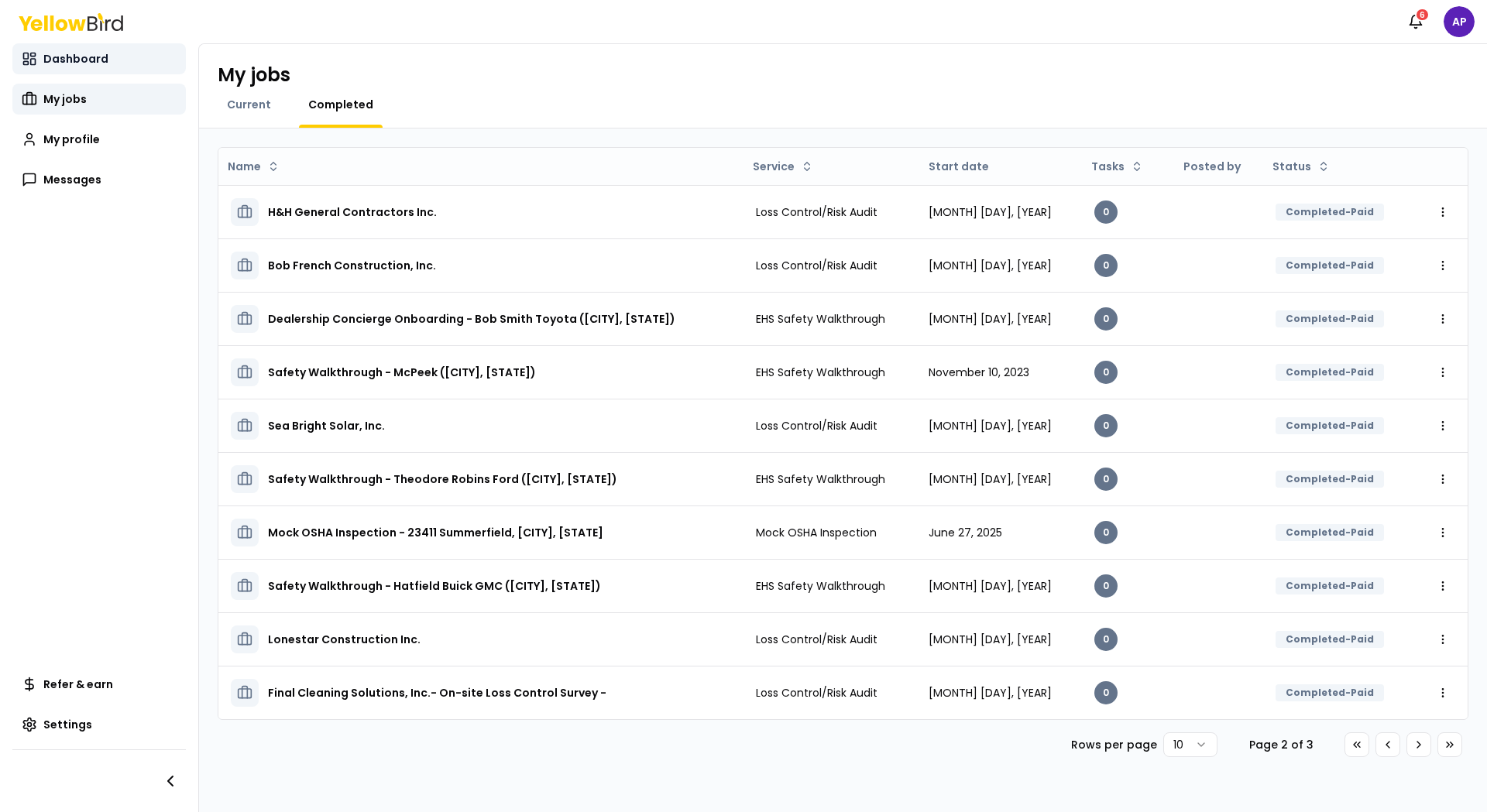 click on "Dashboard" at bounding box center [76, 59] 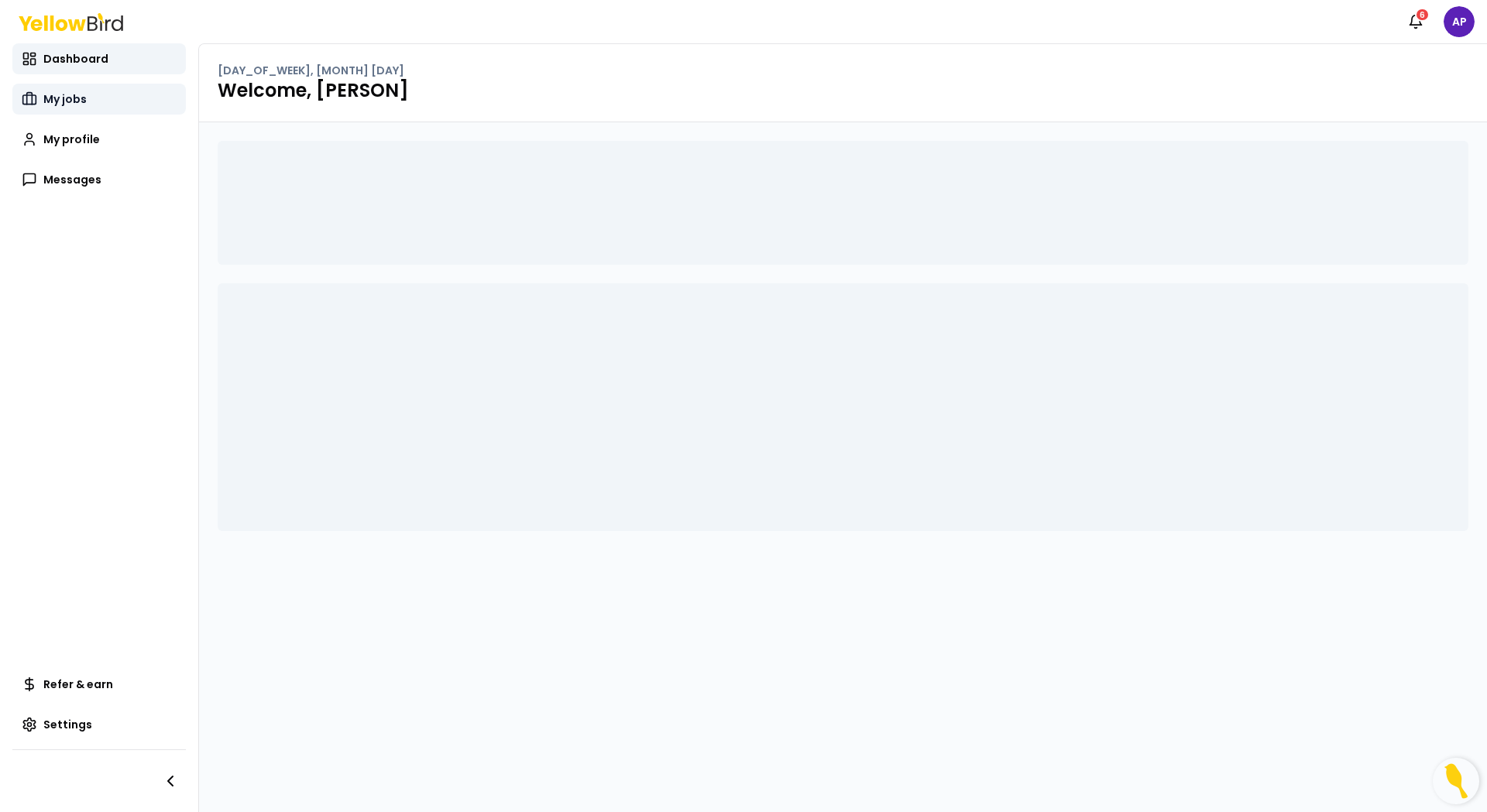 click on "My jobs" at bounding box center [65, 99] 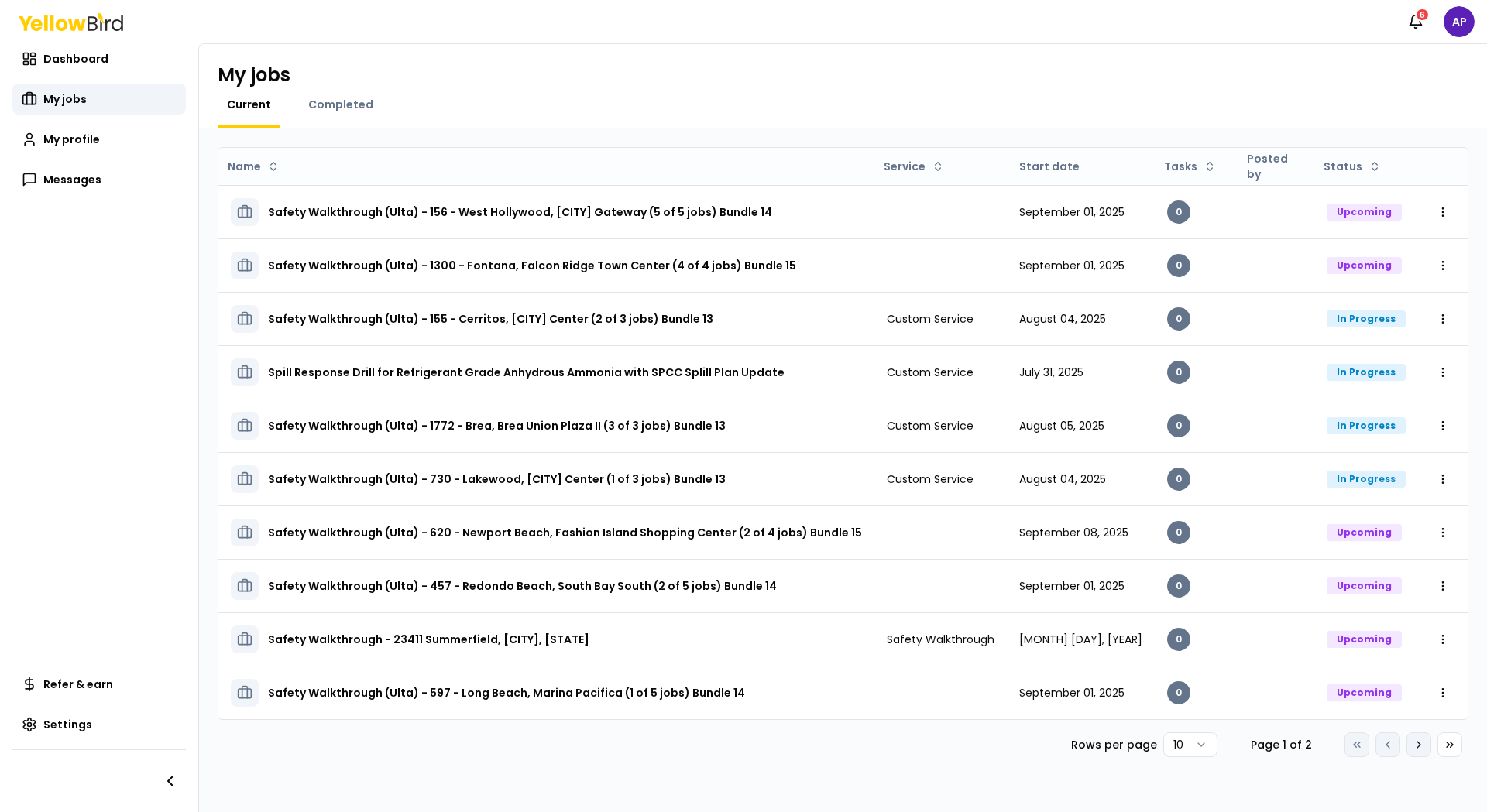 click 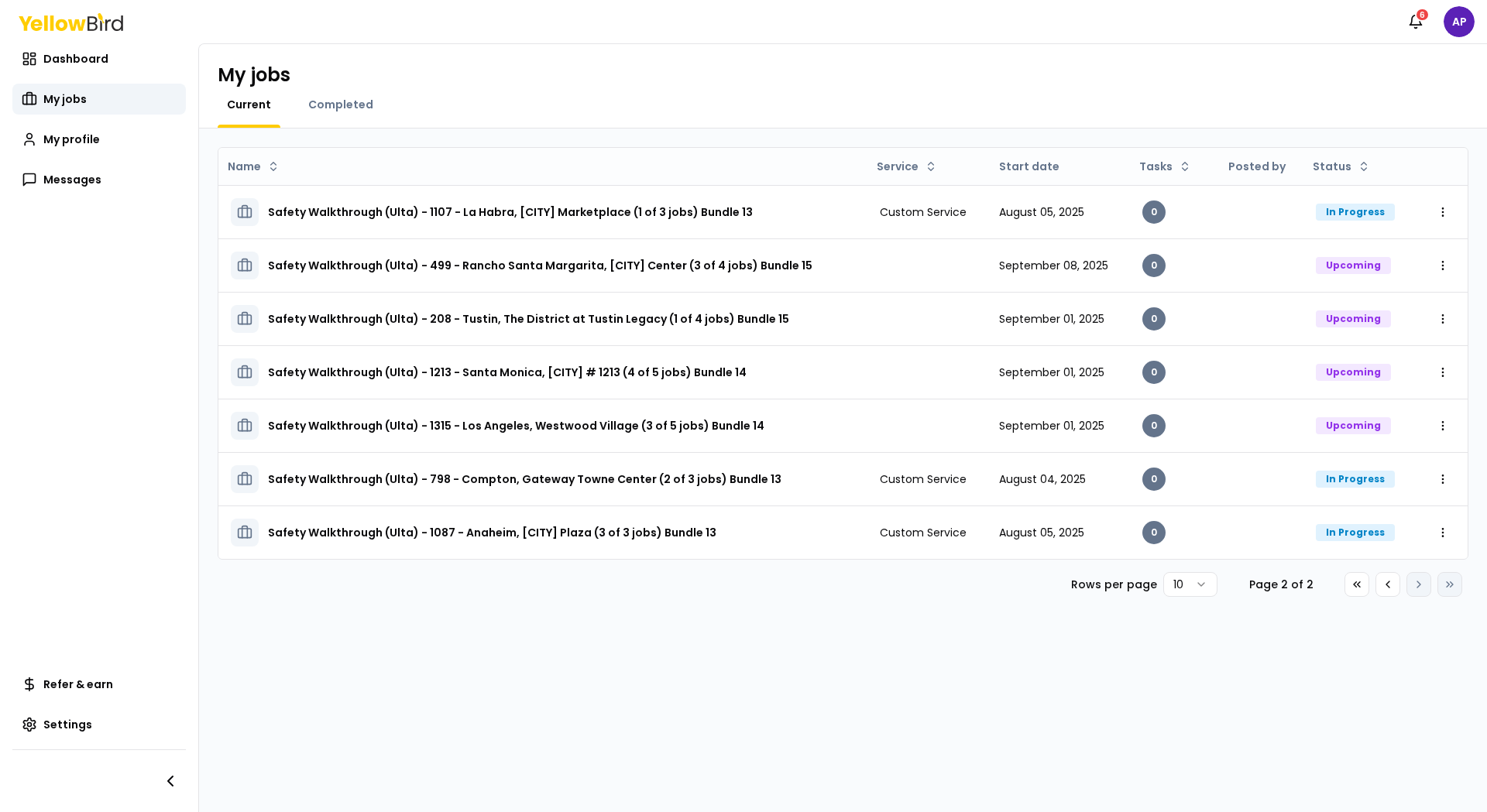 click on "Rows per page 10 Page 2 of 2 Go to first page Go to previous page Go to next page Go to last page" at bounding box center (843, 584) 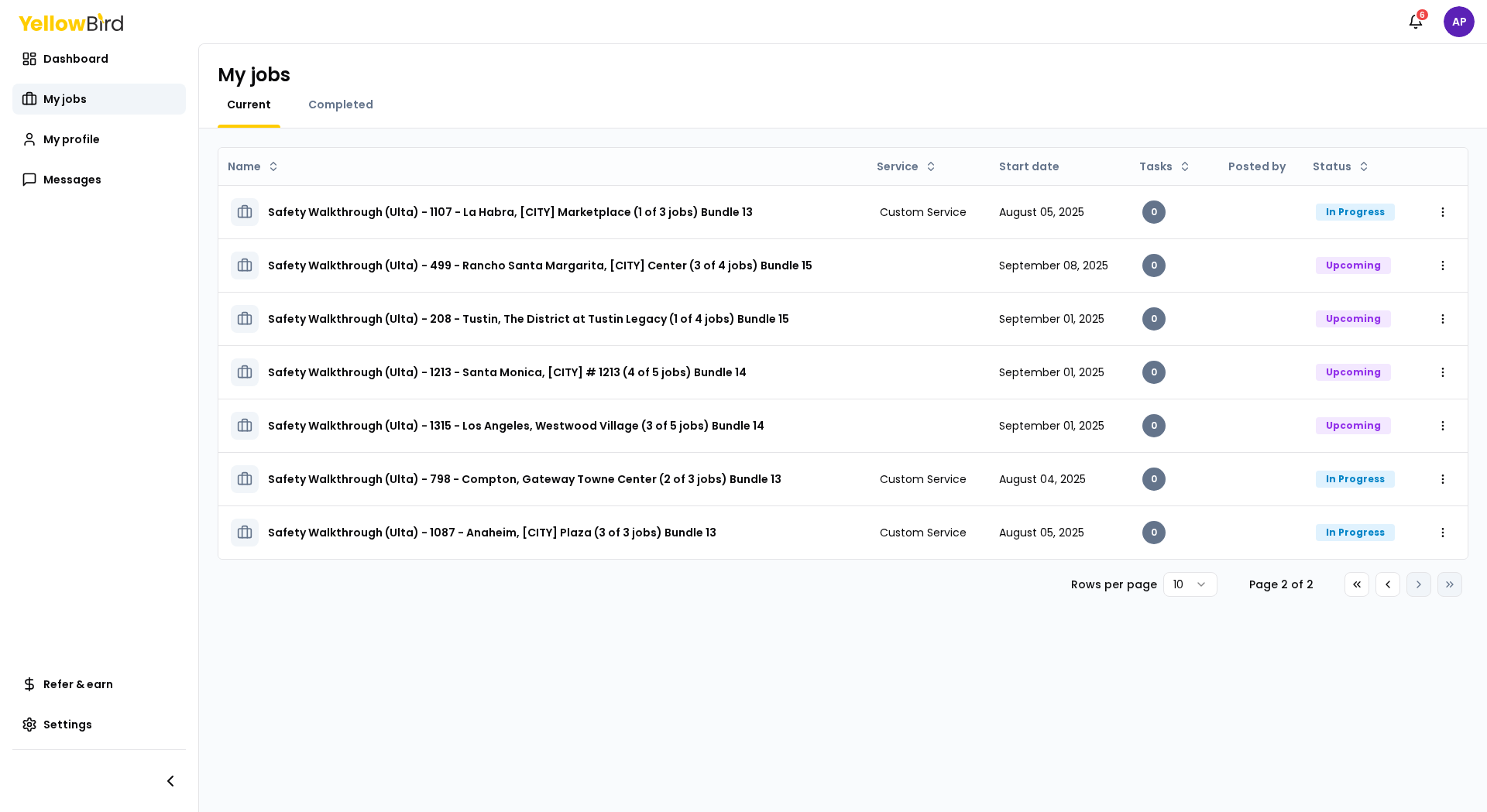 click on "Go to first page Go to previous page Go to next page Go to last page" at bounding box center [1403, 584] 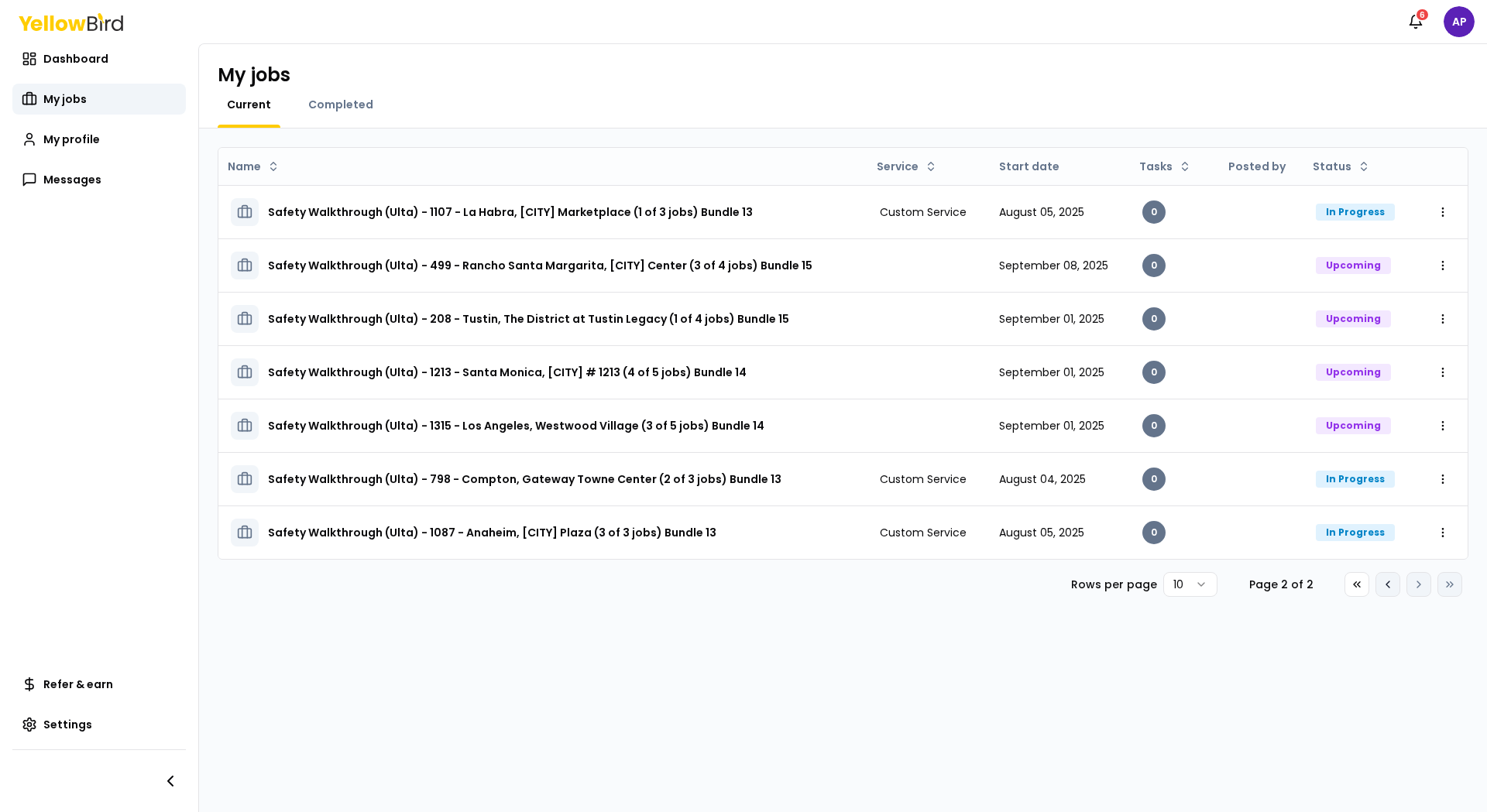 click on "Go to previous page" at bounding box center [1388, 584] 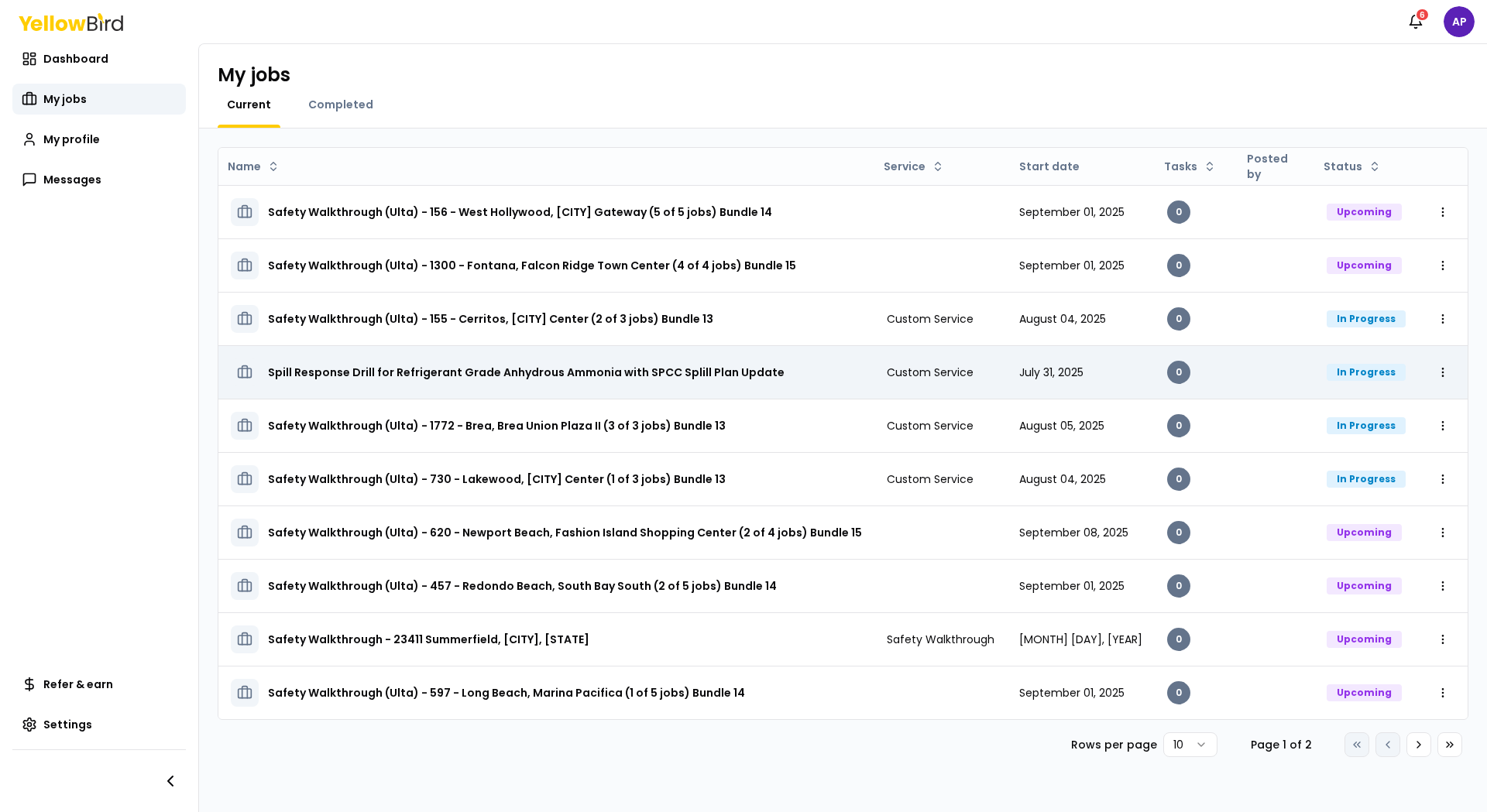 click on "Spill Response Drill for Refrigerant Grade Anhydrous Ammonia with SPCC Splill Plan Update" at bounding box center [526, 372] 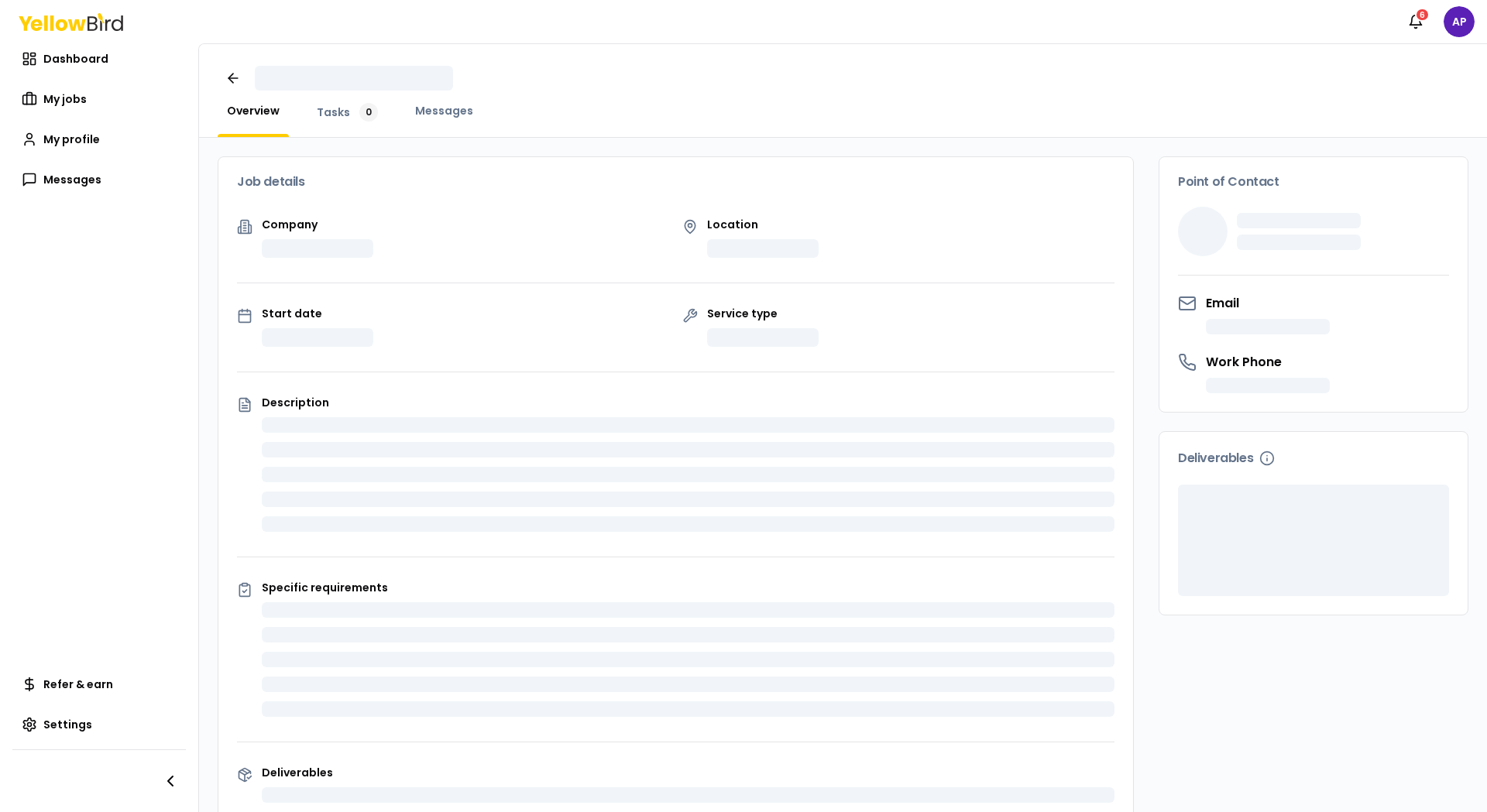 click on "Messages" at bounding box center (444, 120) 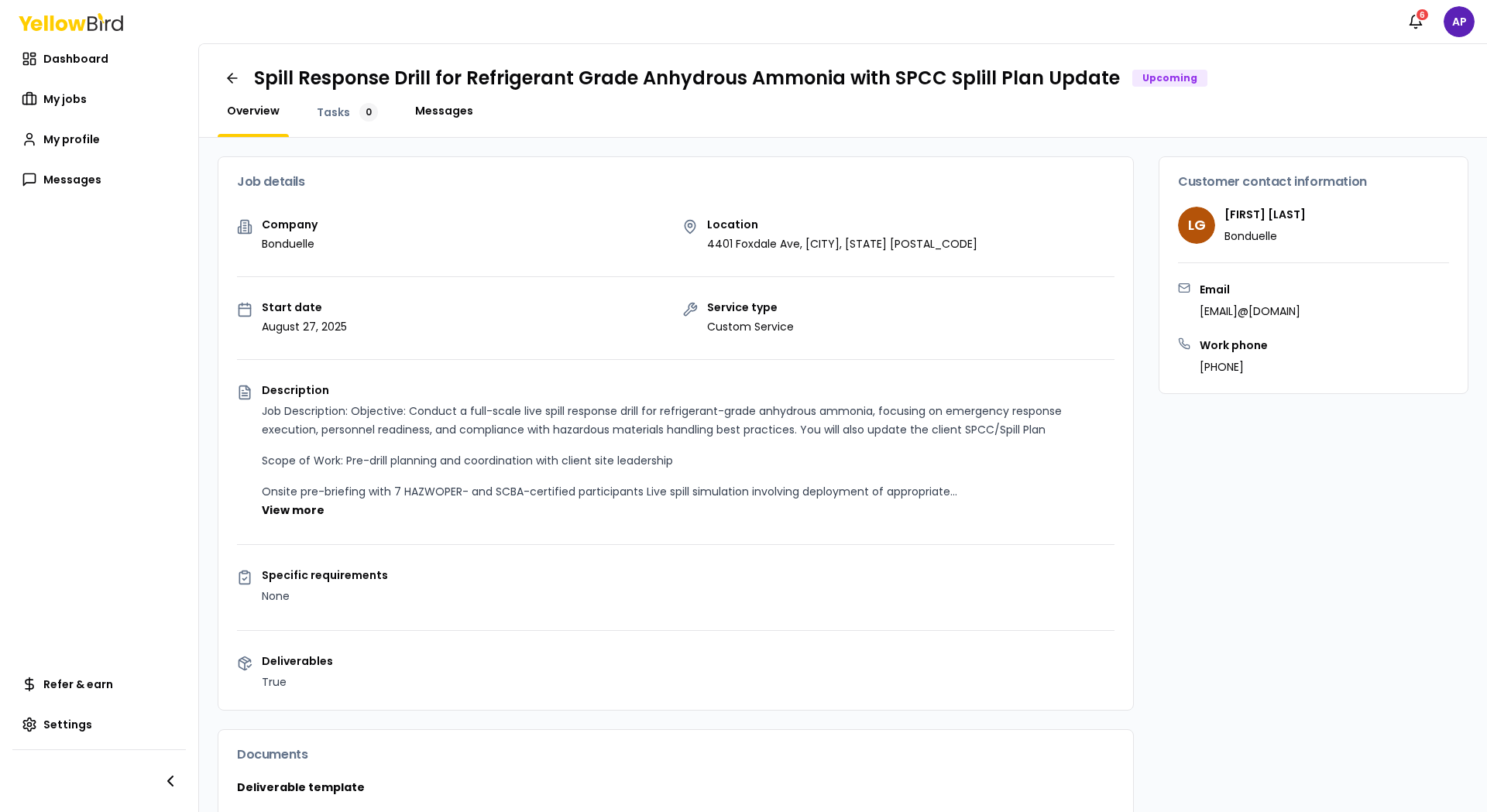 click on "Messages" at bounding box center (444, 111) 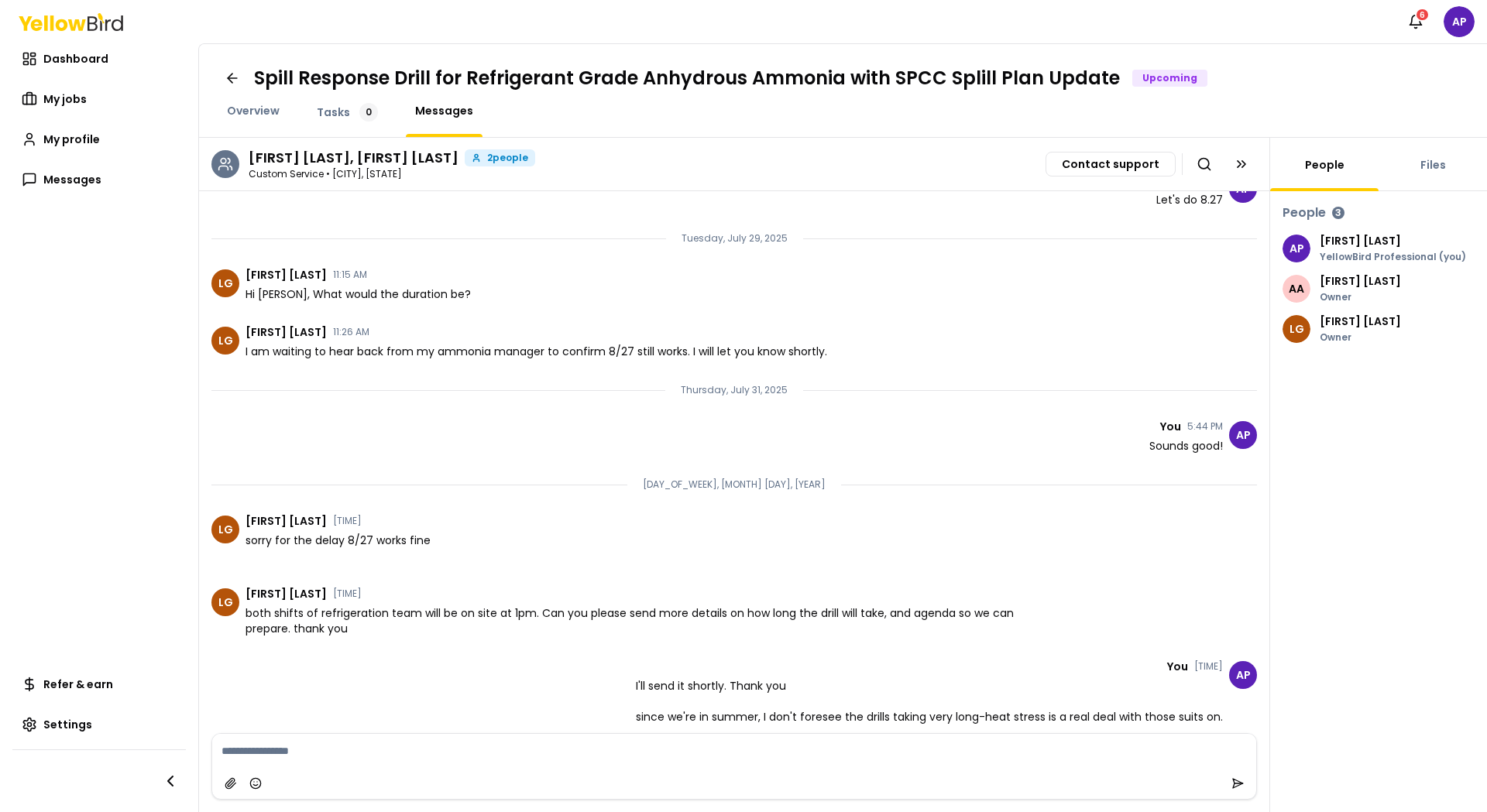 scroll, scrollTop: 1451, scrollLeft: 0, axis: vertical 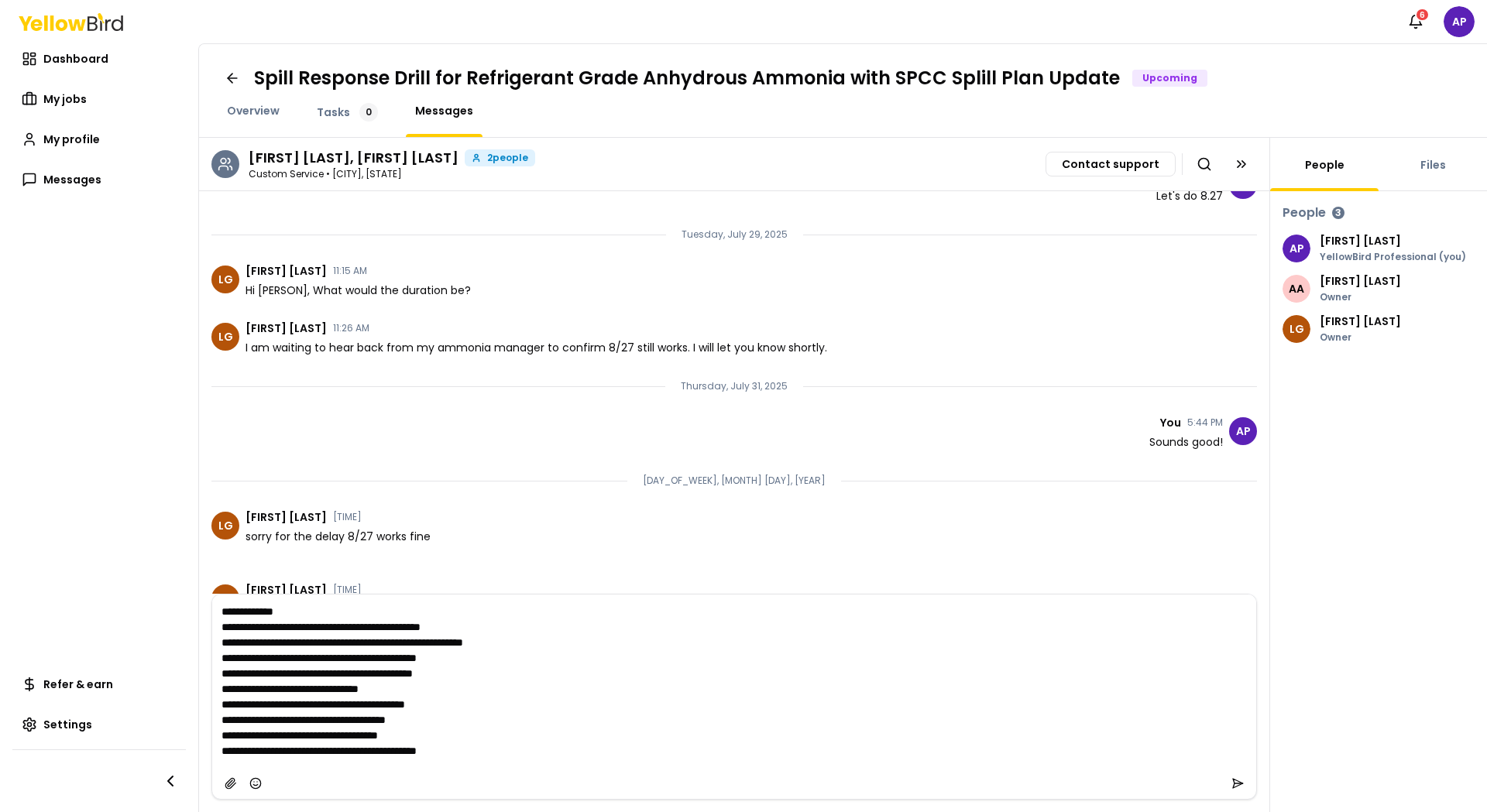 drag, startPoint x: 490, startPoint y: 679, endPoint x: 217, endPoint y: 676, distance: 273.01648 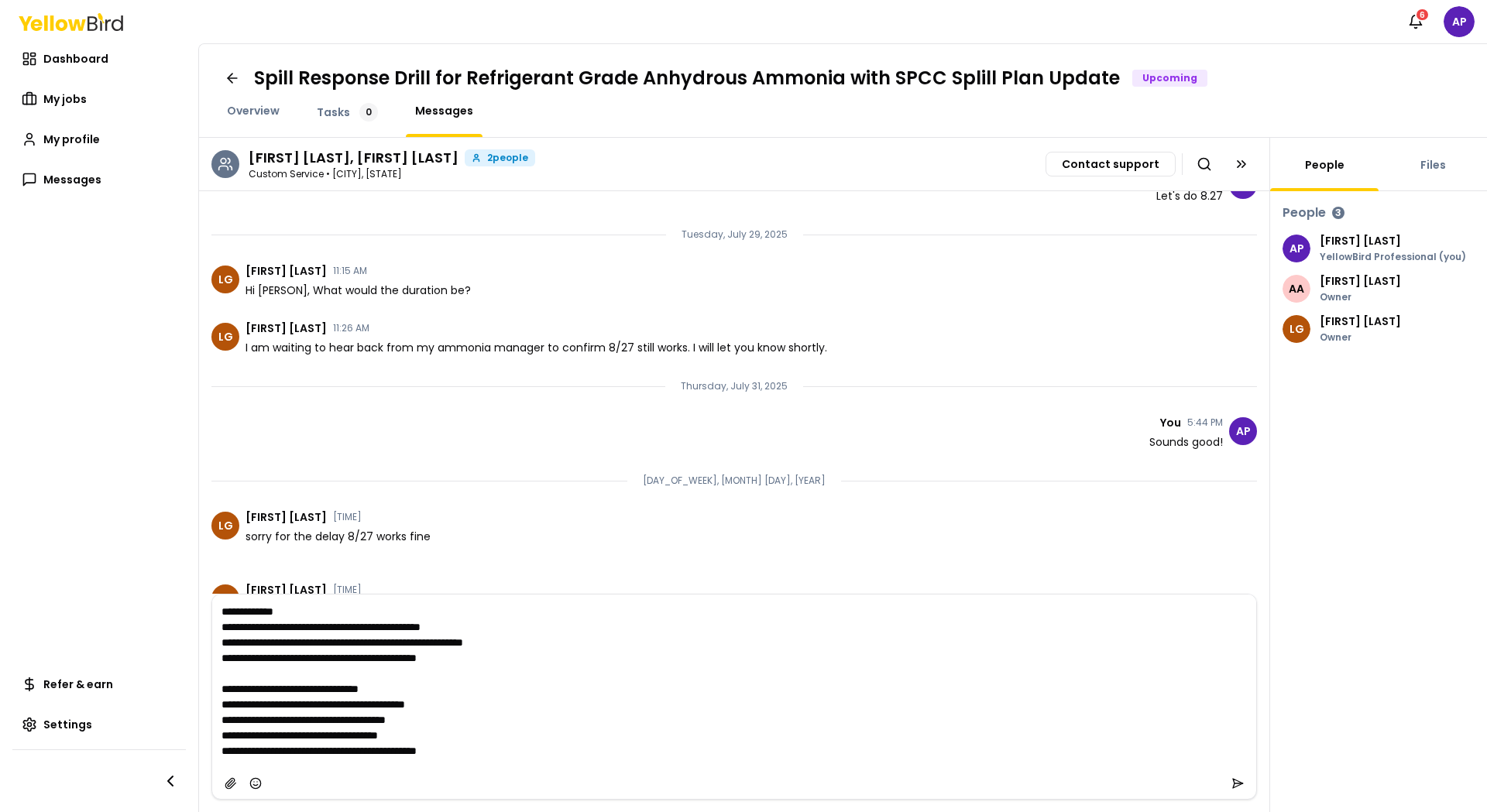 click on "**********" at bounding box center [734, 681] 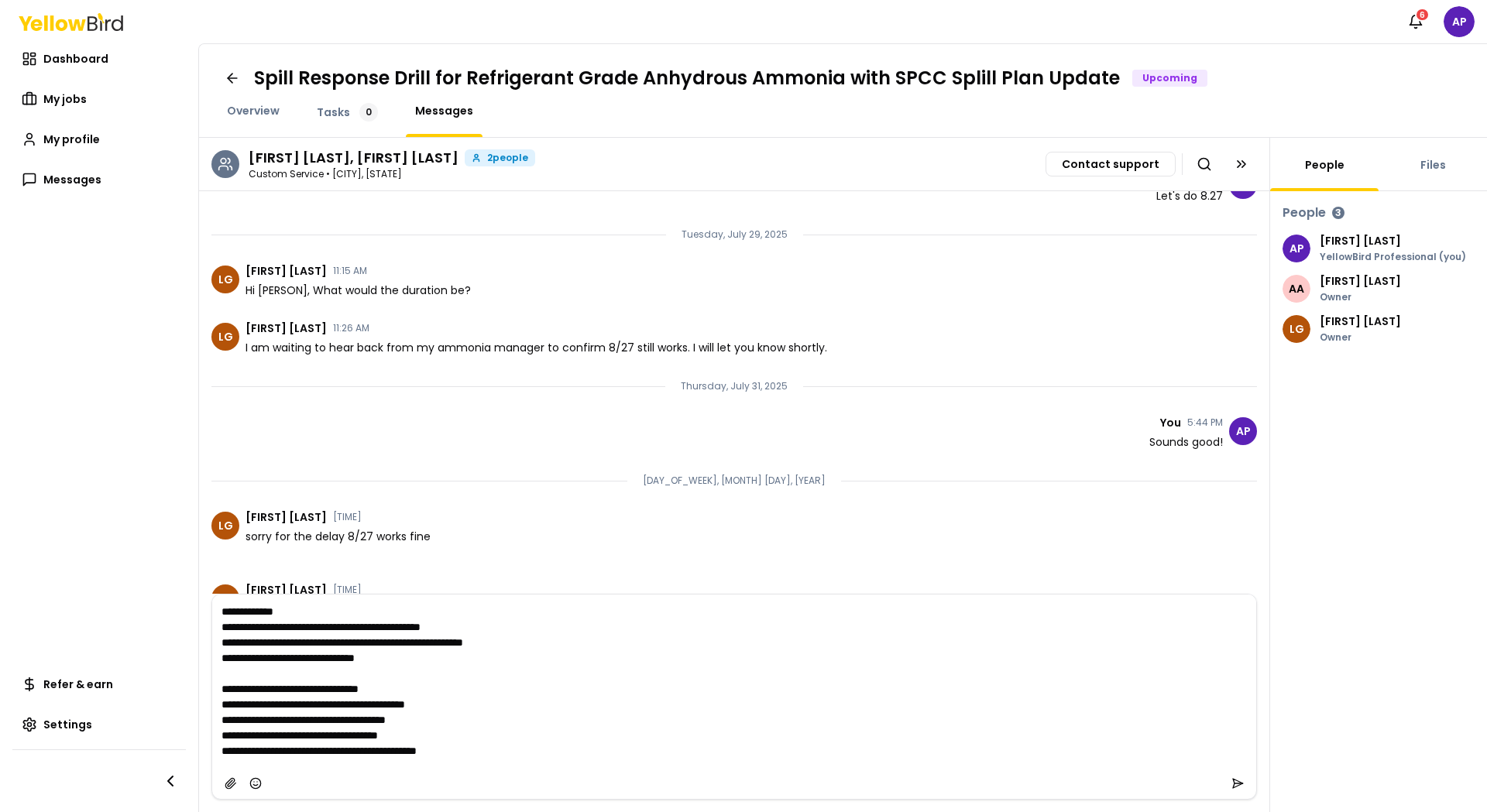click on "**********" at bounding box center (734, 681) 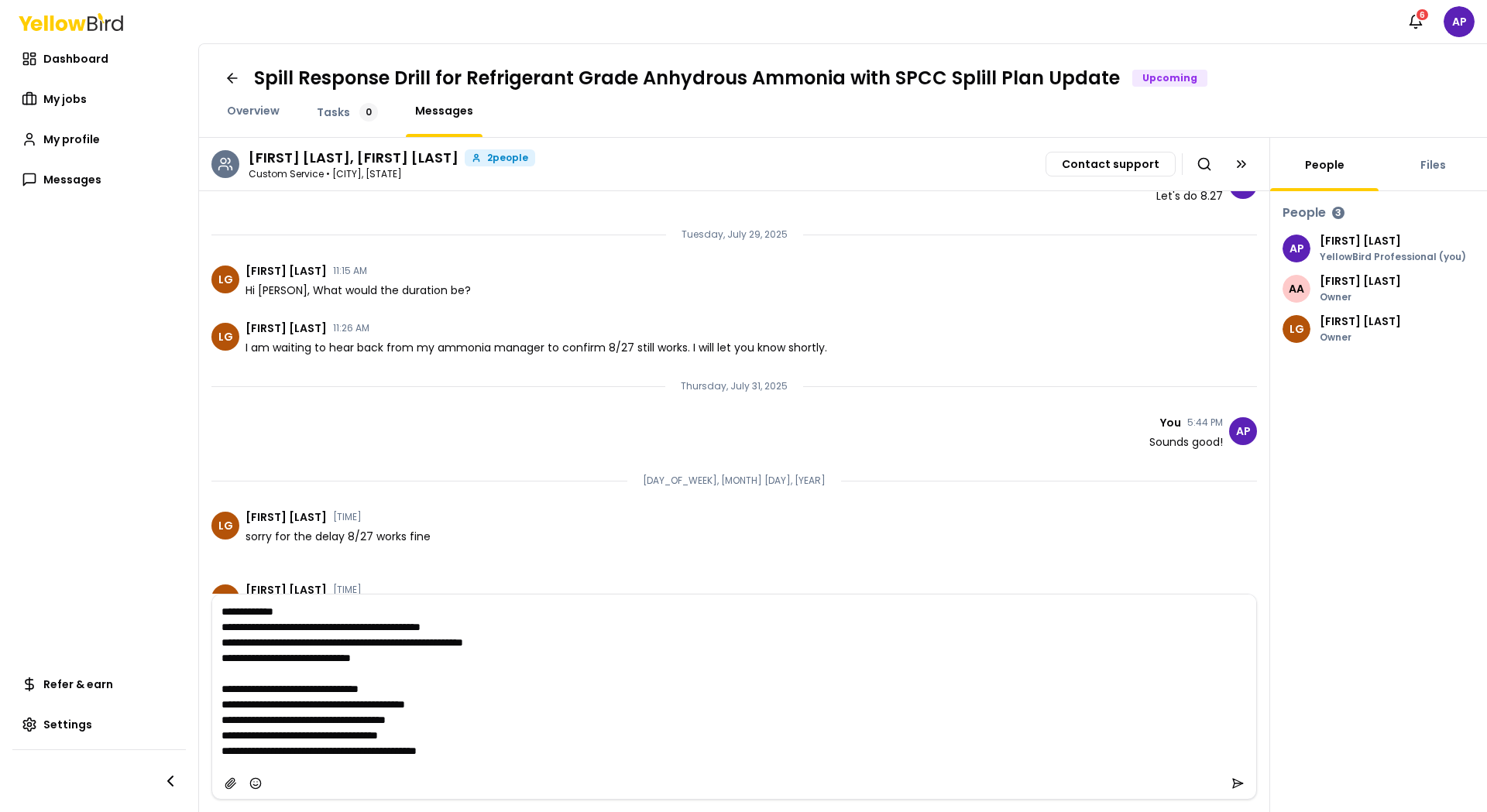 click on "**********" at bounding box center [734, 681] 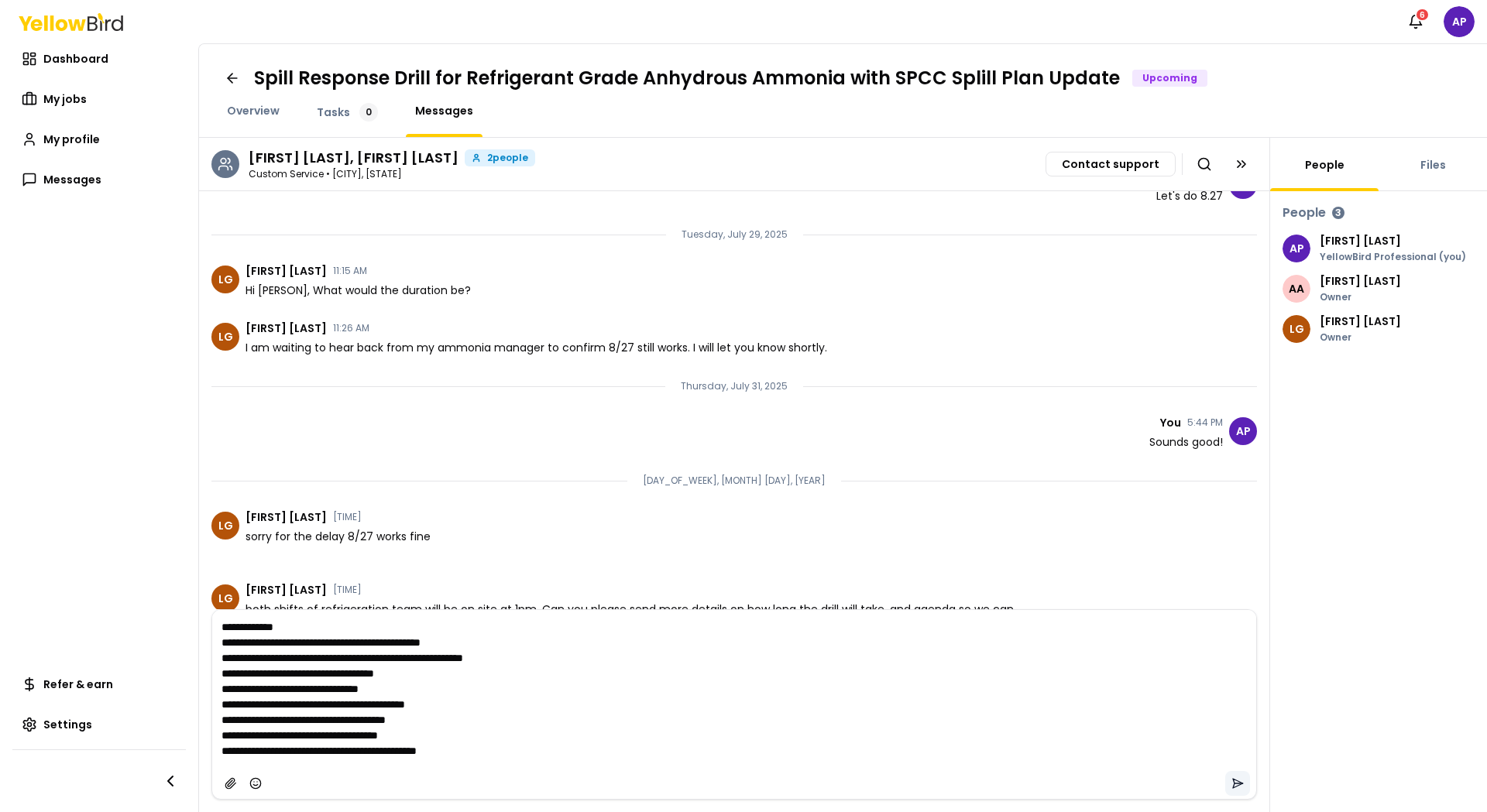 type on "**********" 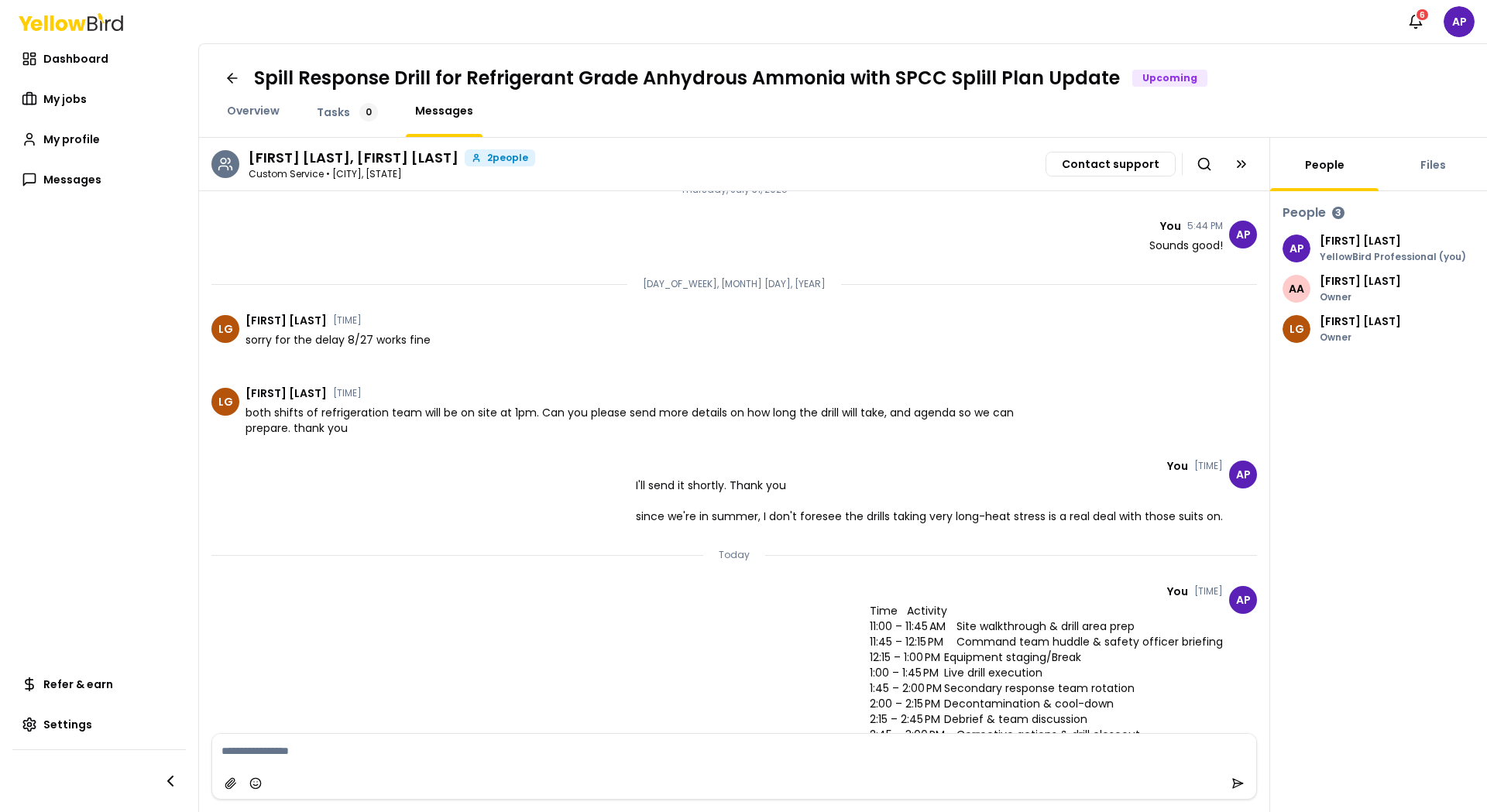 scroll, scrollTop: 1669, scrollLeft: 0, axis: vertical 